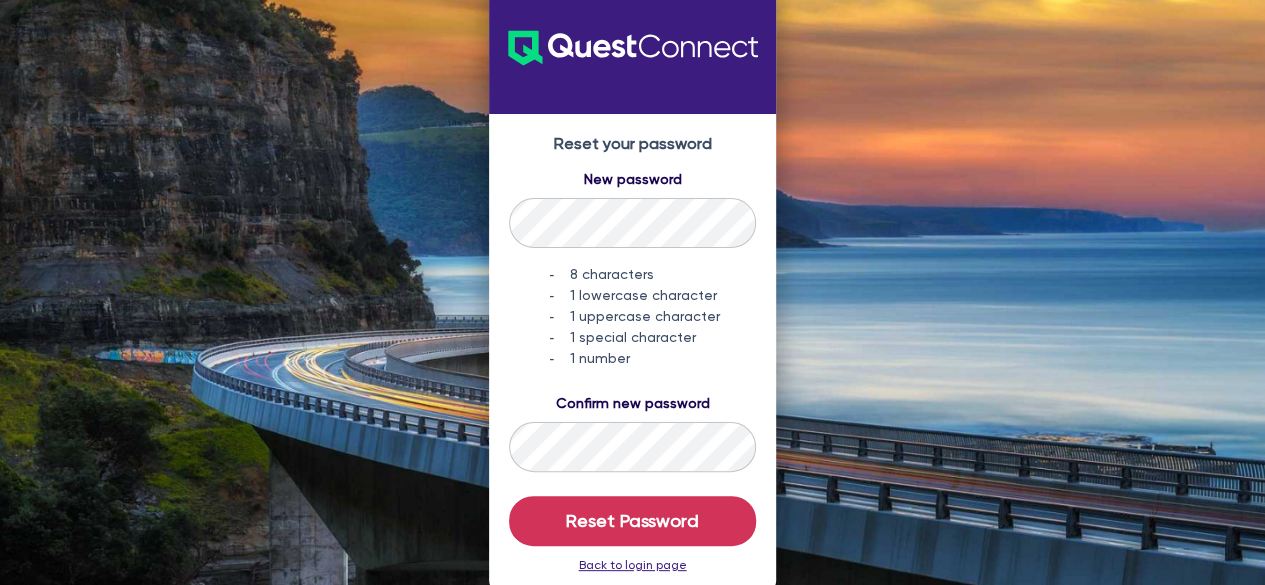 scroll, scrollTop: 0, scrollLeft: 0, axis: both 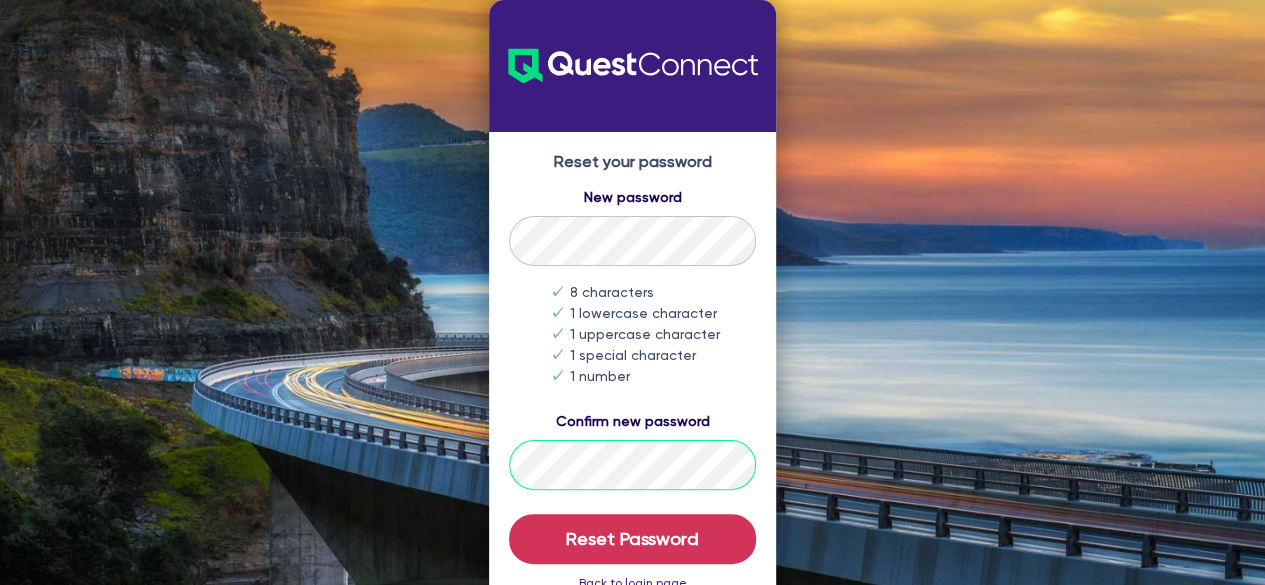 click on "Reset Password" at bounding box center (632, 539) 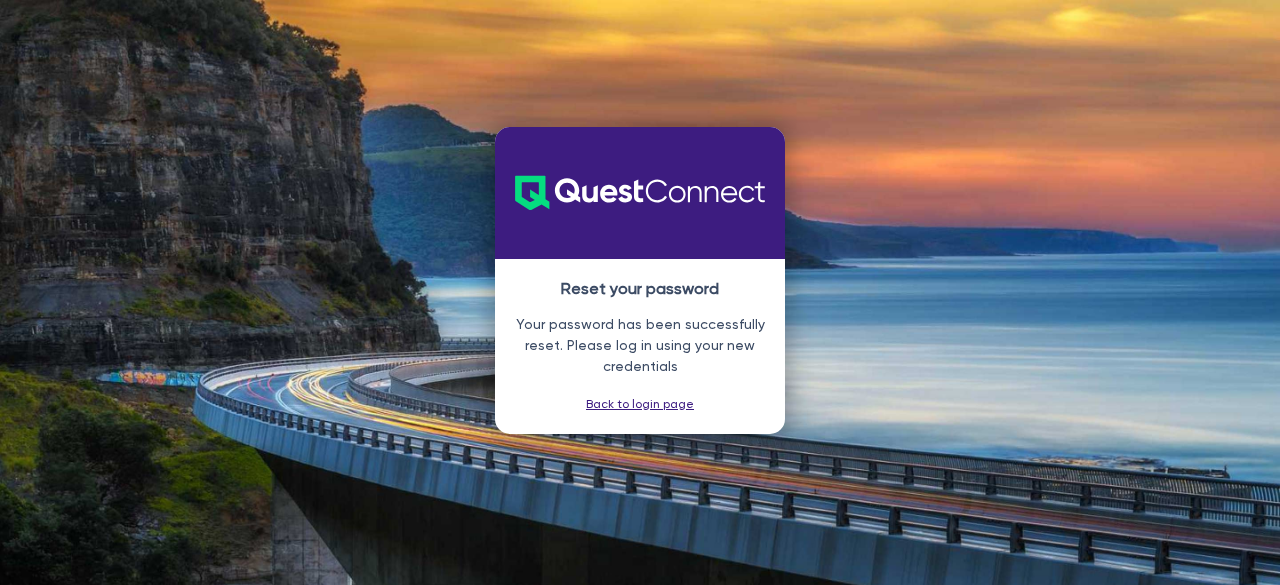 click on "Back to login page" at bounding box center [640, 404] 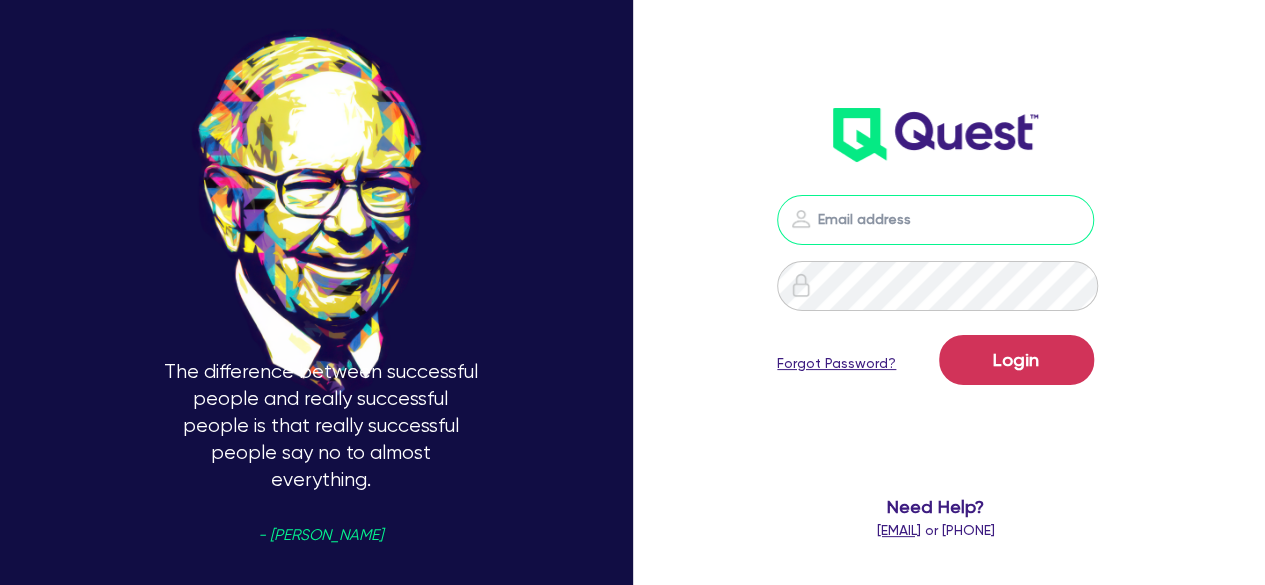 click at bounding box center [935, 220] 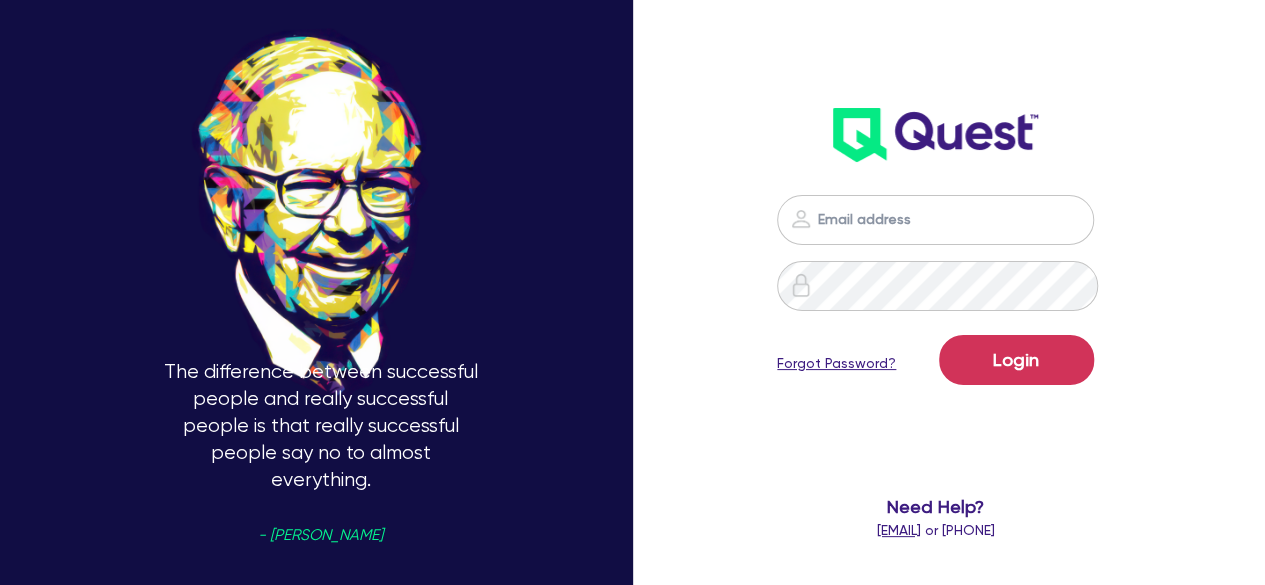 click at bounding box center [935, 220] 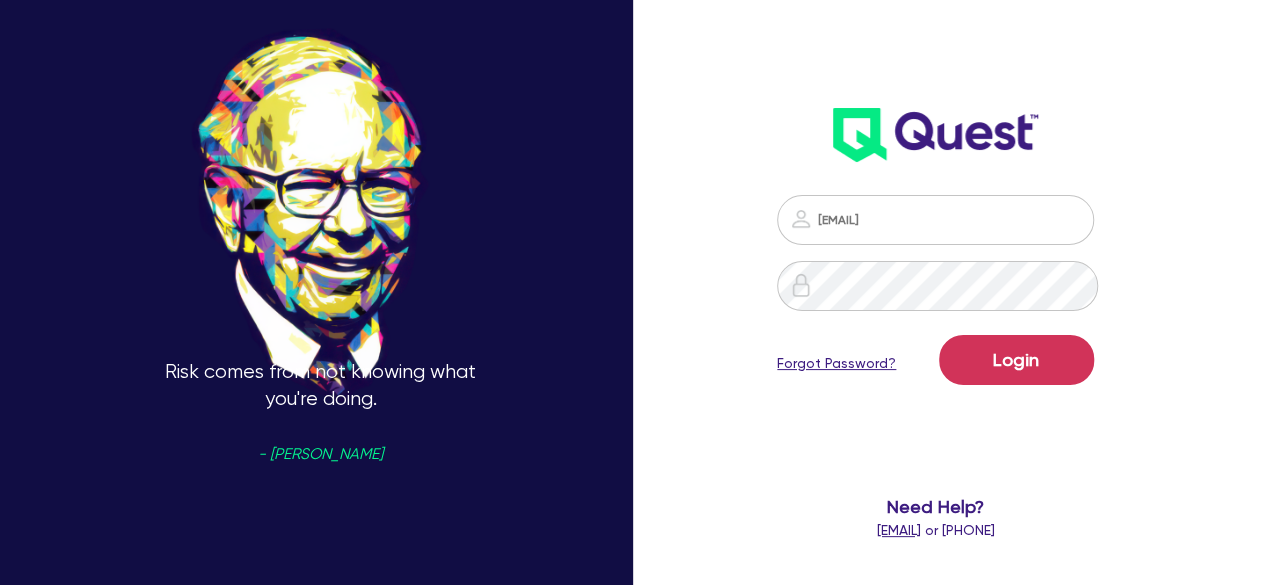 type on "[EMAIL]" 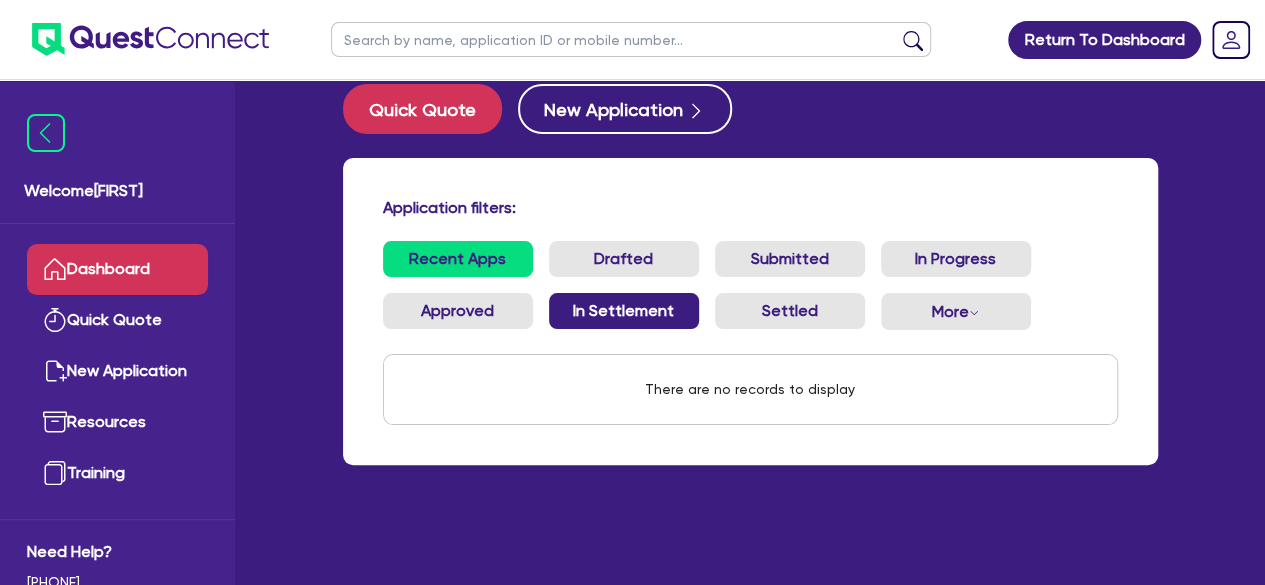 scroll, scrollTop: 0, scrollLeft: 0, axis: both 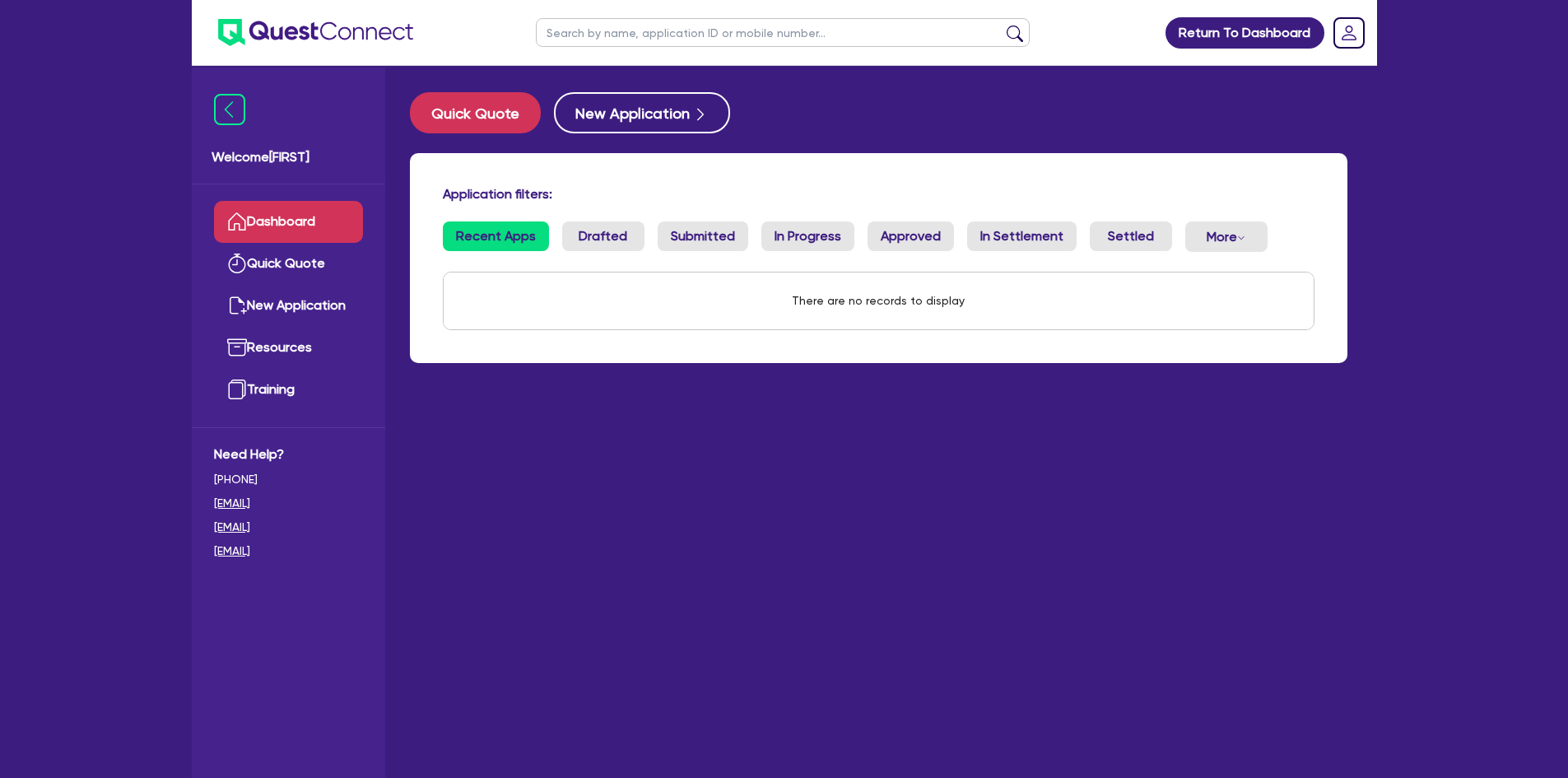 click on "Dashboard" at bounding box center [288, 221] 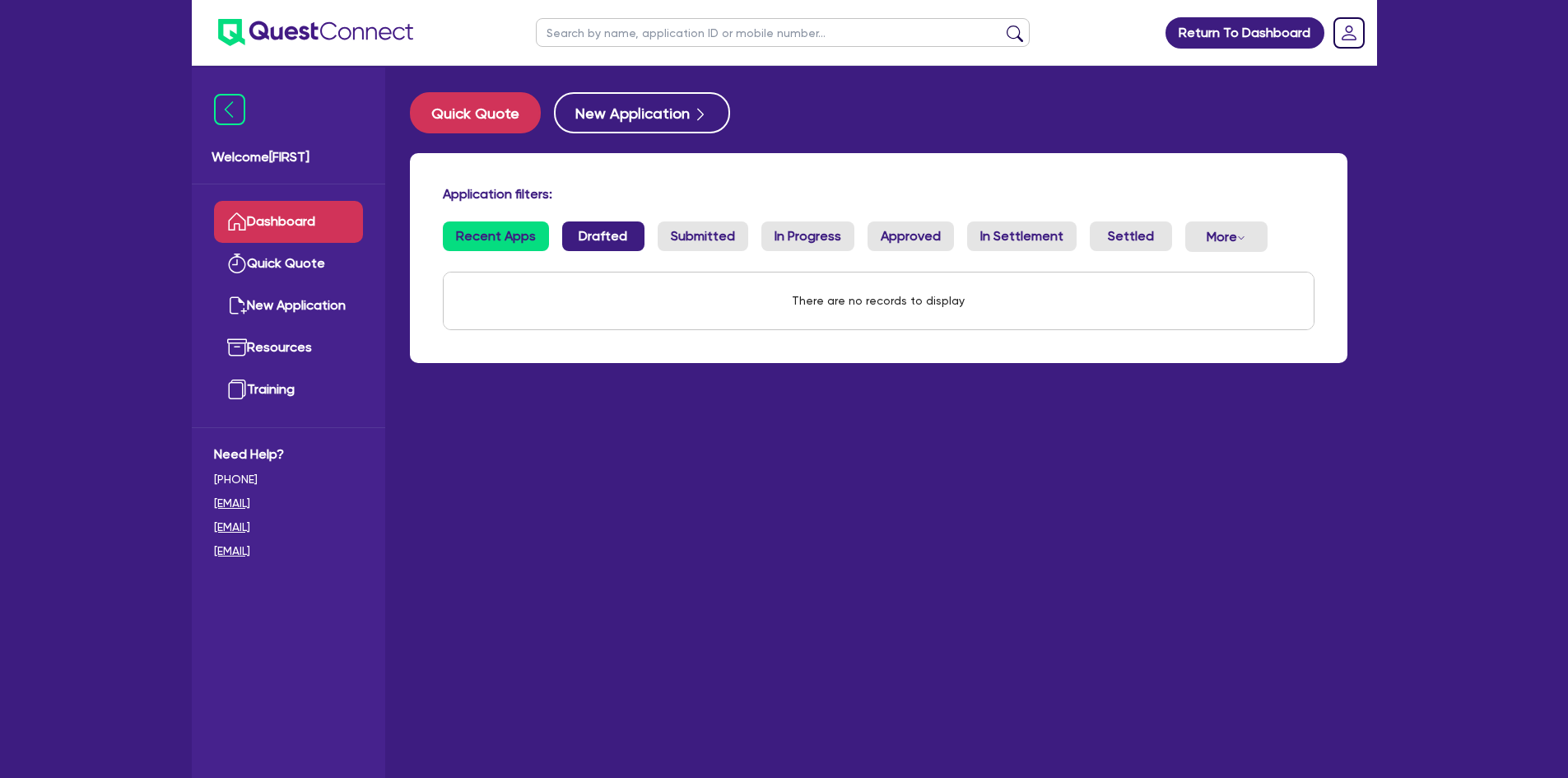 click on "Drafted" at bounding box center [603, 236] 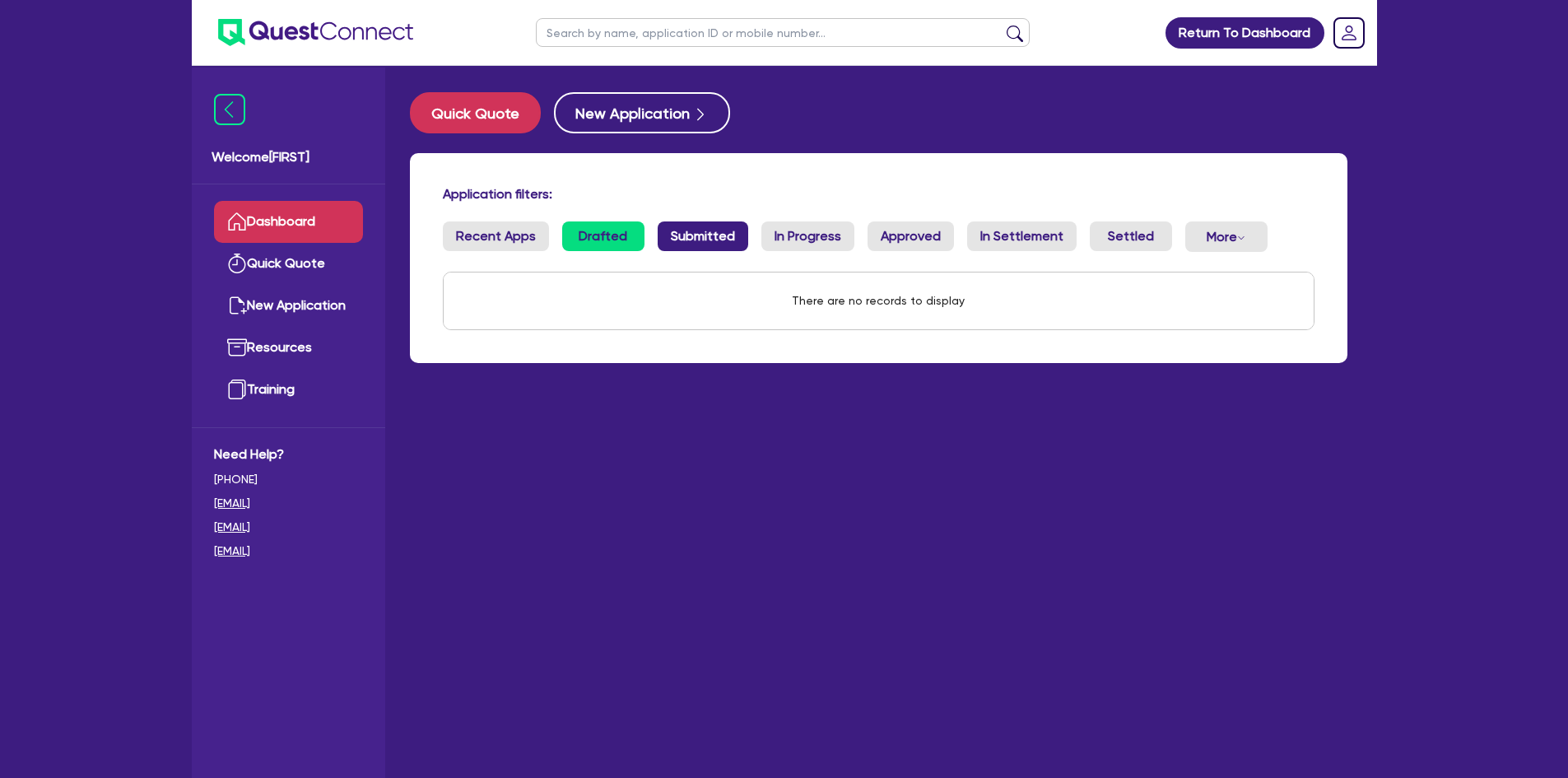 click on "Submitted" at bounding box center (703, 236) 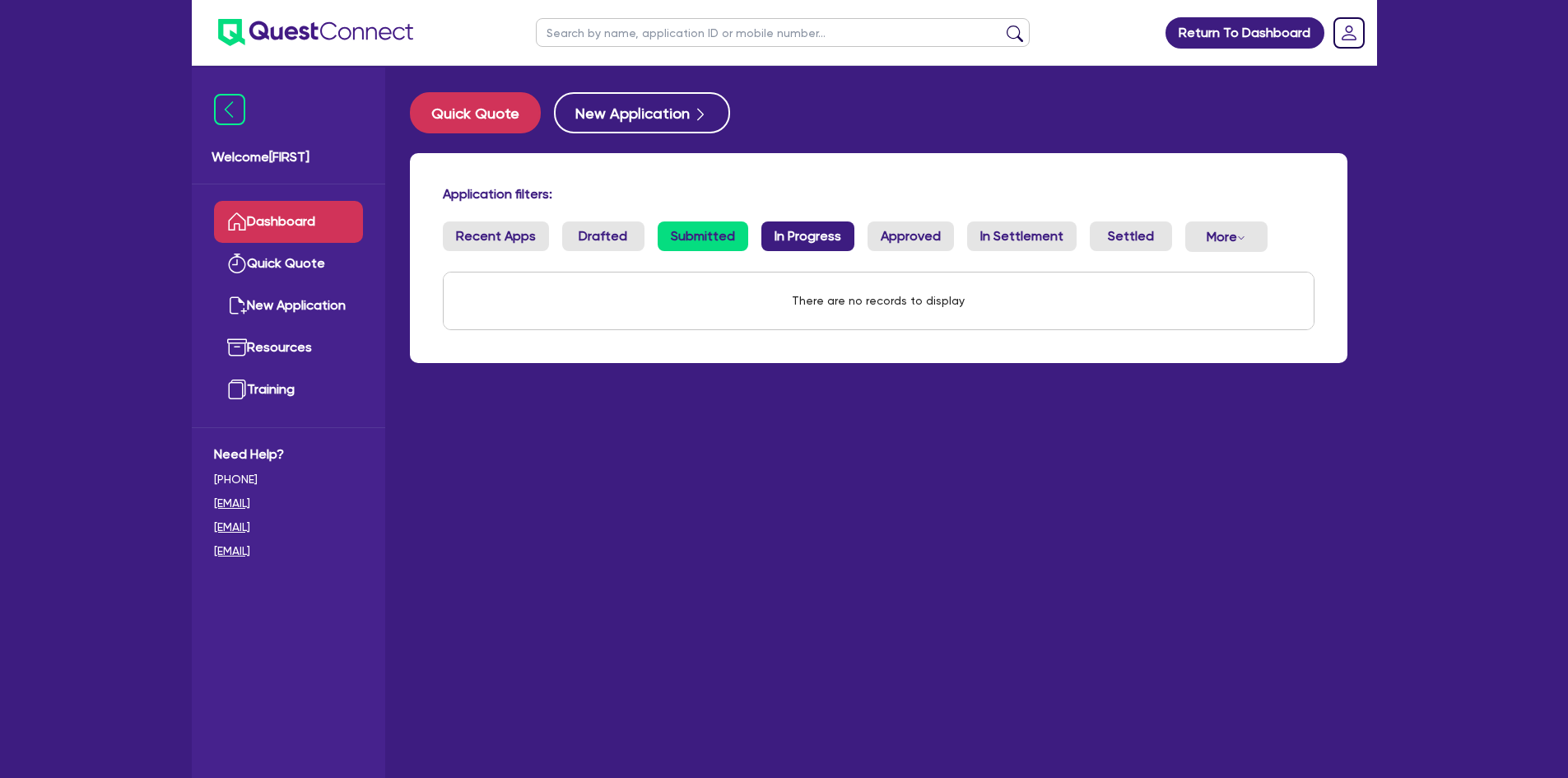 click on "In Progress" at bounding box center [807, 236] 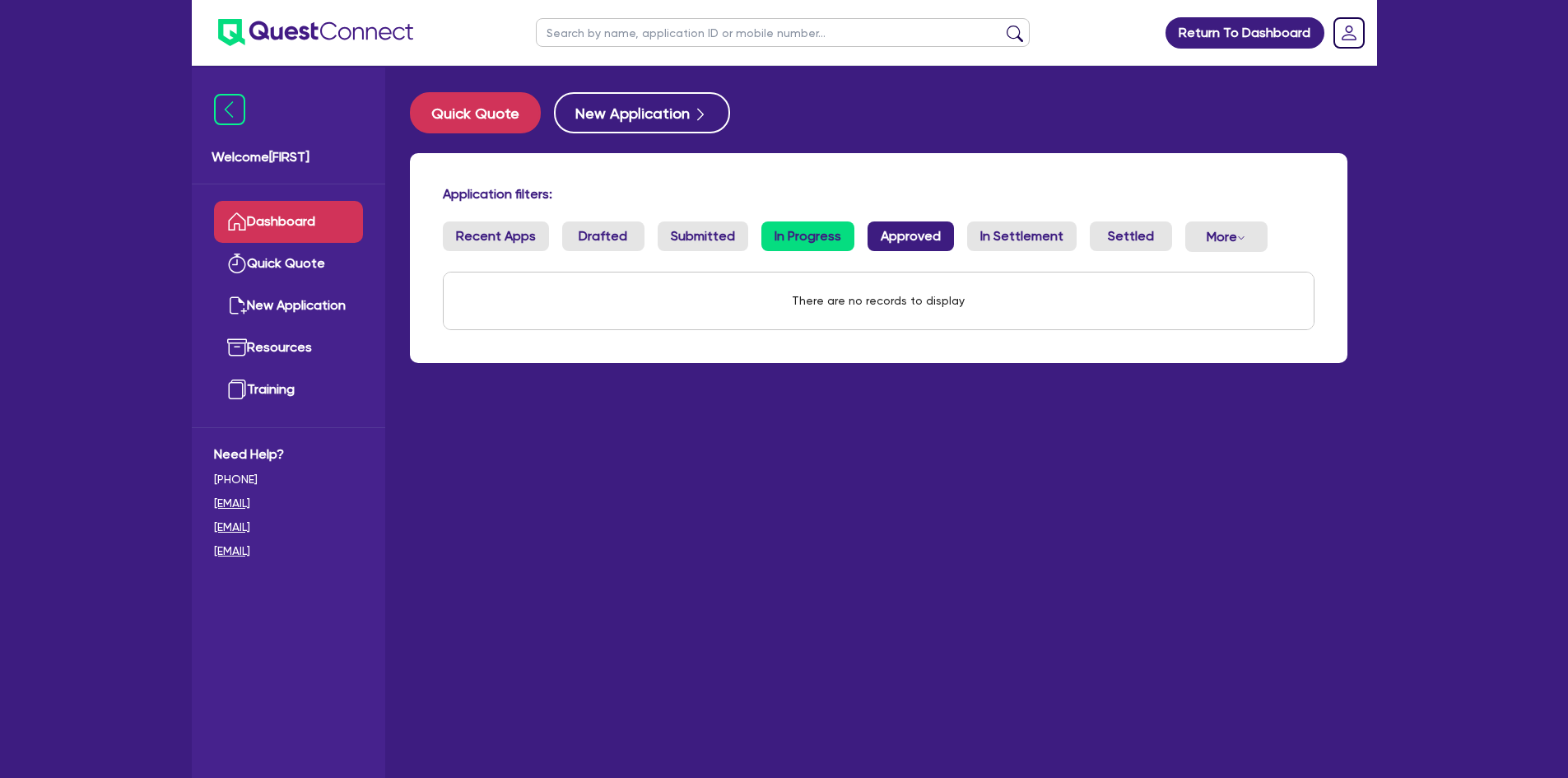 click on "Approved" at bounding box center [910, 236] 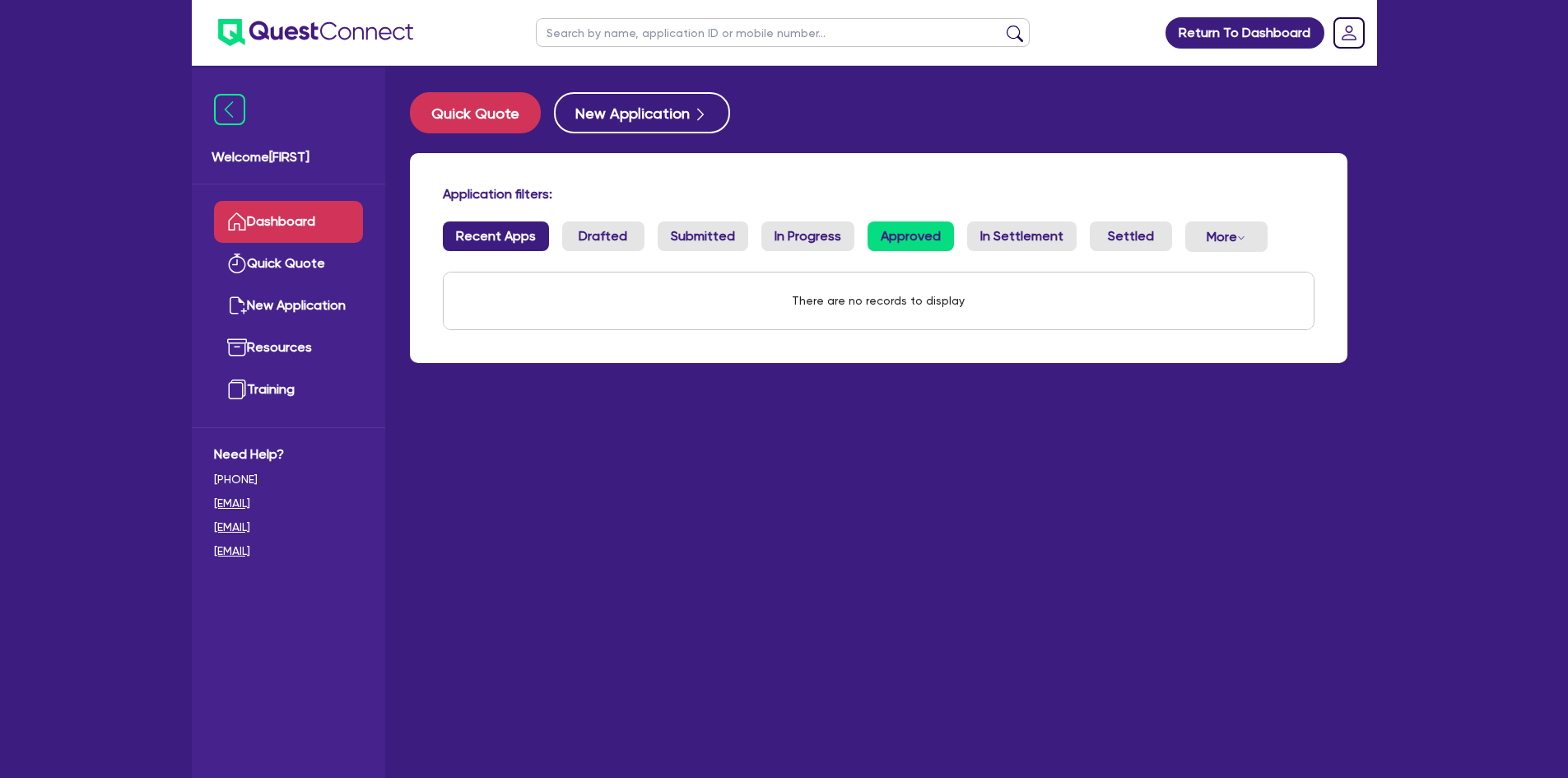 click on "Recent Apps" at bounding box center [496, 236] 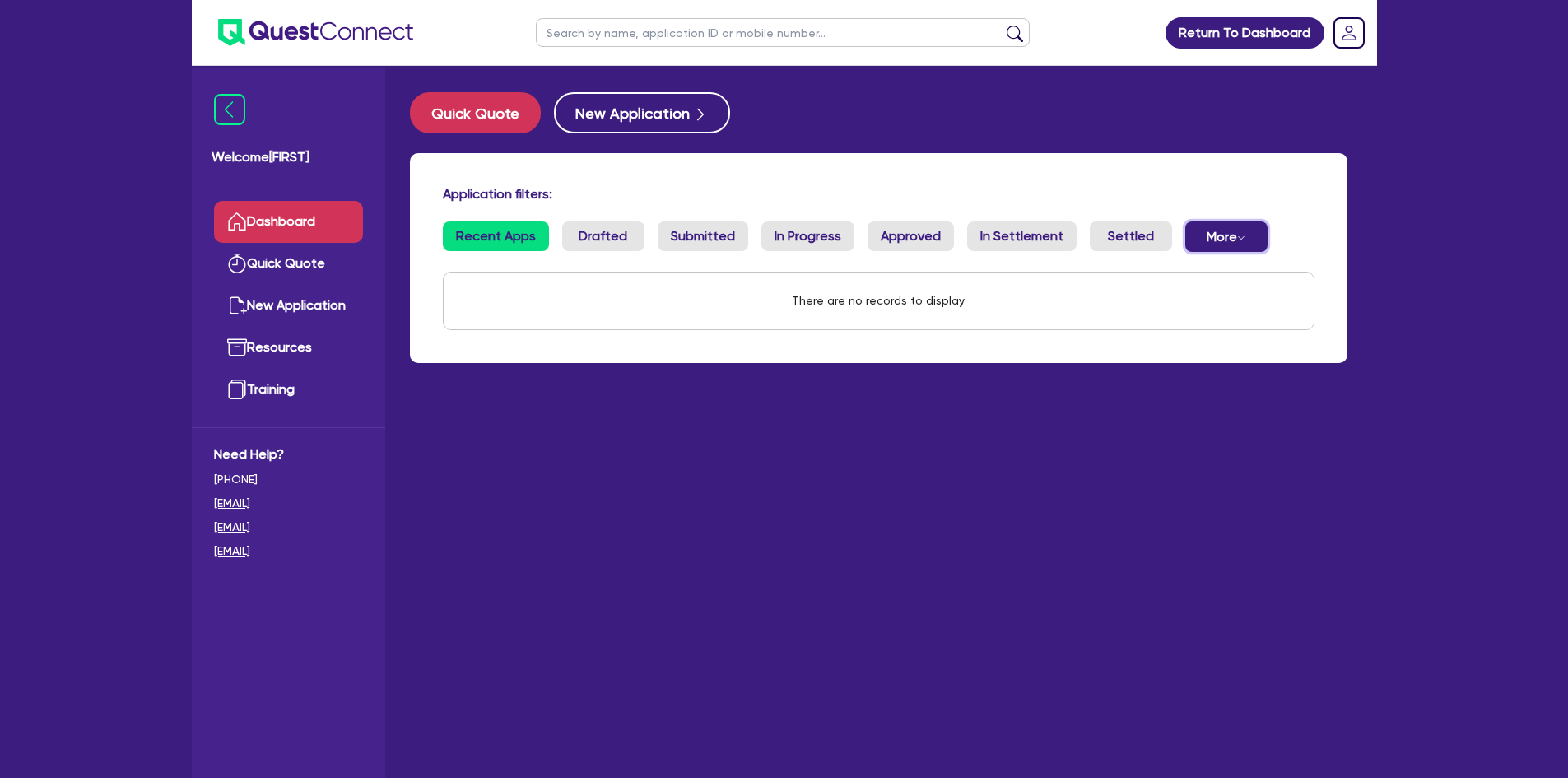 click on "More
Withdrawn Declined" at bounding box center (1226, 236) 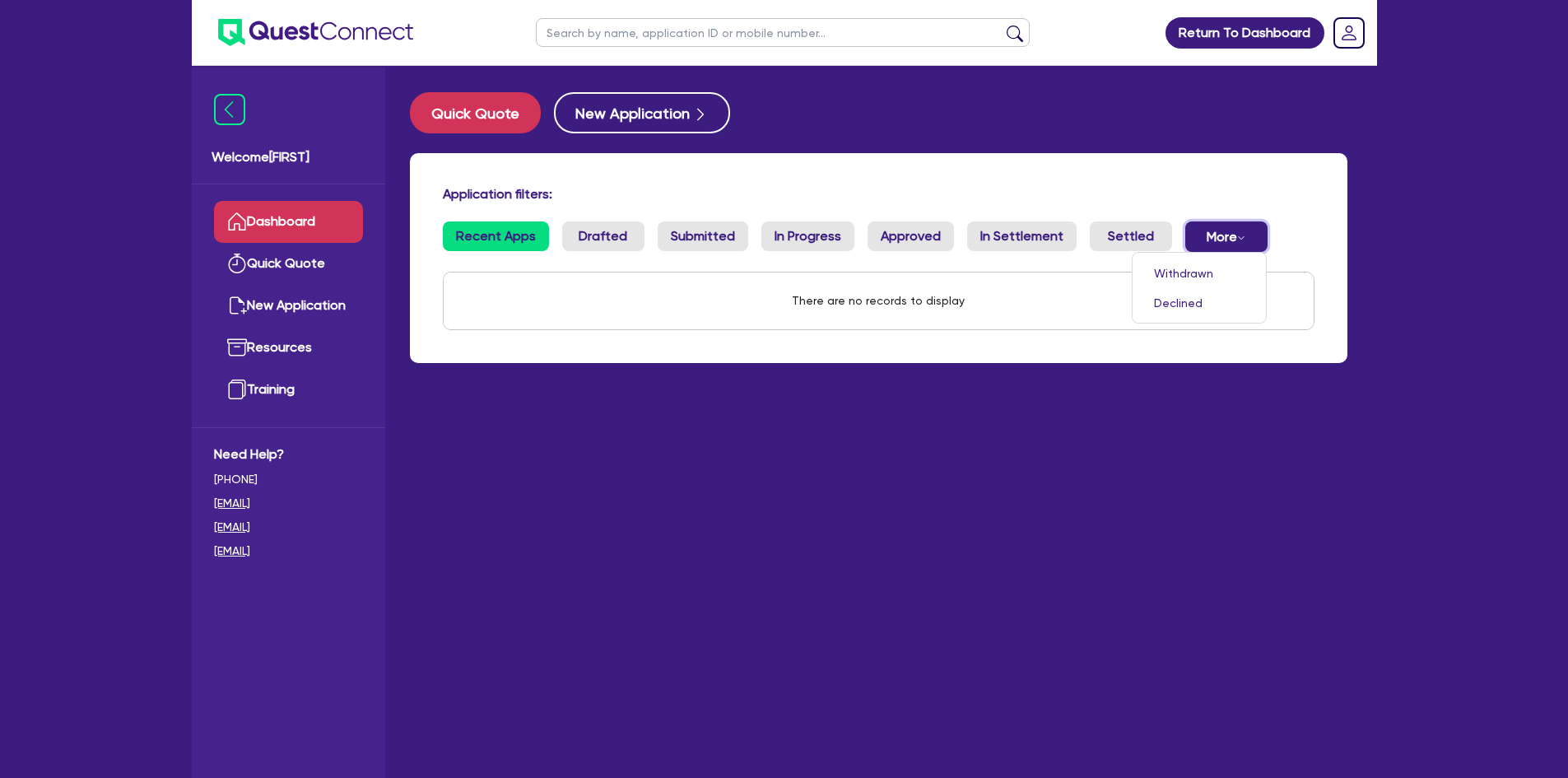 click on "More
Withdrawn Declined" at bounding box center (1226, 236) 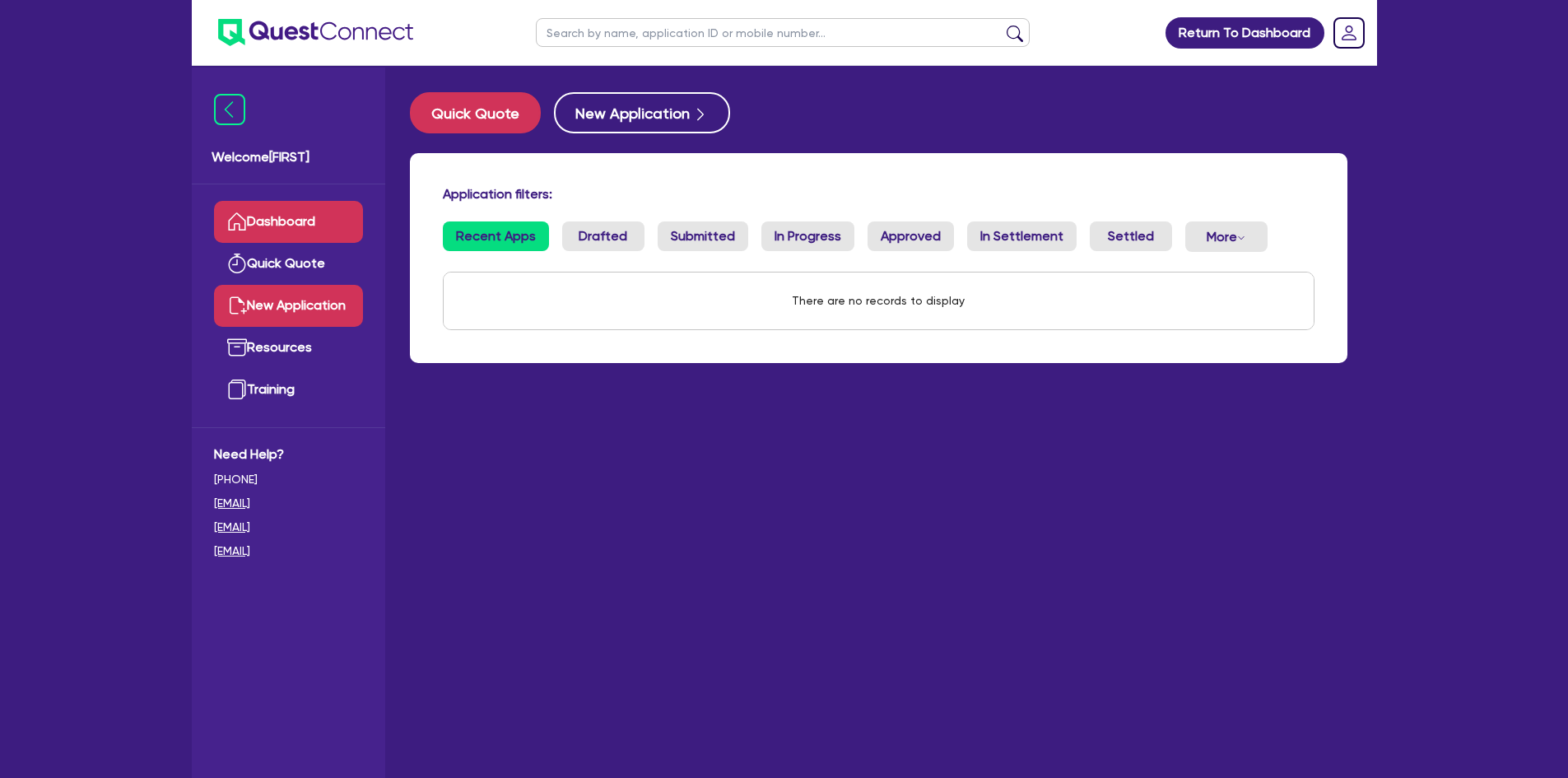 click on "New Application" at bounding box center [288, 305] 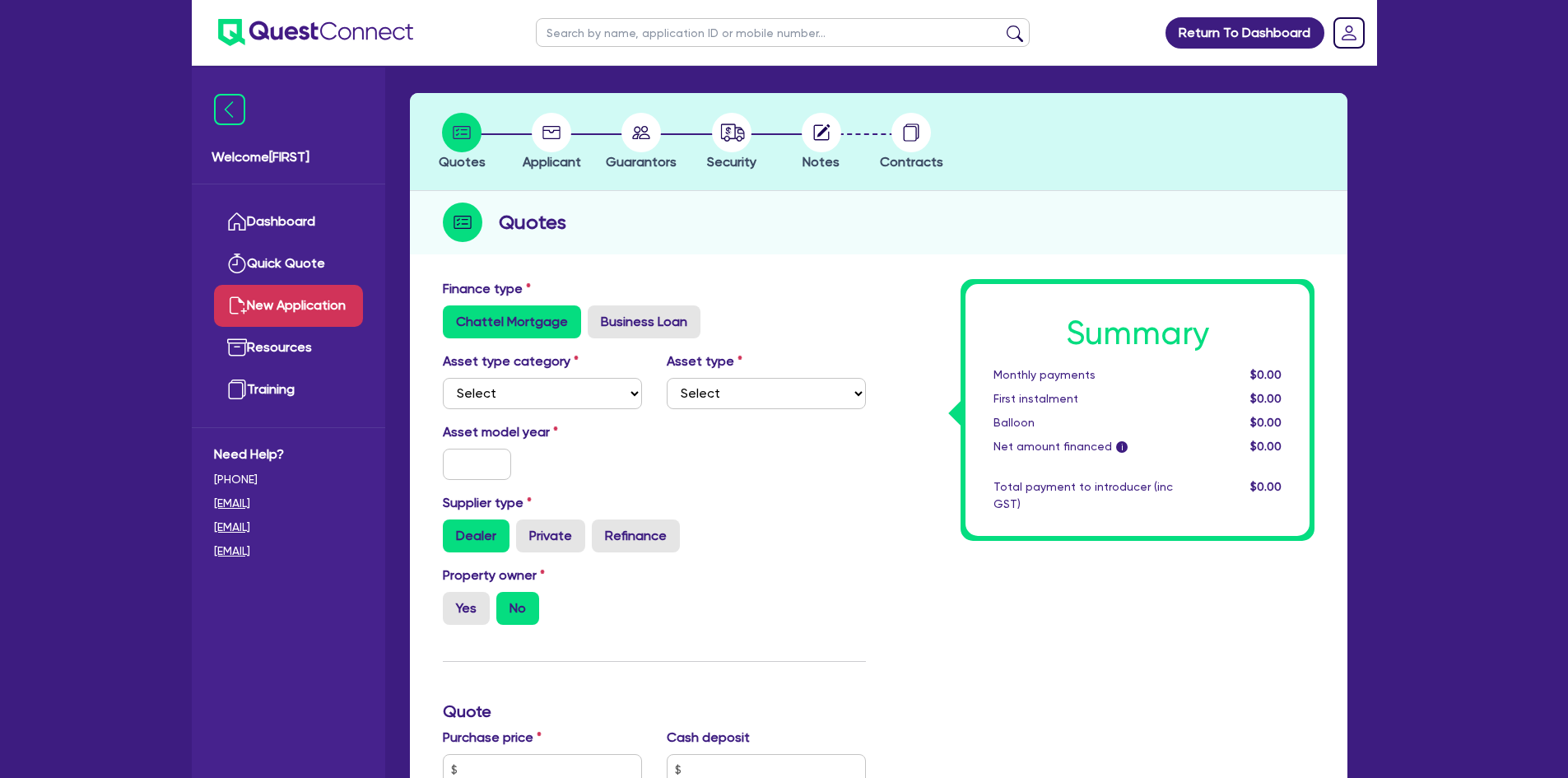 scroll, scrollTop: 82, scrollLeft: 0, axis: vertical 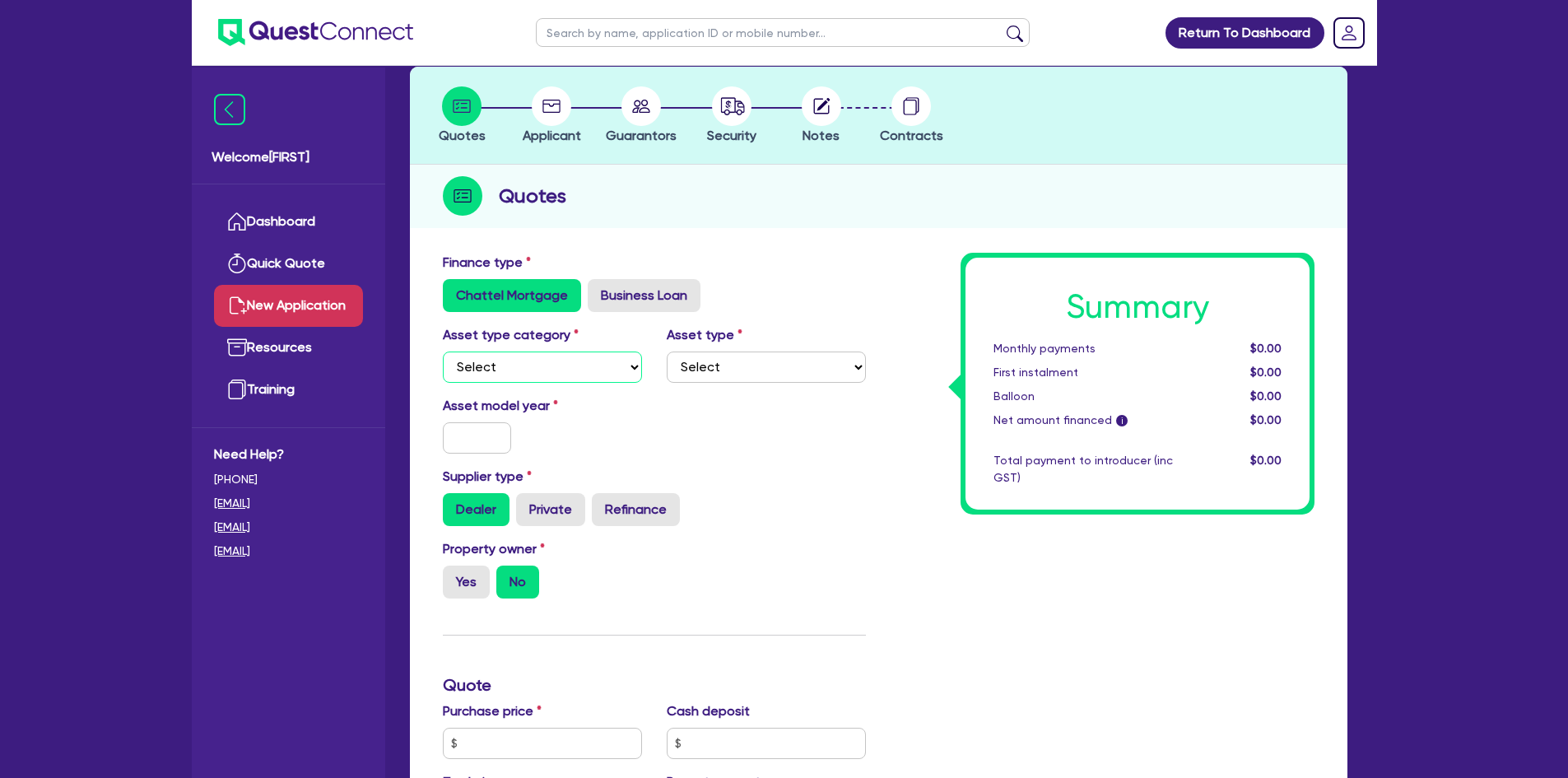 click on "Select Cars and light trucks Primary assets Secondary assets Tertiary assets" at bounding box center [542, 367] 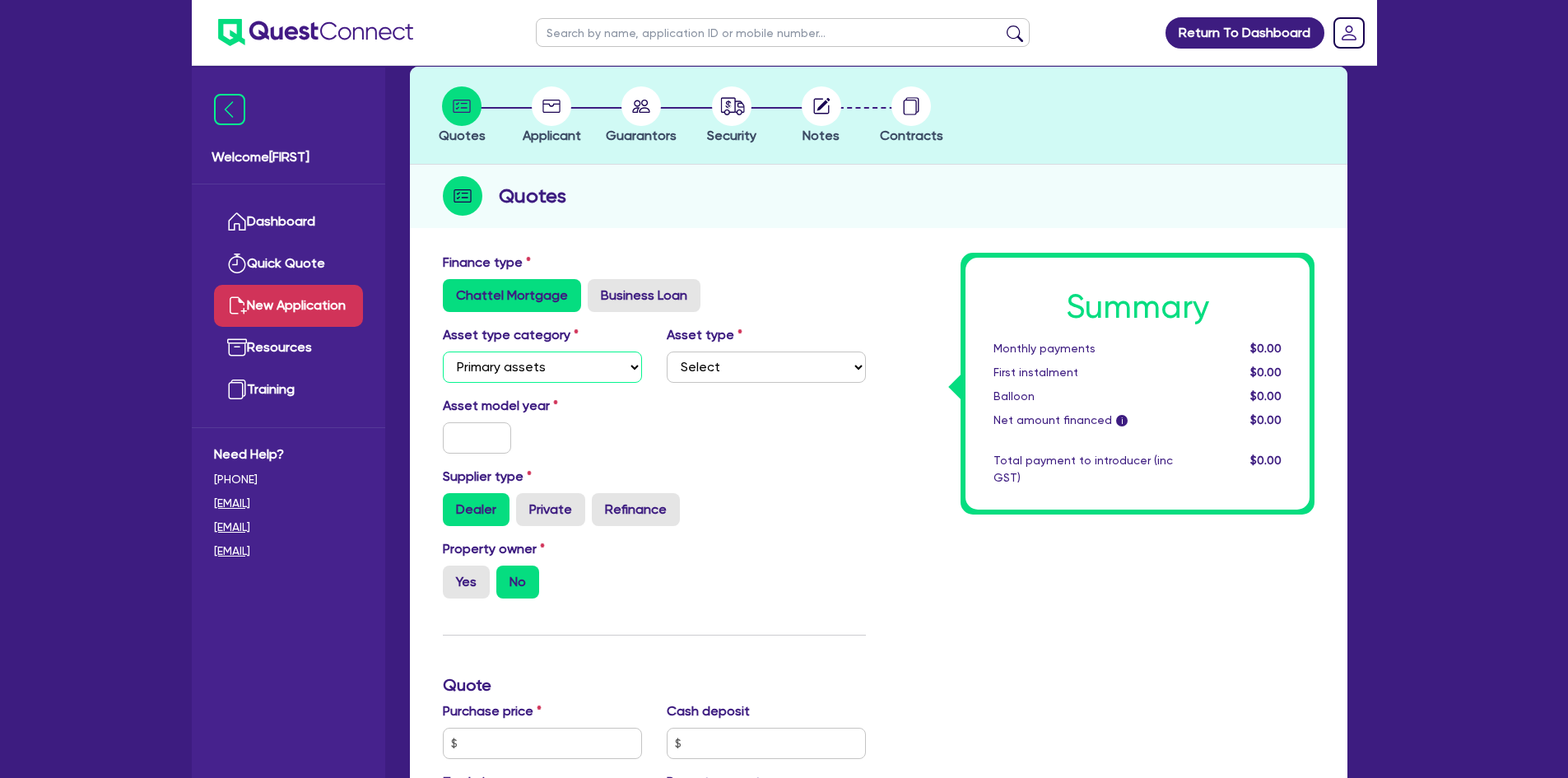click on "Select Cars and light trucks Primary assets Secondary assets Tertiary assets" at bounding box center [542, 367] 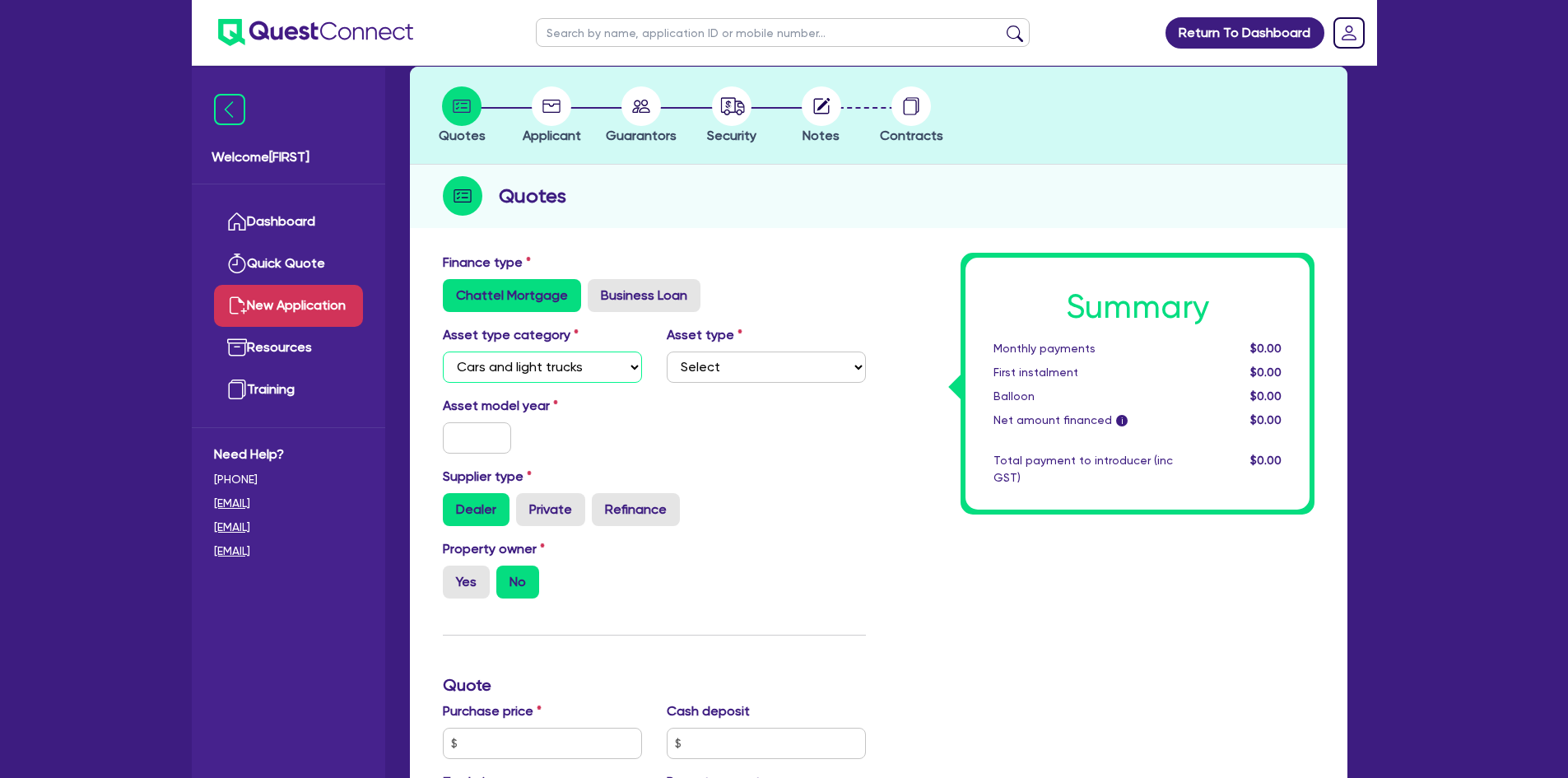 click on "Select Cars and light trucks Primary assets Secondary assets Tertiary assets" at bounding box center (542, 367) 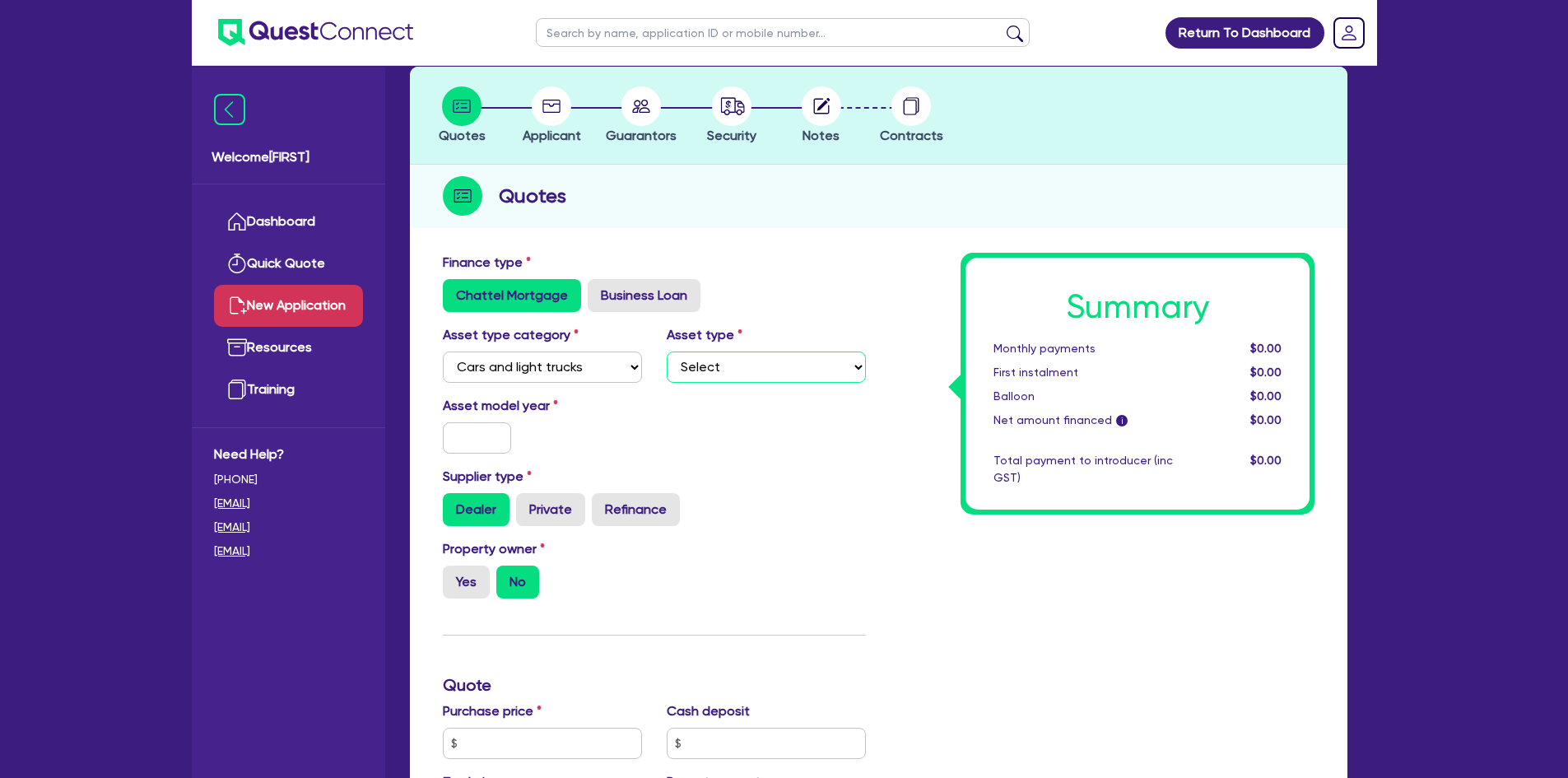 click on "Select Passenger vehicles Vans and utes Light trucks up to 4.5 tonne" at bounding box center [766, 367] 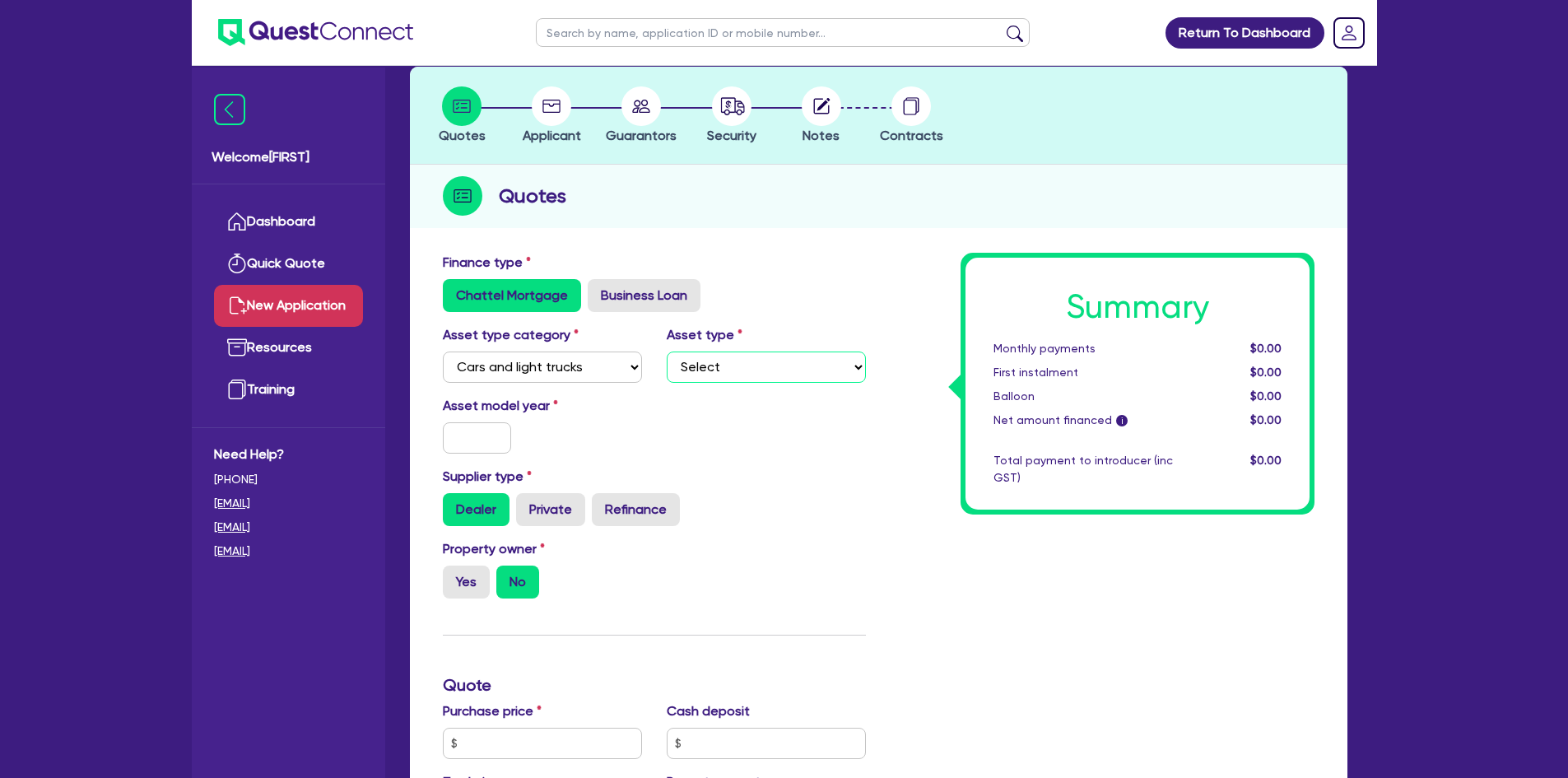 select on "LIGHT_TRUCKS" 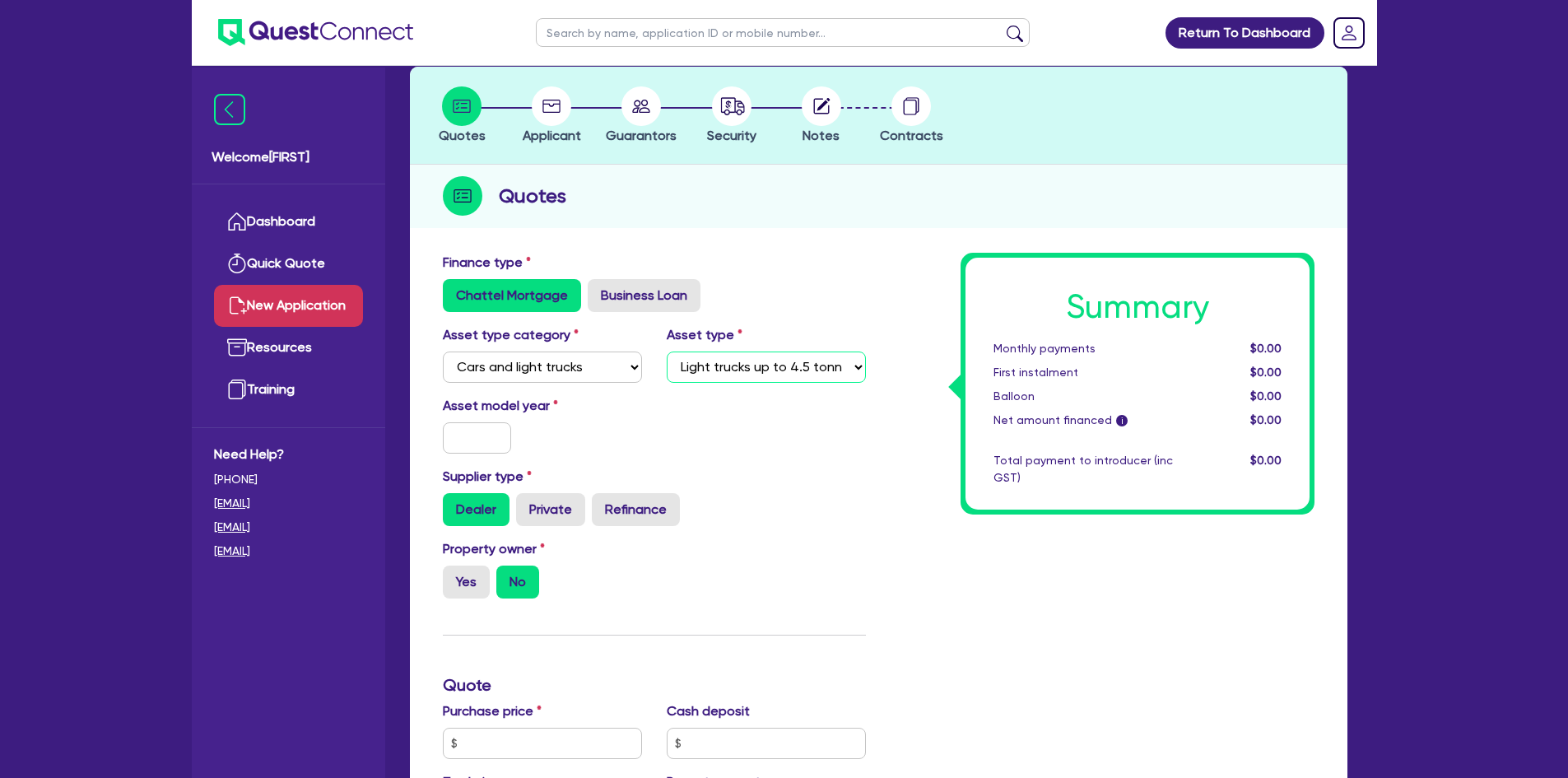 click on "Select Passenger vehicles Vans and utes Light trucks up to 4.5 tonne" at bounding box center (766, 367) 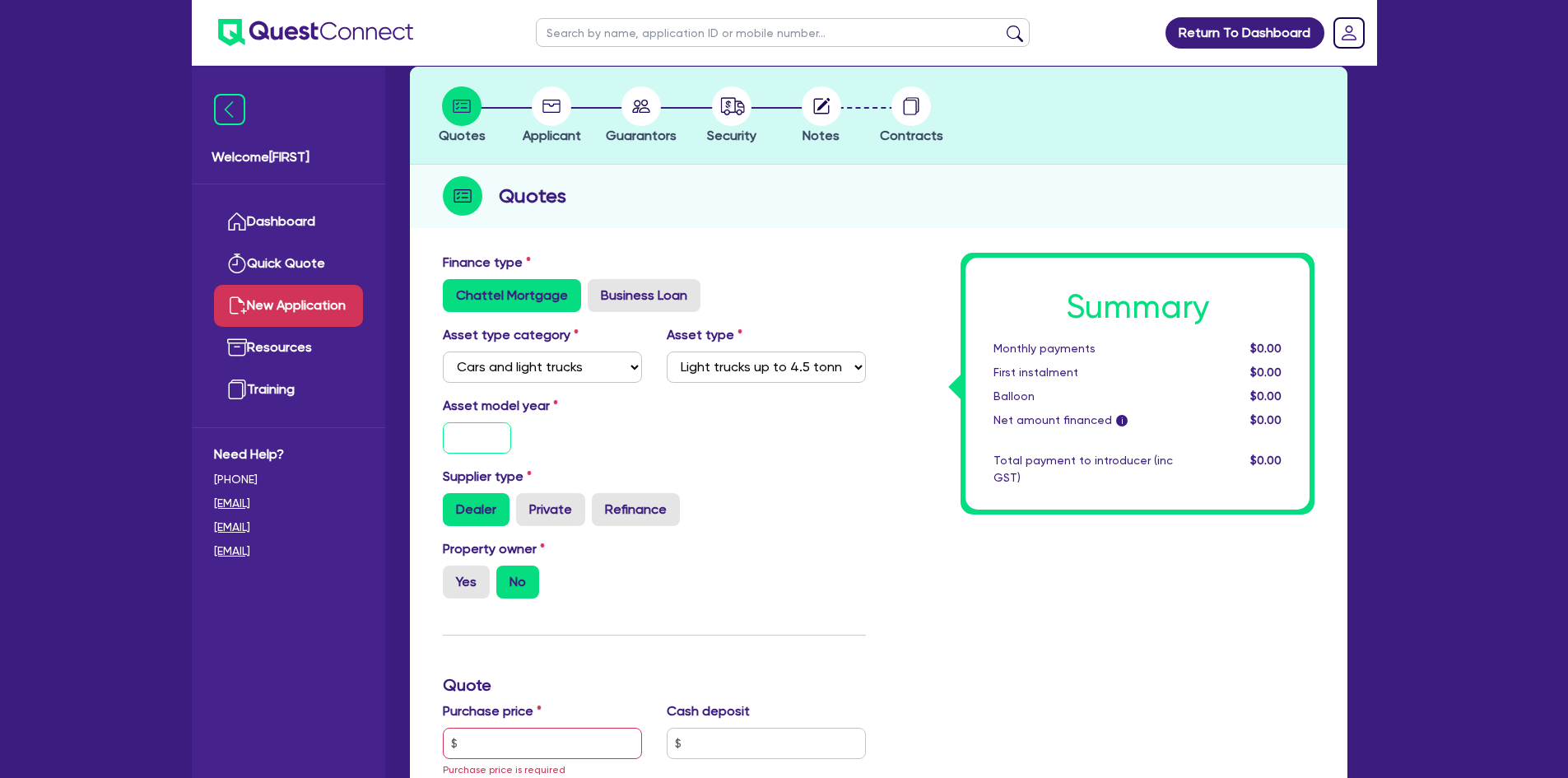 click at bounding box center (477, 438) 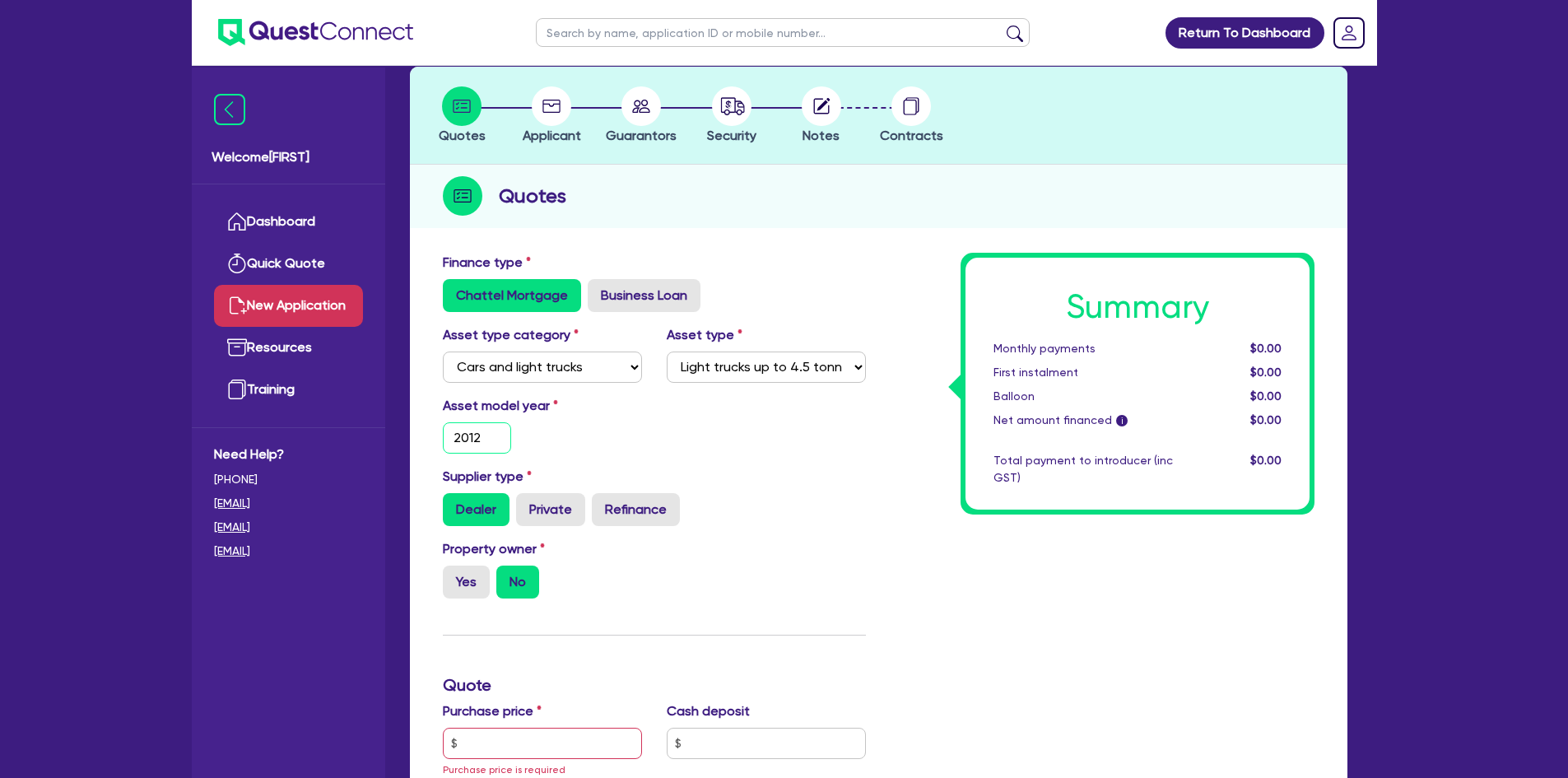 type on "2012" 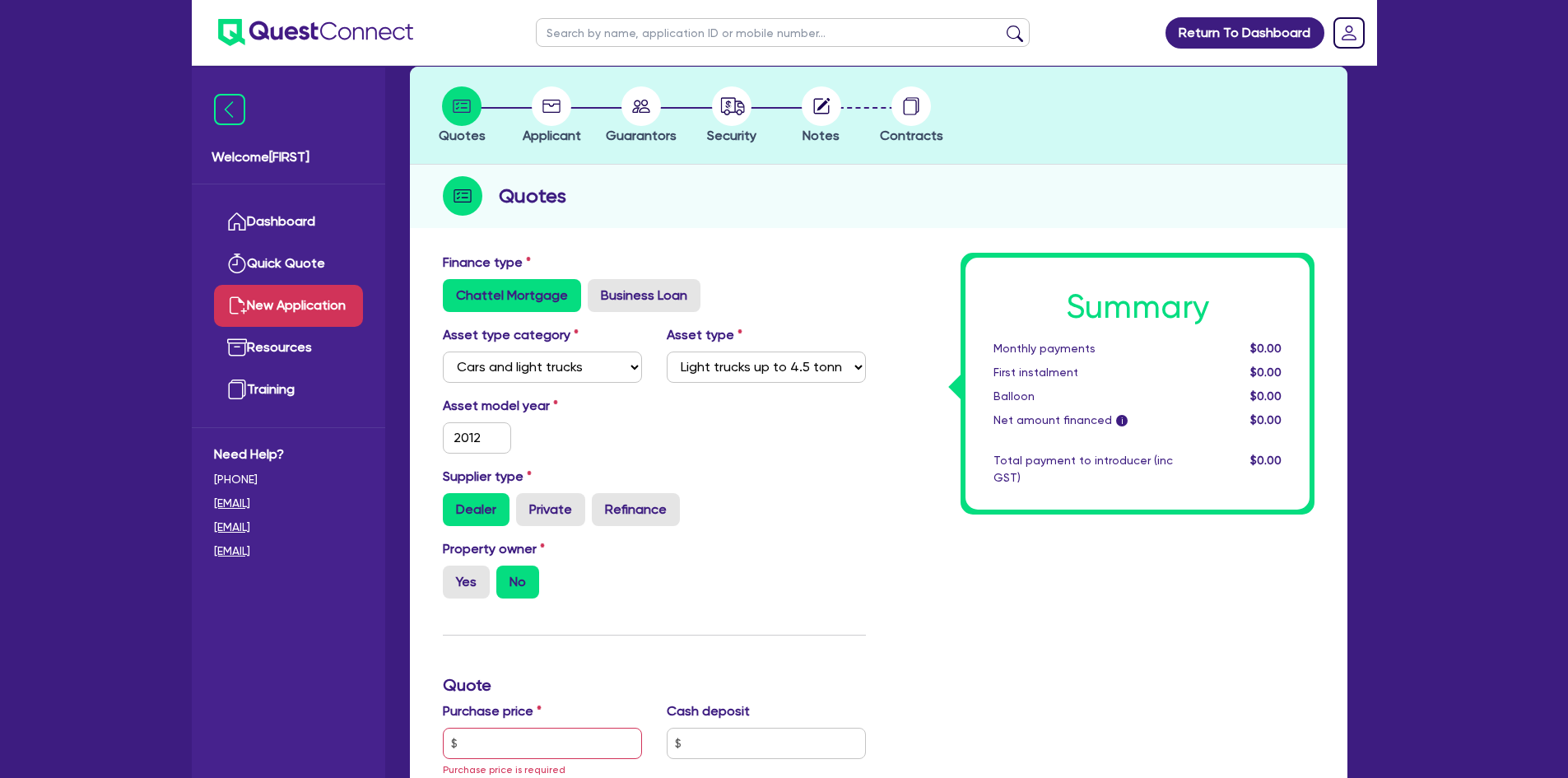 click on "Dealer Private Refinance" at bounding box center (654, 510) 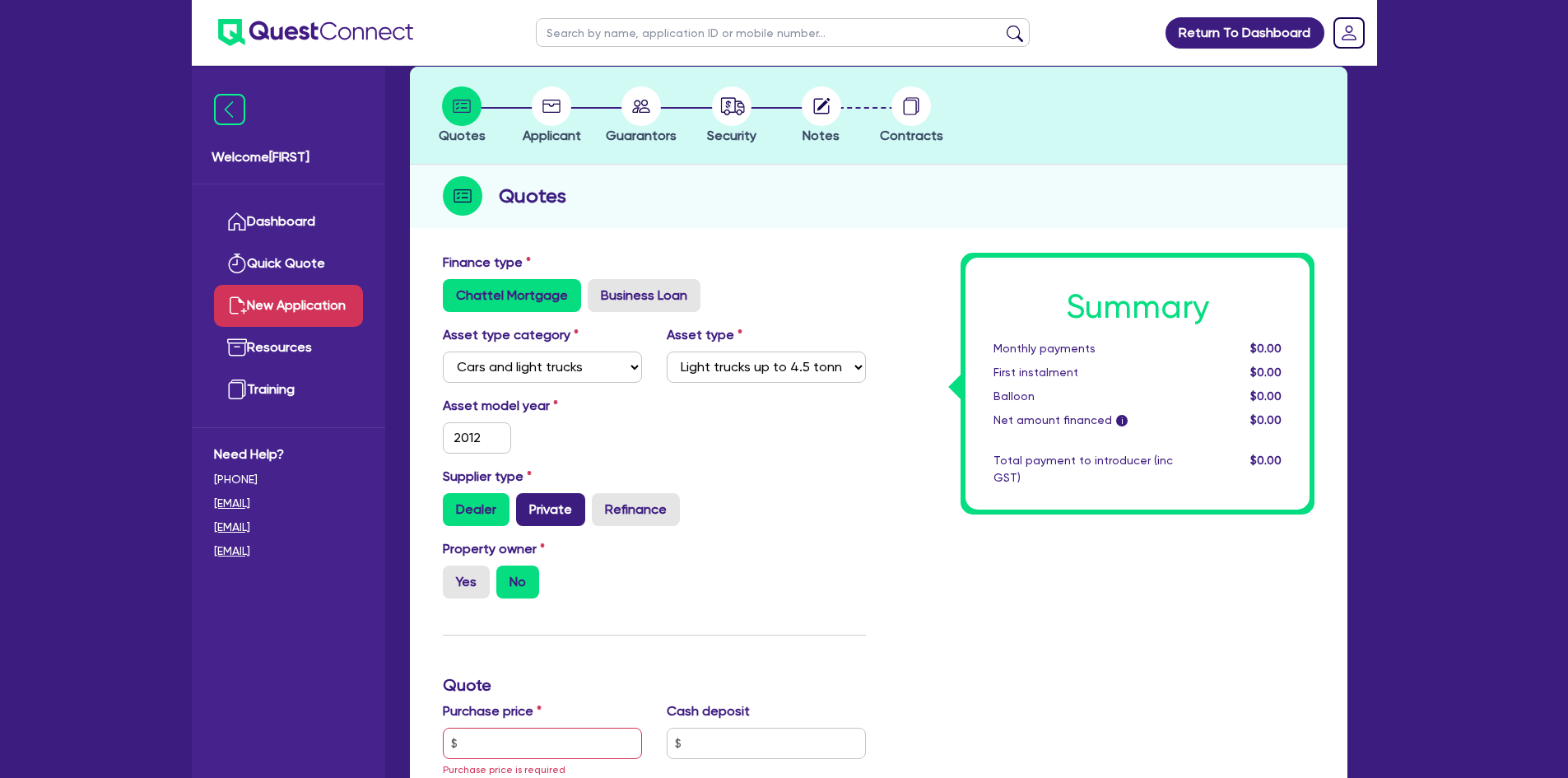 click on "Private" at bounding box center (551, 510) 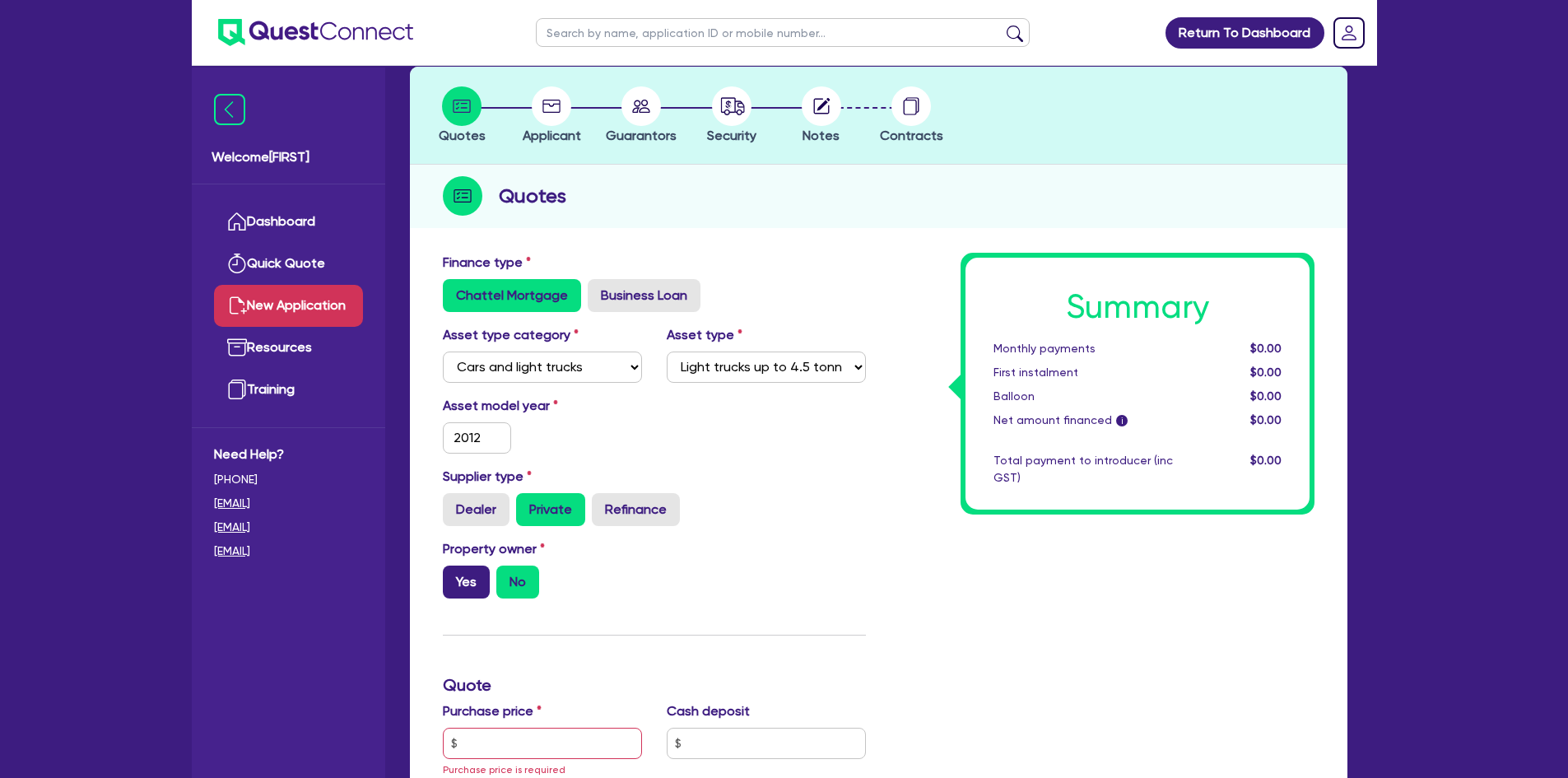 click on "Yes" at bounding box center (466, 582) 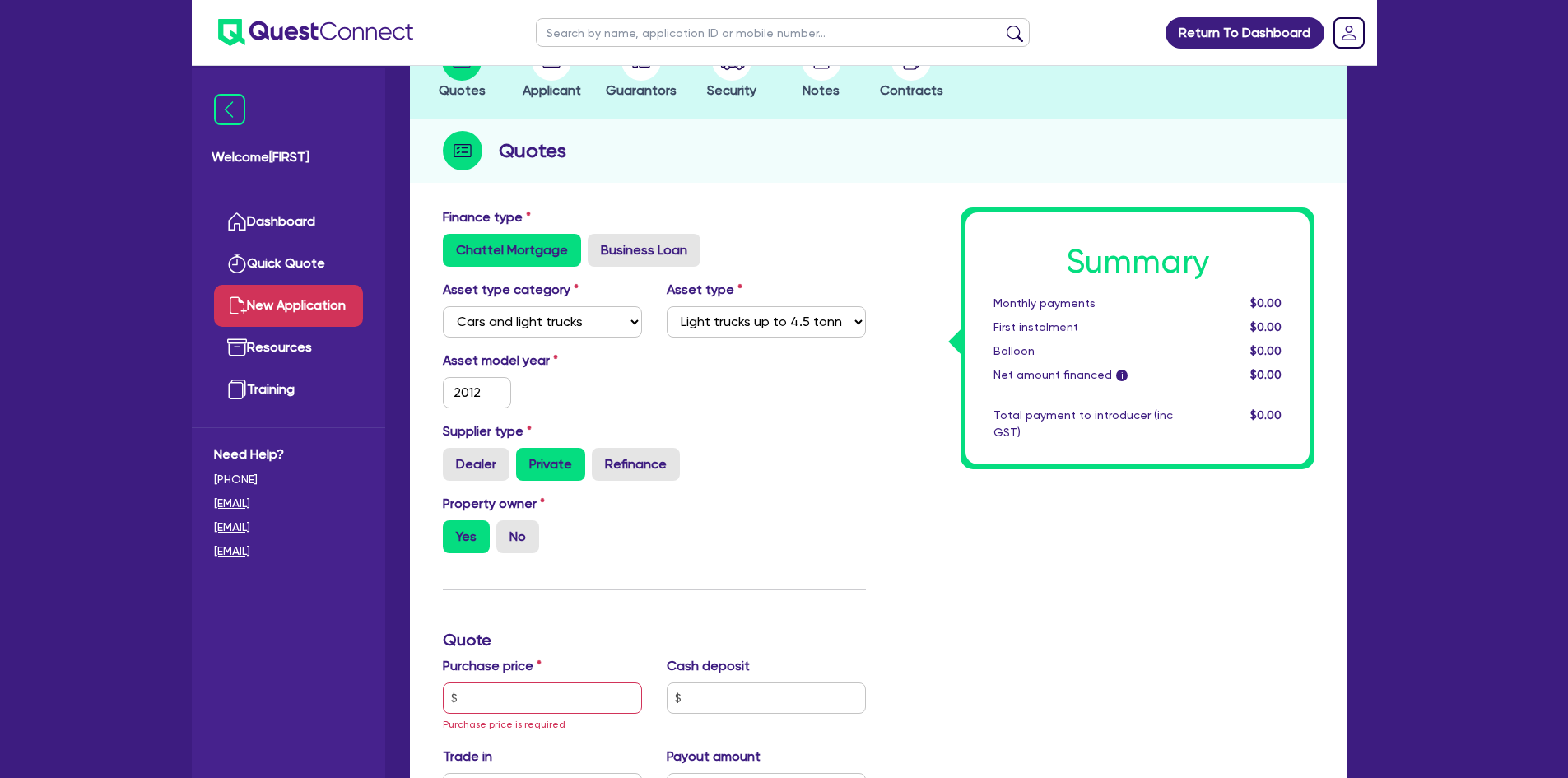 scroll, scrollTop: 247, scrollLeft: 0, axis: vertical 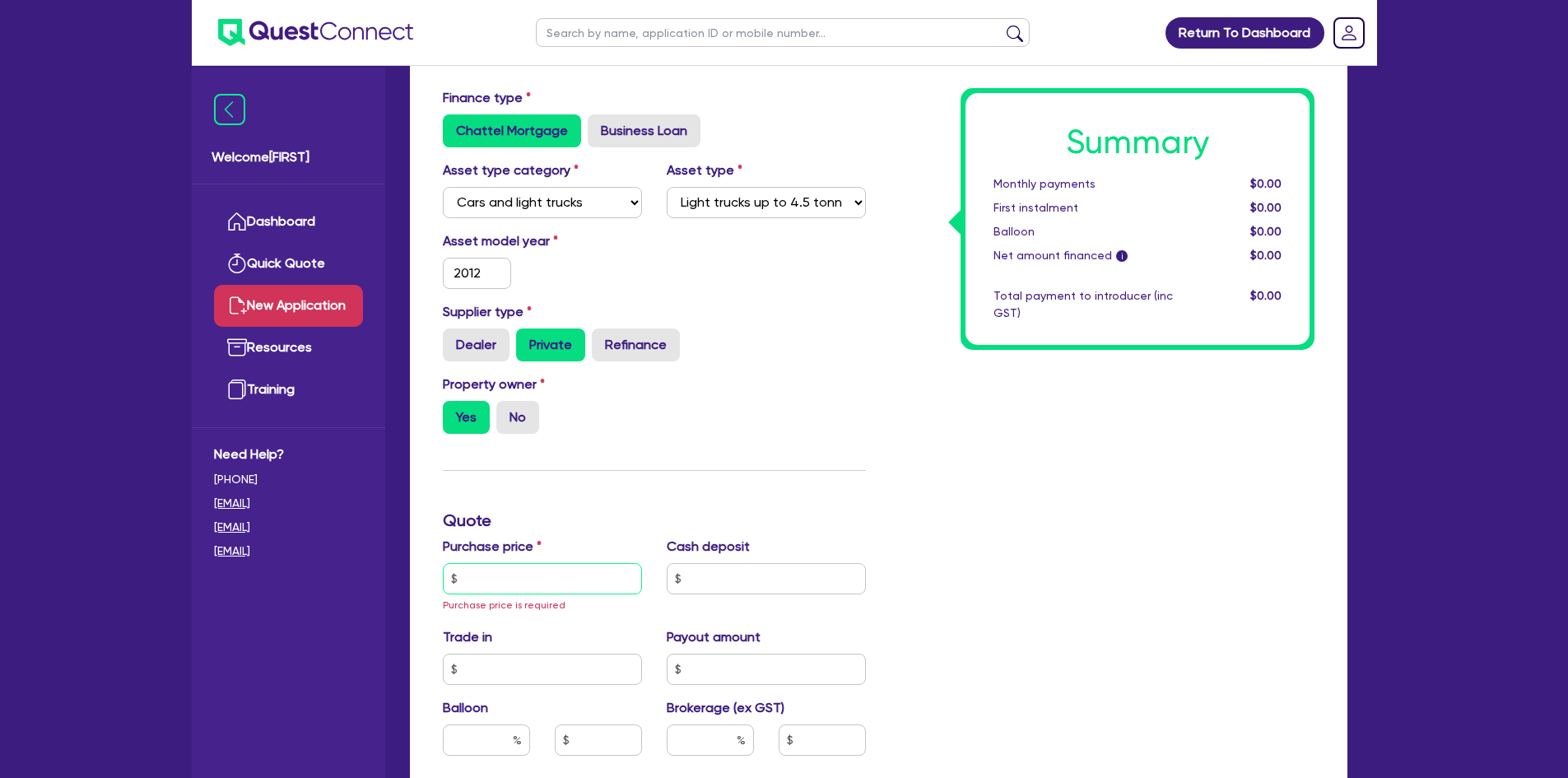 click at bounding box center [542, 579] 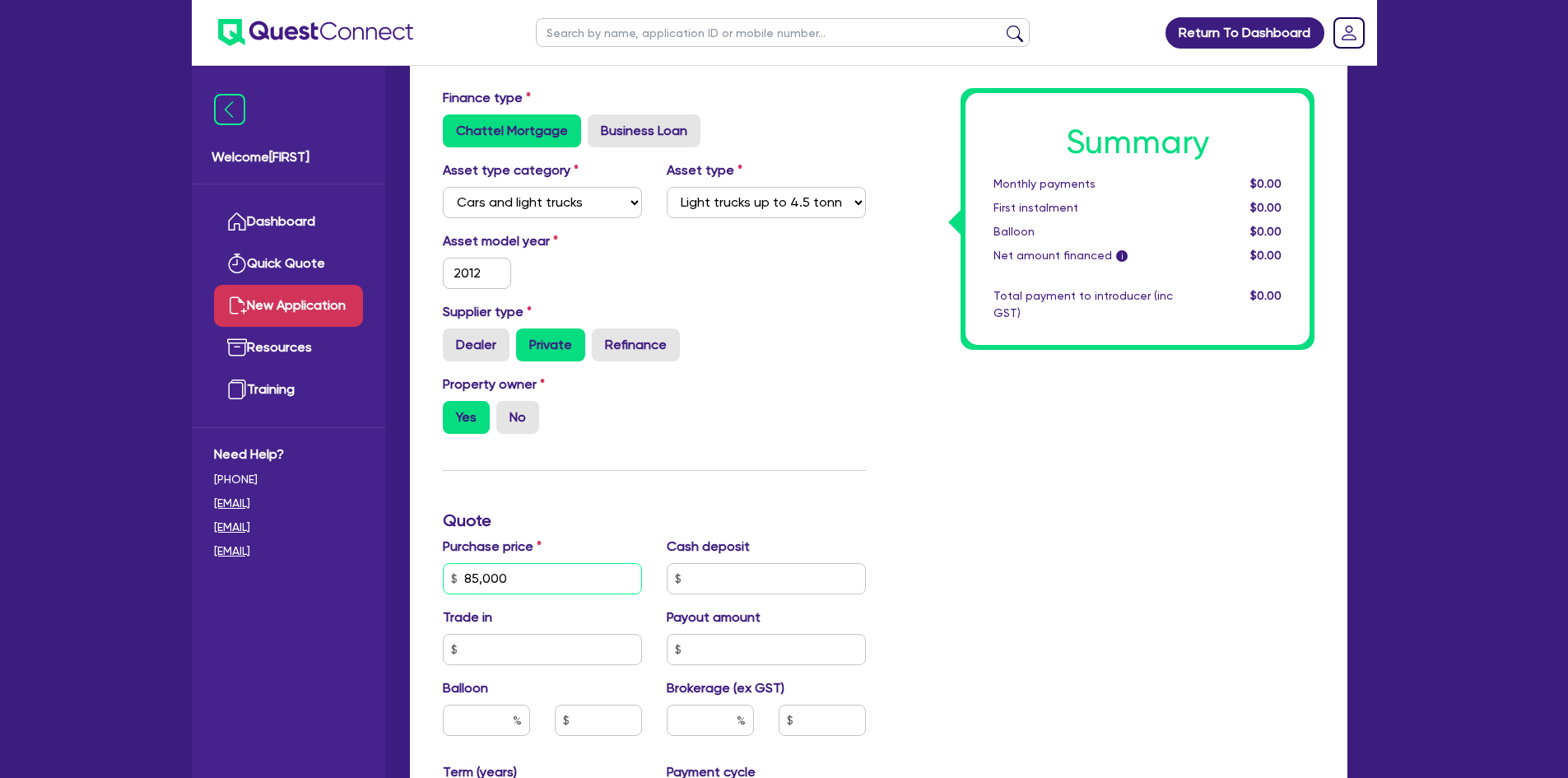 type on "85,000" 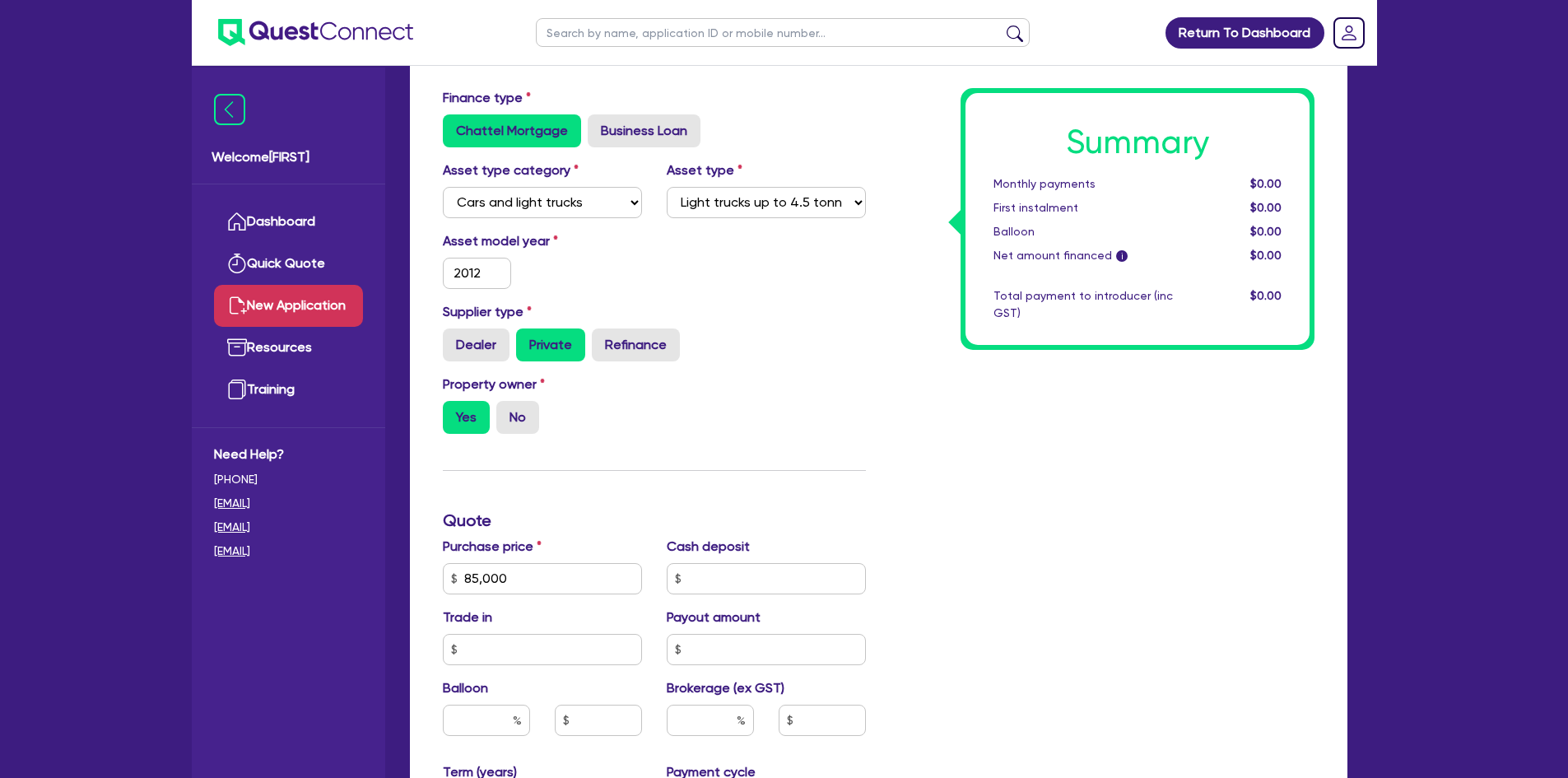 drag, startPoint x: 663, startPoint y: 584, endPoint x: 682, endPoint y: 584, distance: 19 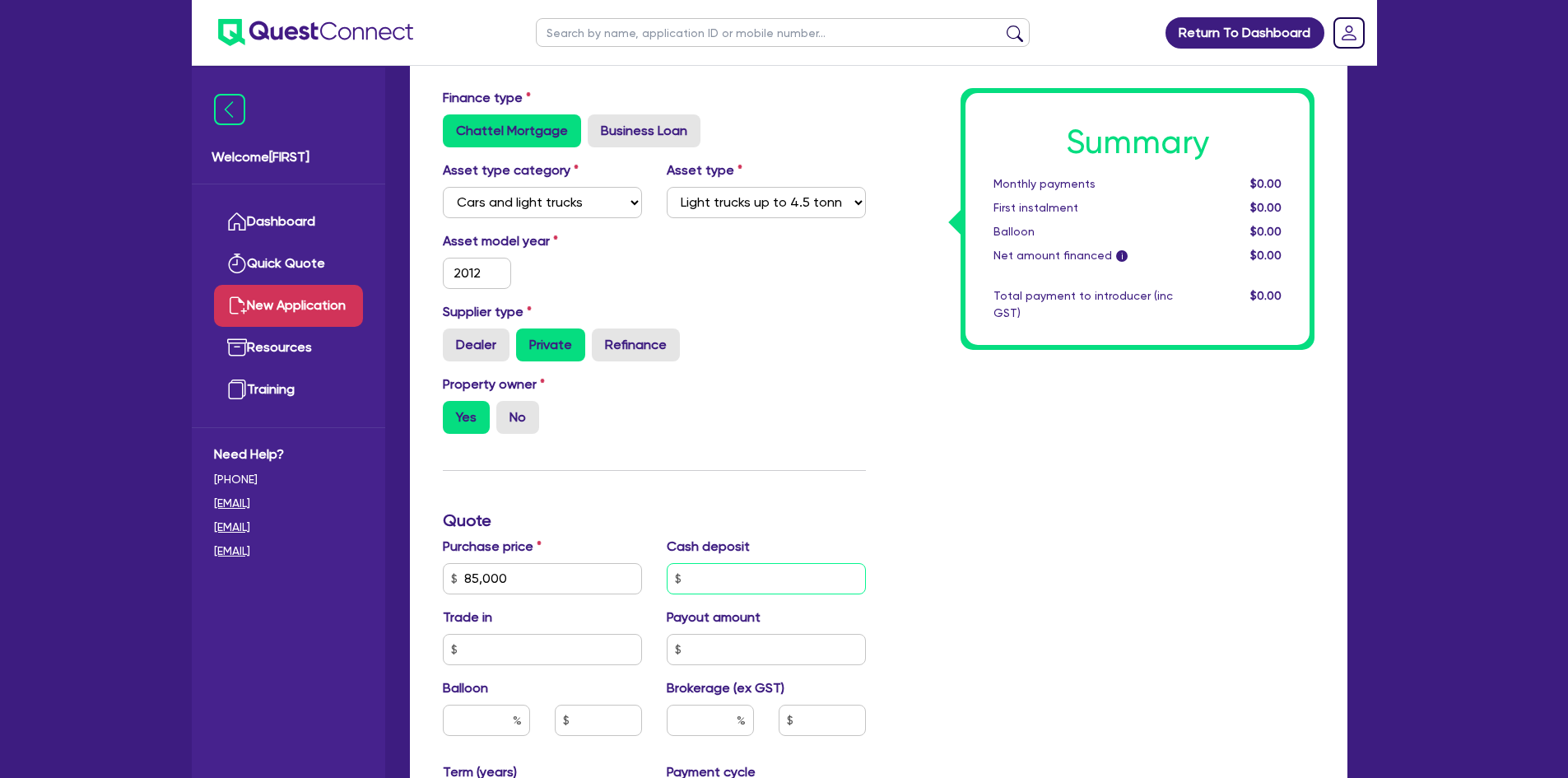 click at bounding box center (766, 579) 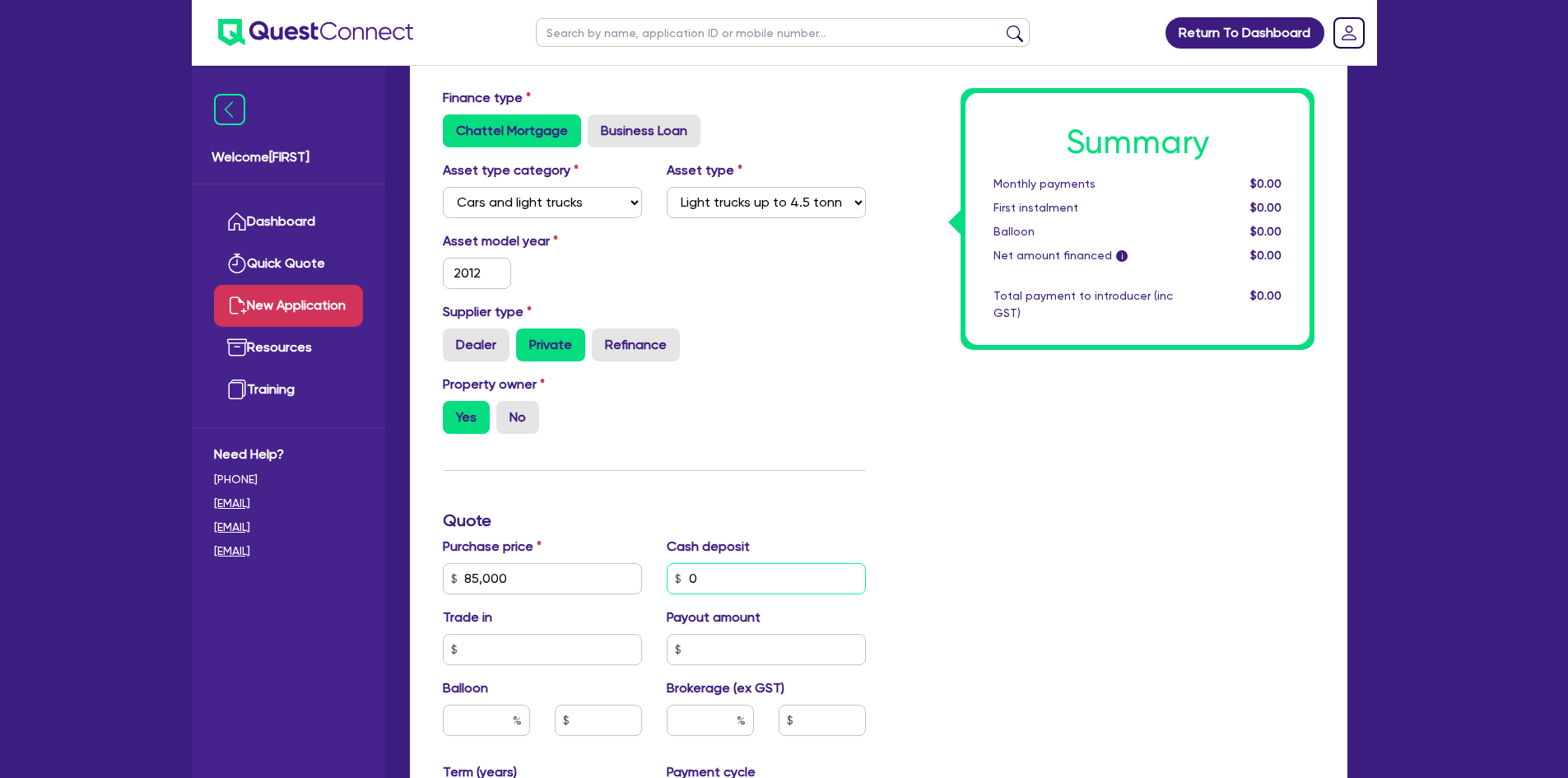 type on "0" 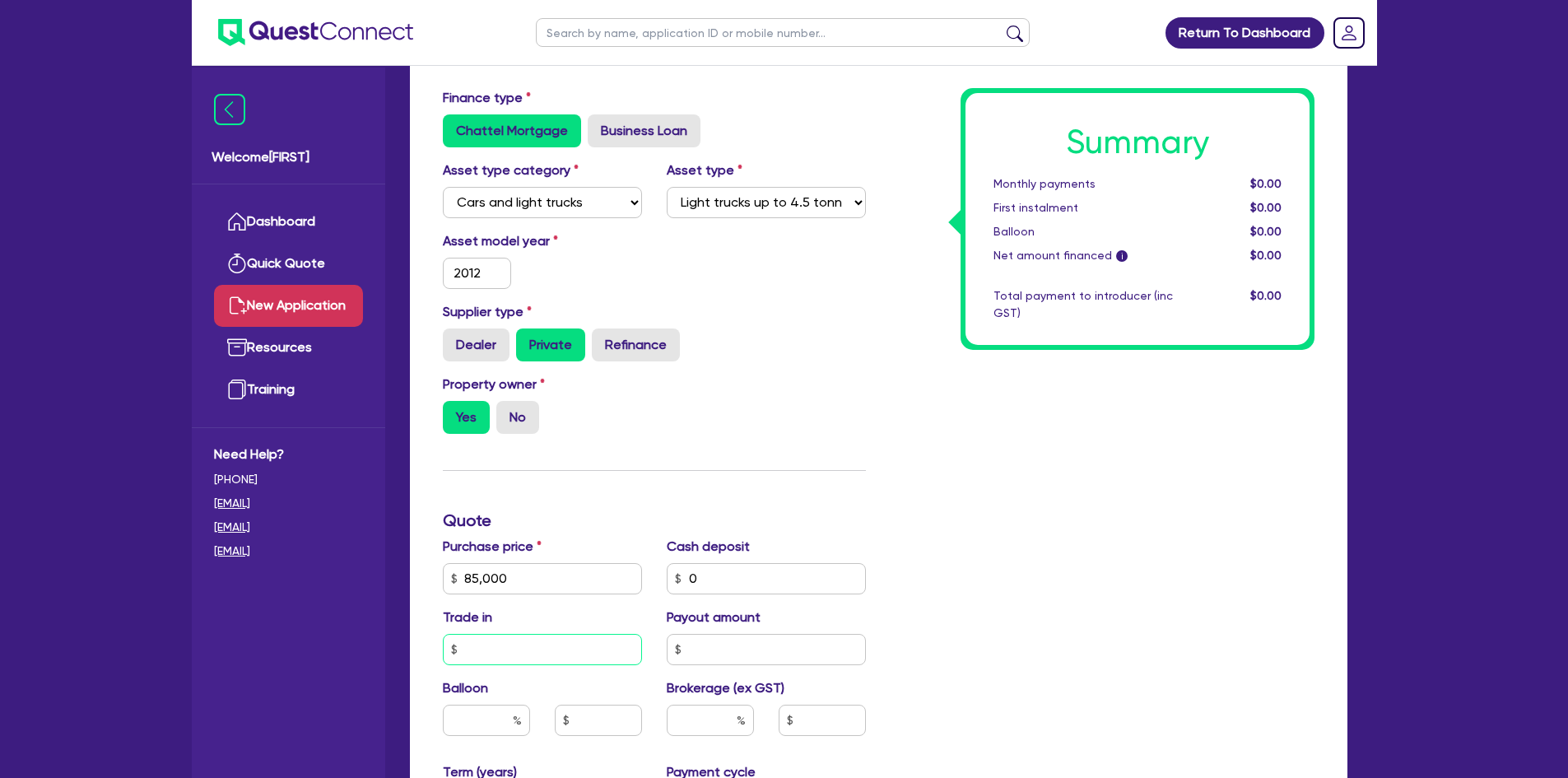 click at bounding box center [542, 650] 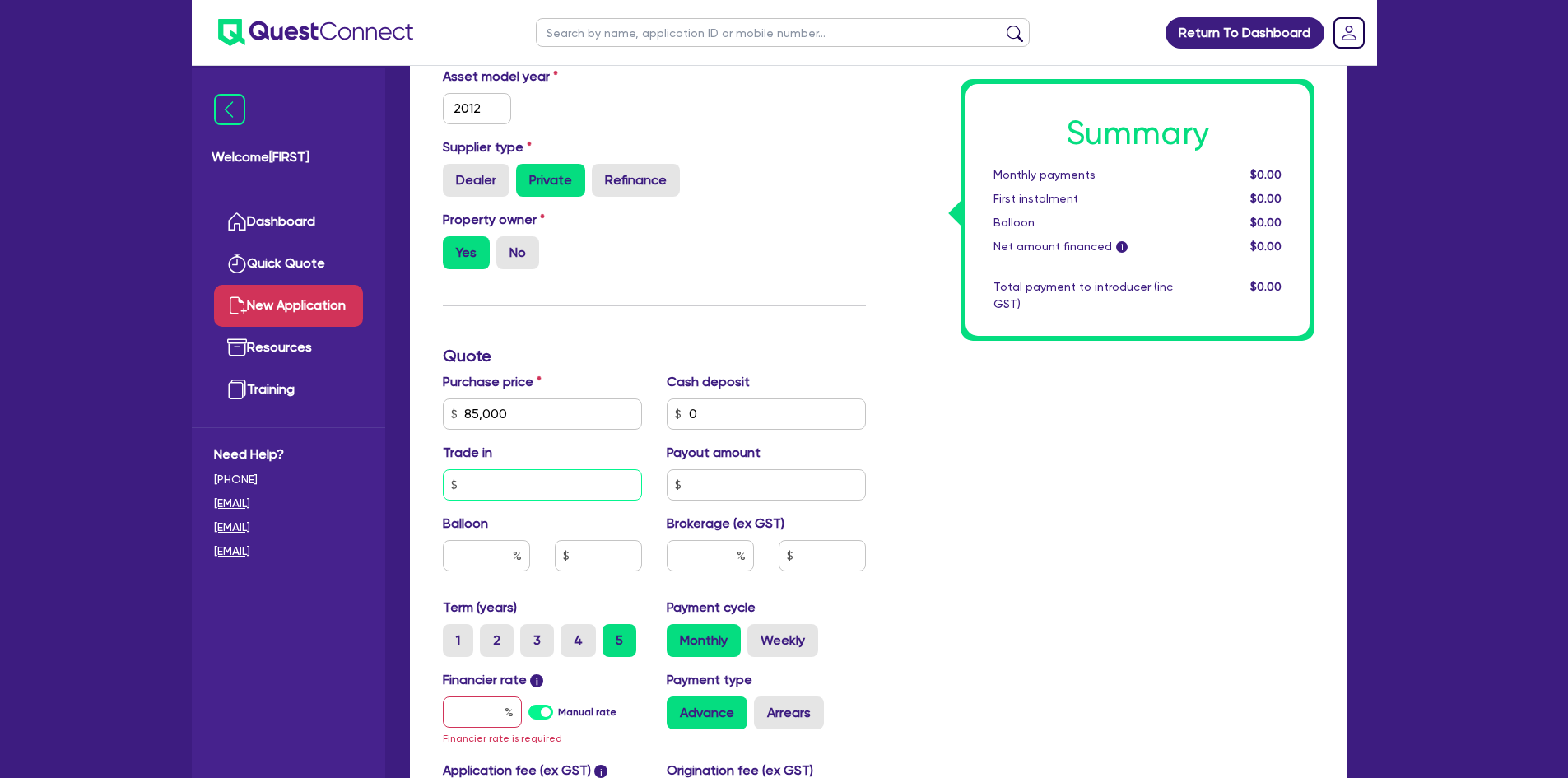 scroll, scrollTop: 494, scrollLeft: 0, axis: vertical 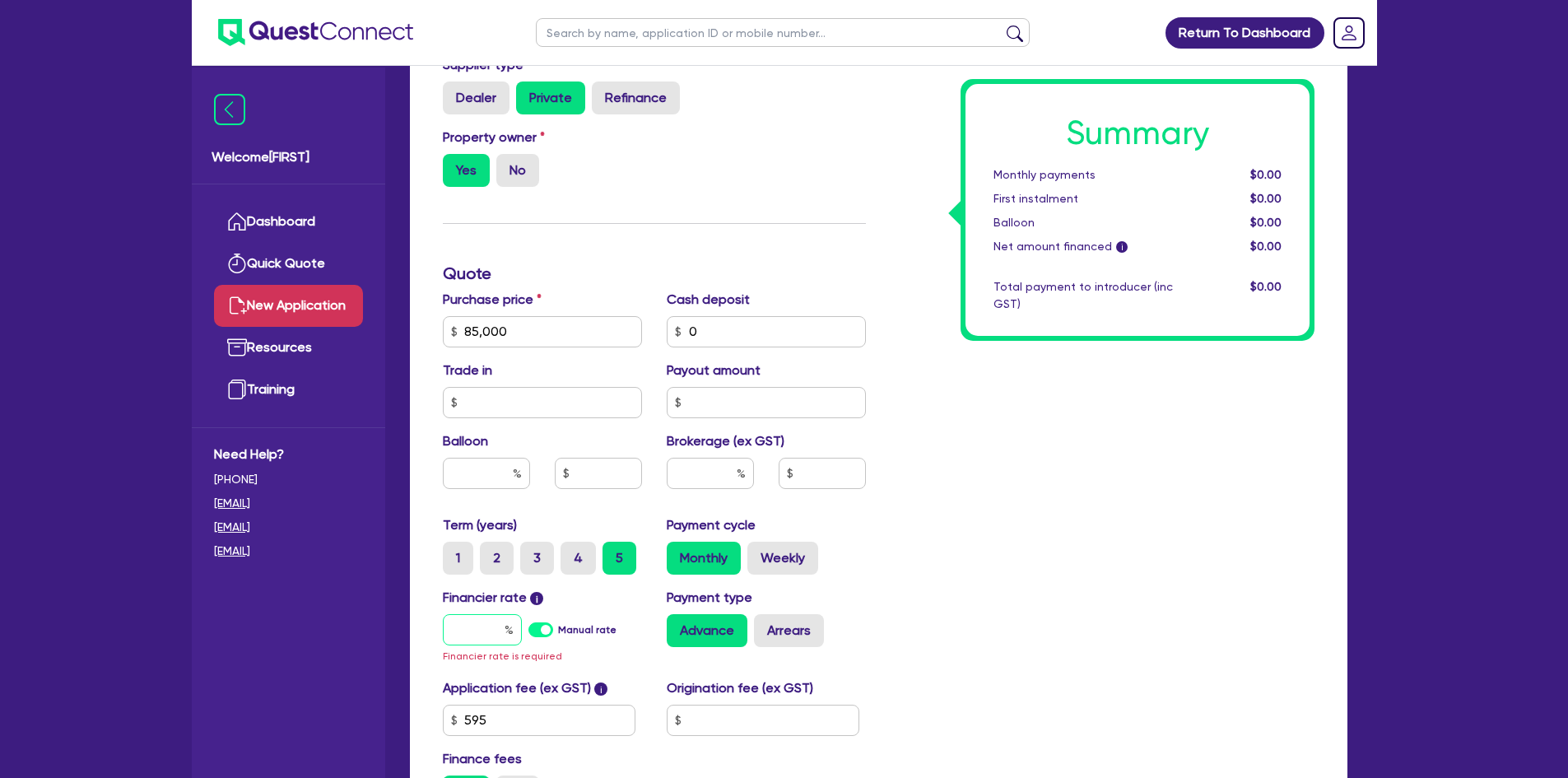 click at bounding box center (482, 630) 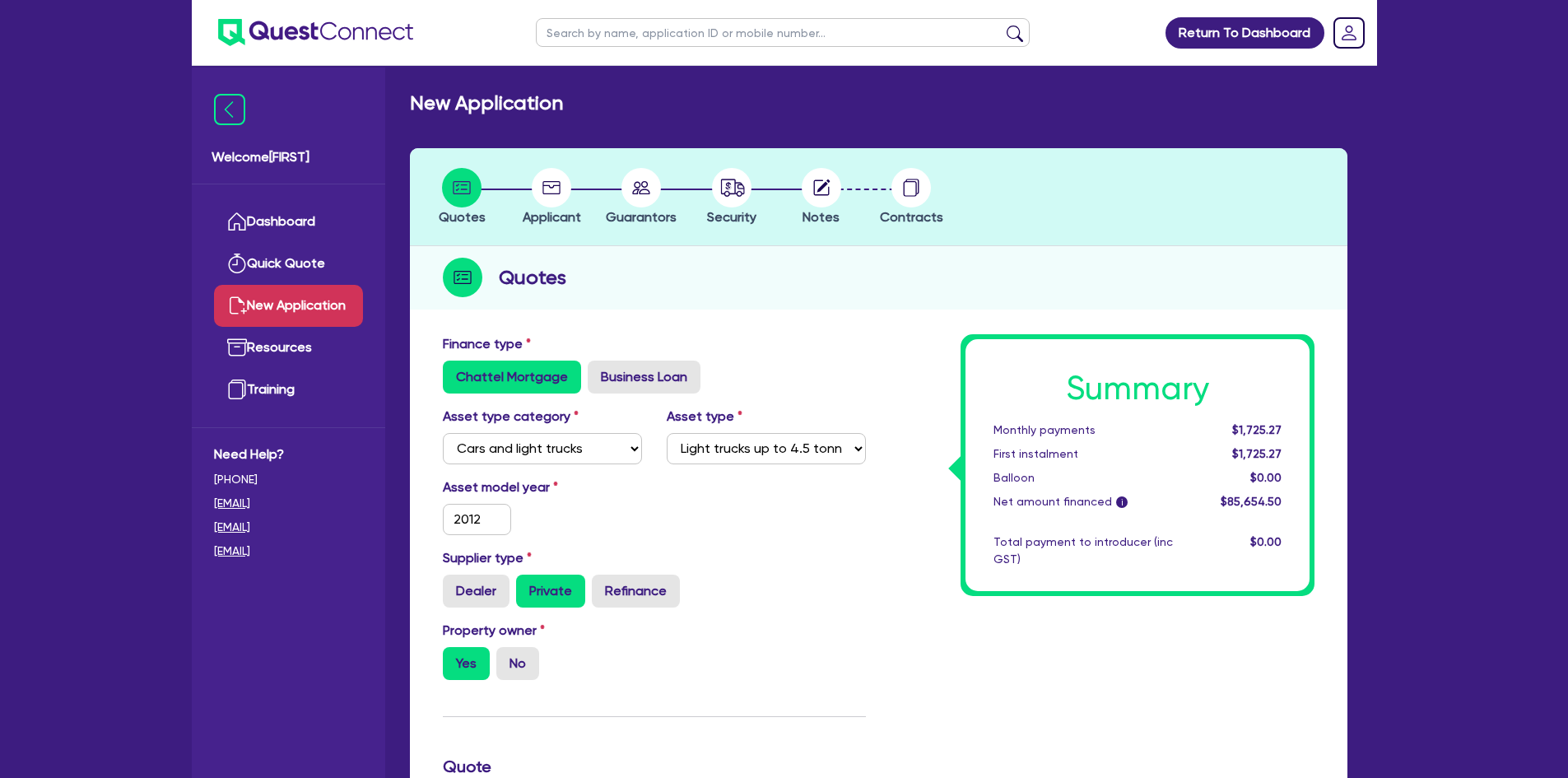 scroll, scrollTop: 0, scrollLeft: 0, axis: both 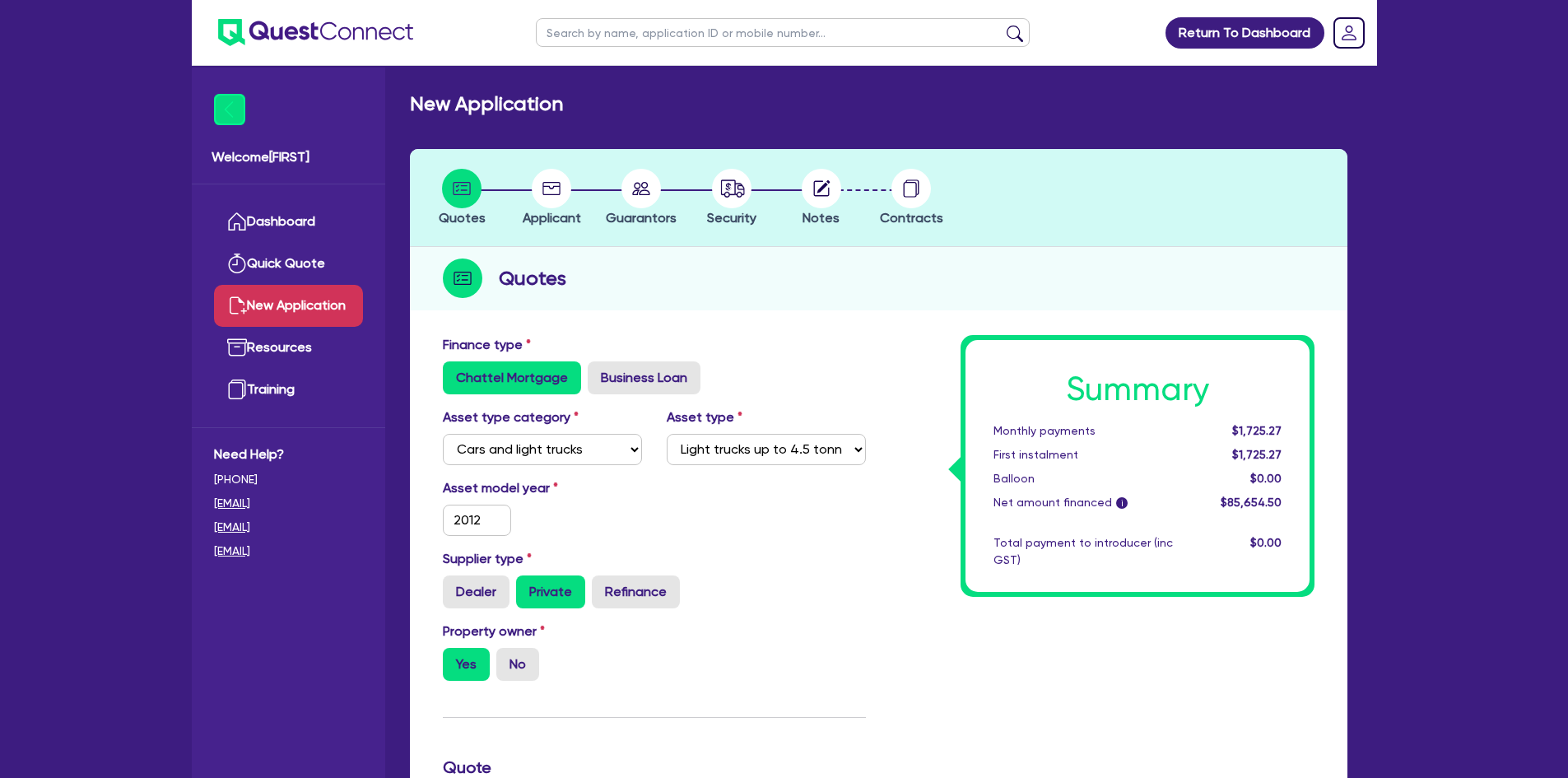 type on "8" 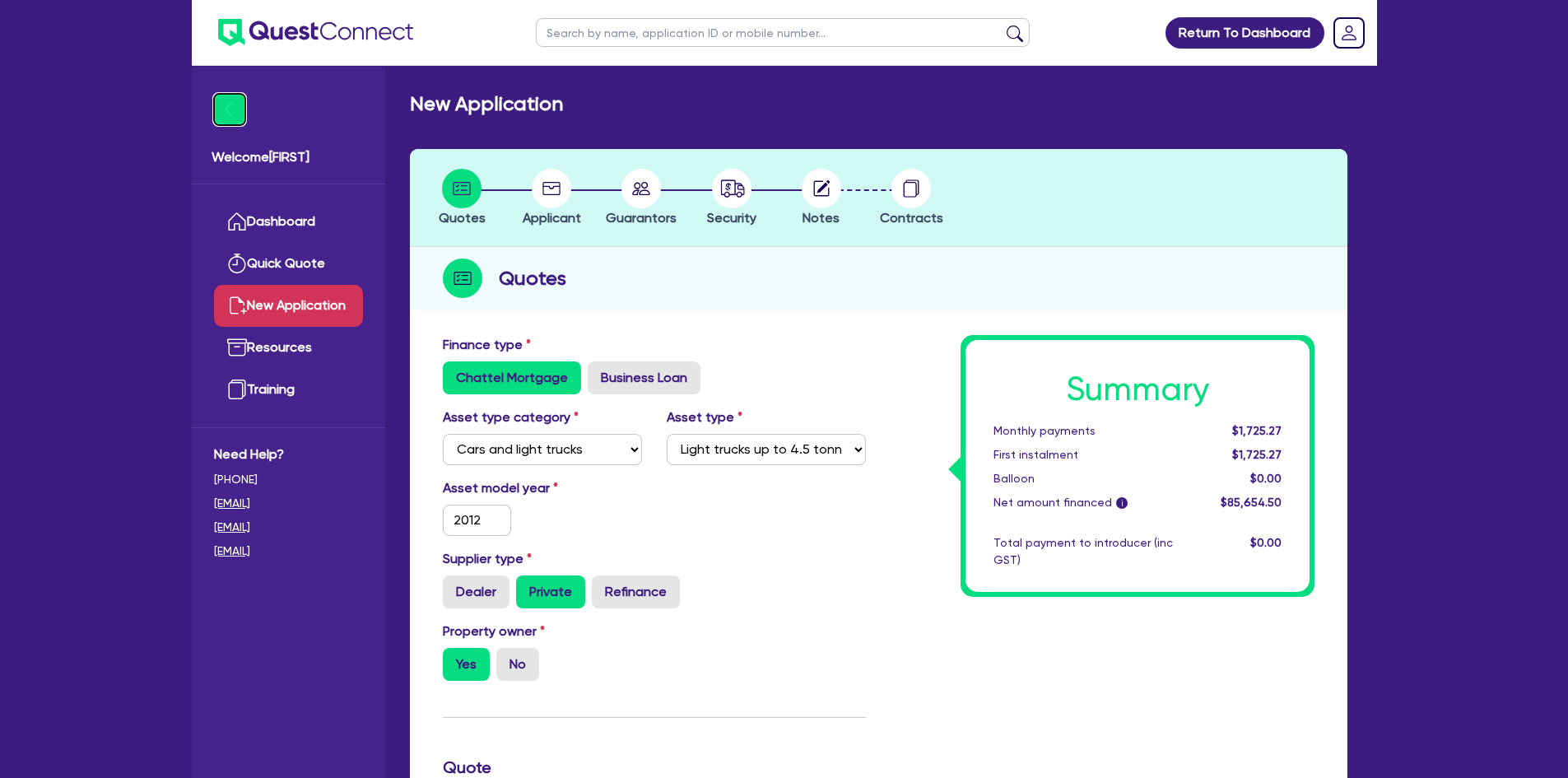 click at bounding box center (230, 109) 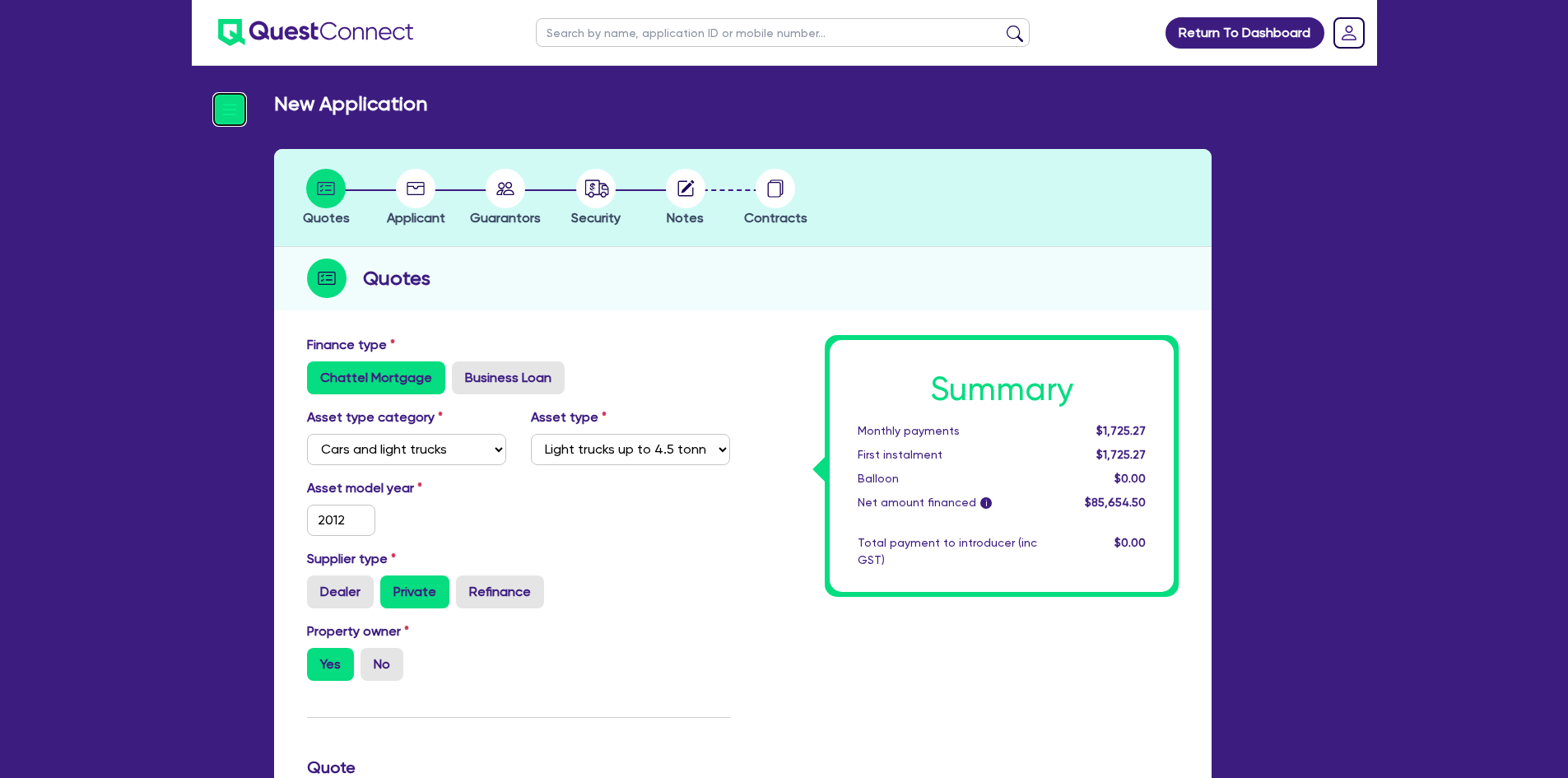 click at bounding box center (230, 109) 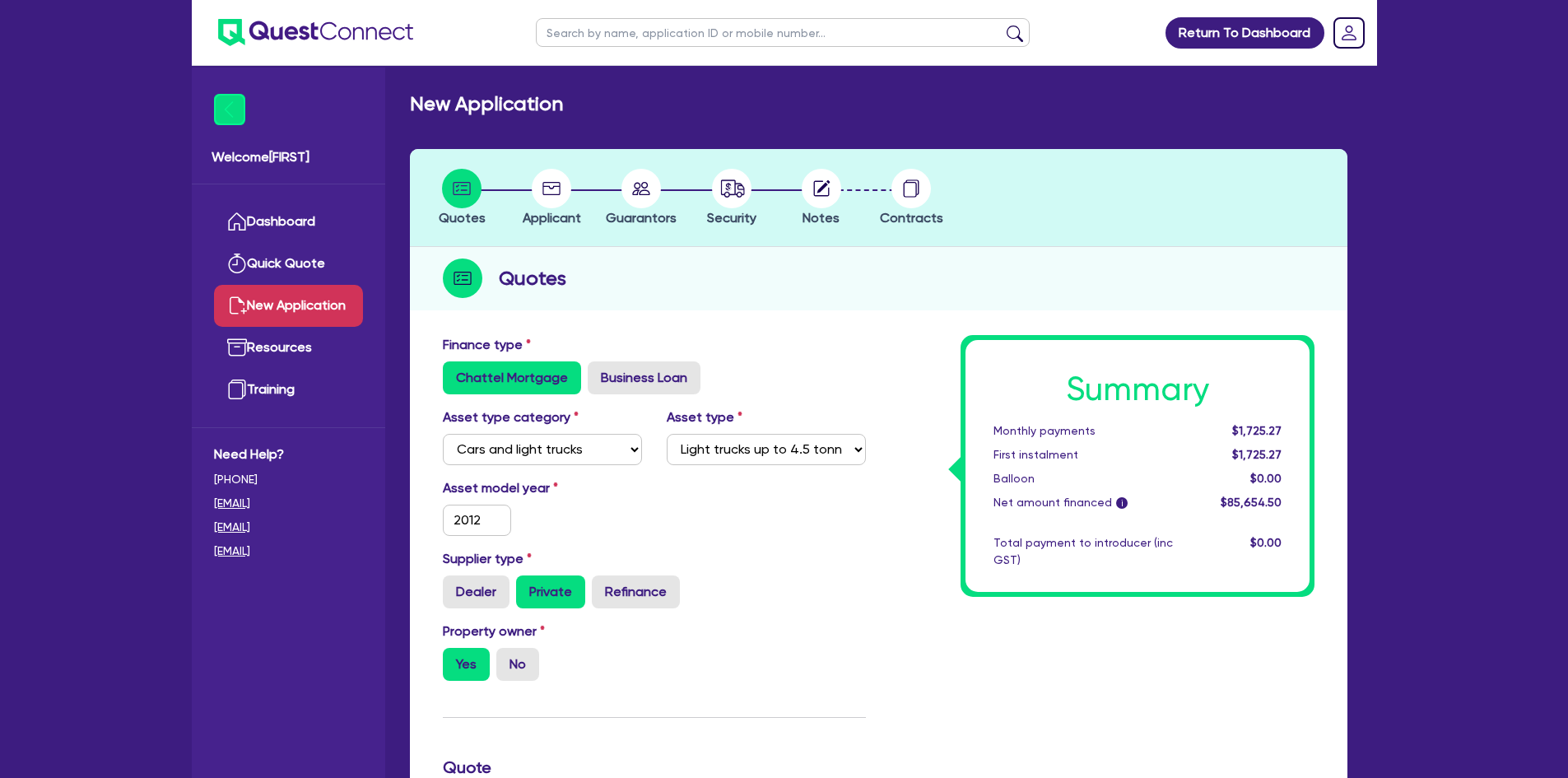 click at bounding box center (462, 189) 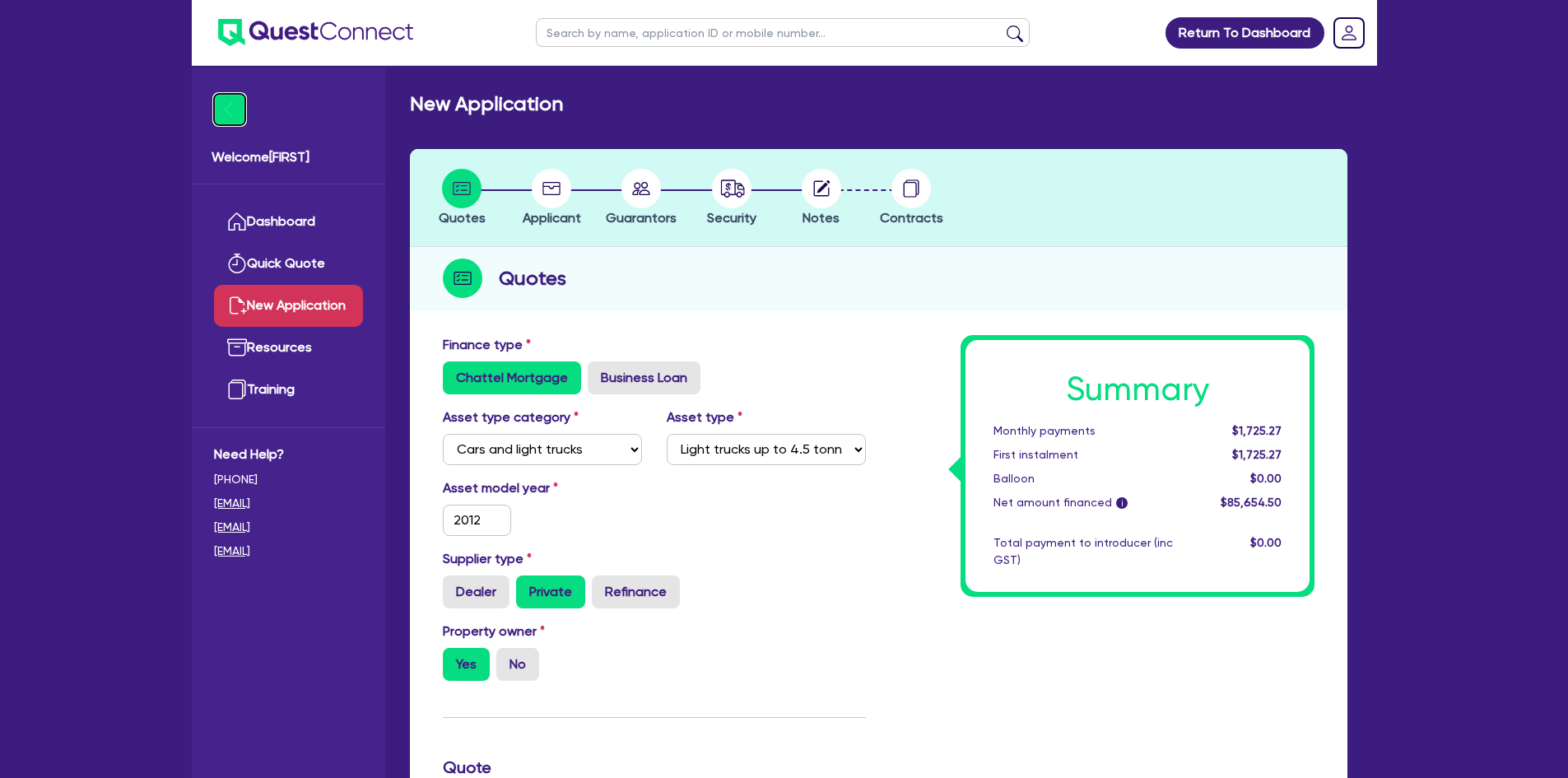 click at bounding box center [230, 109] 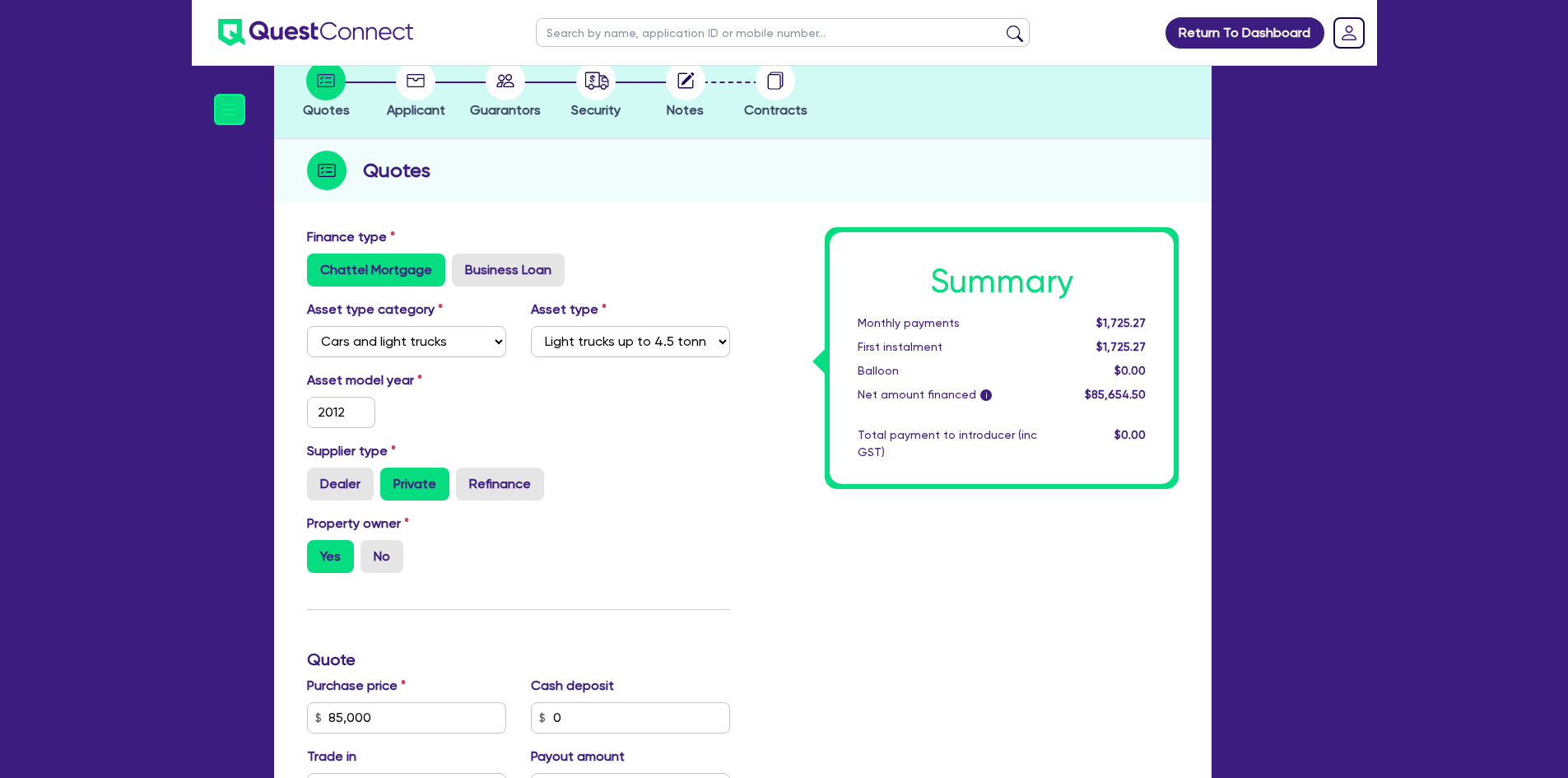 scroll, scrollTop: 329, scrollLeft: 0, axis: vertical 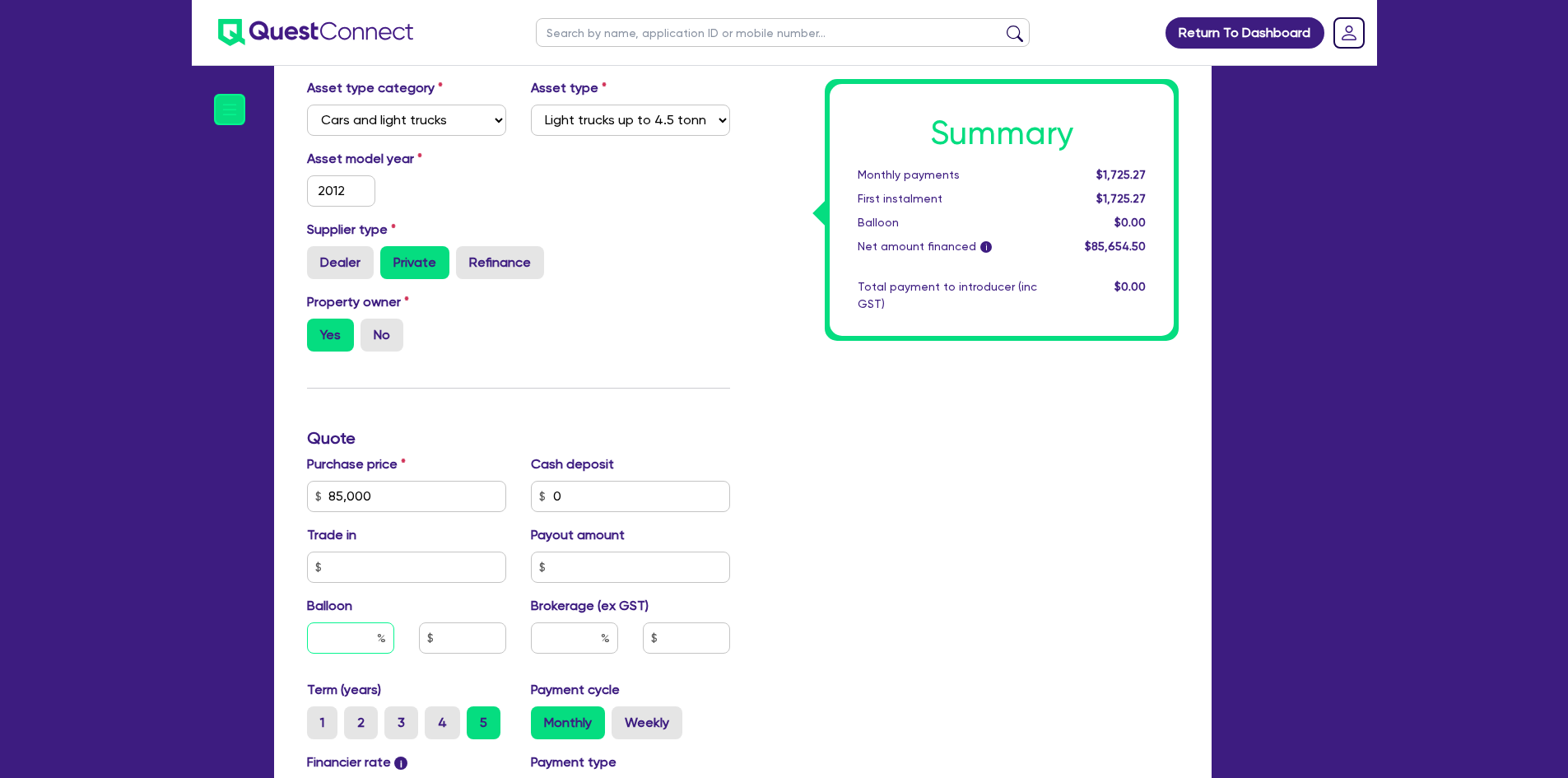 click at bounding box center [351, 638] 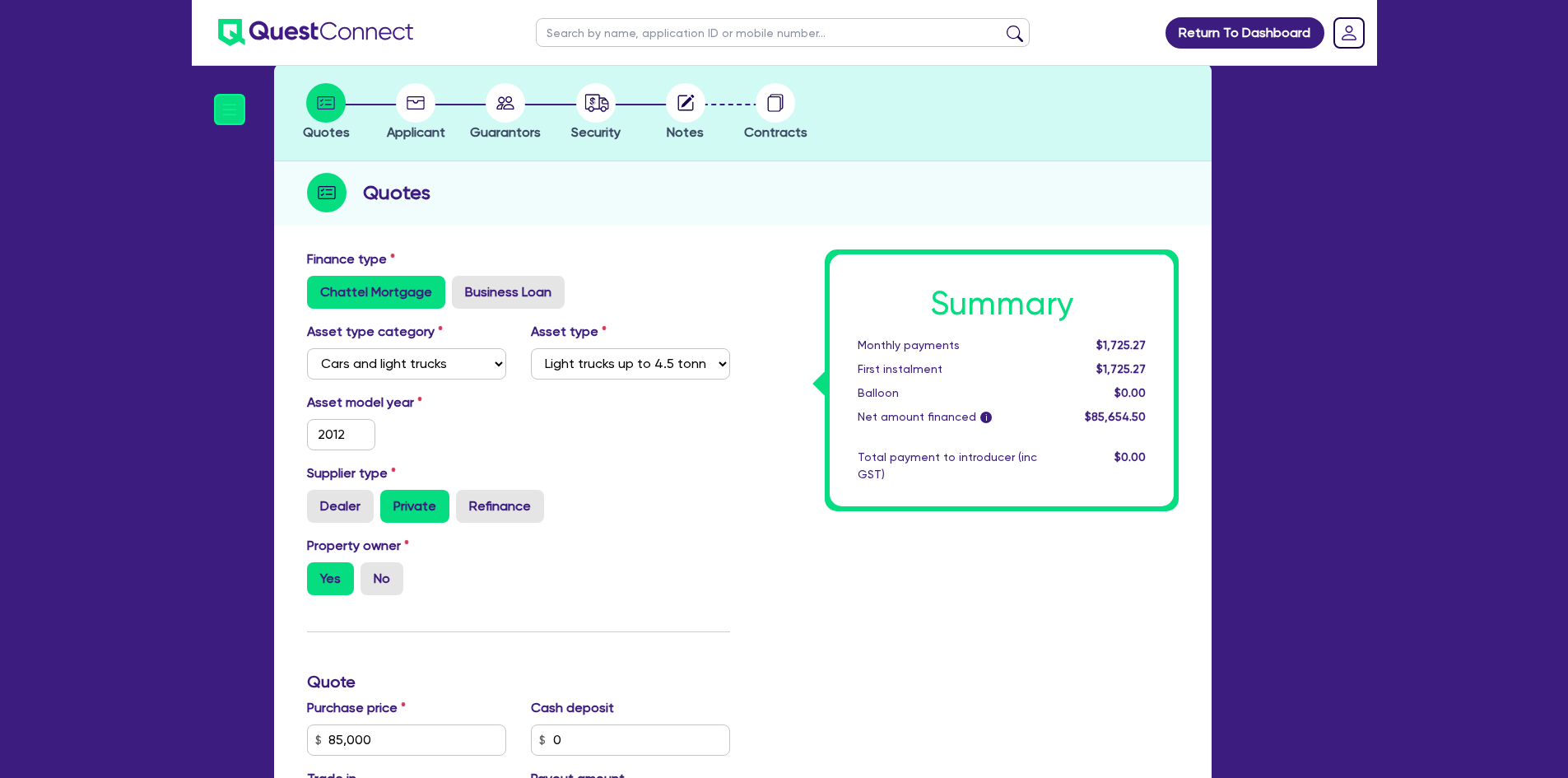 scroll, scrollTop: 0, scrollLeft: 0, axis: both 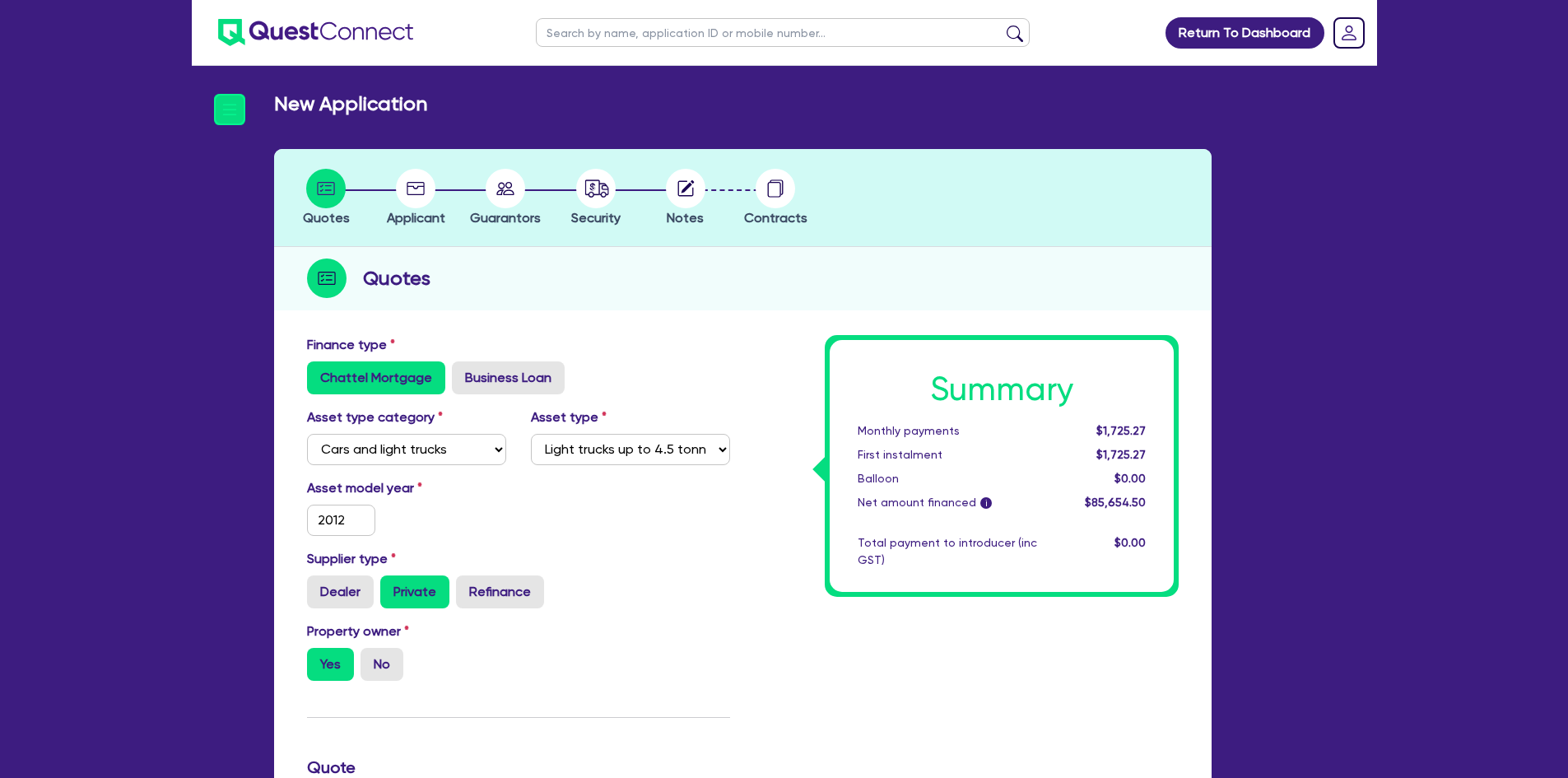 drag, startPoint x: 275, startPoint y: 113, endPoint x: 231, endPoint y: 122, distance: 44.911023 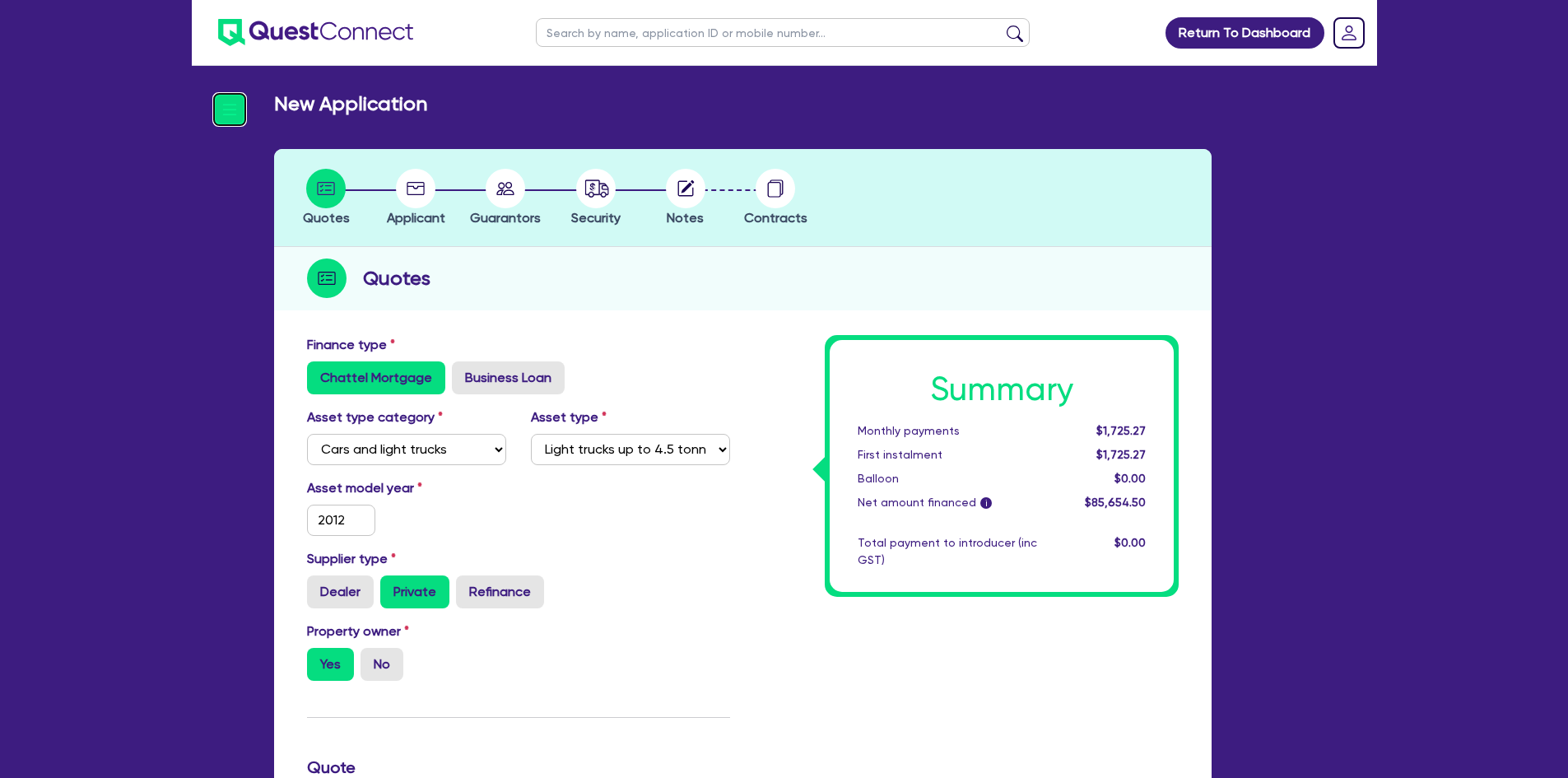 click at bounding box center (230, 109) 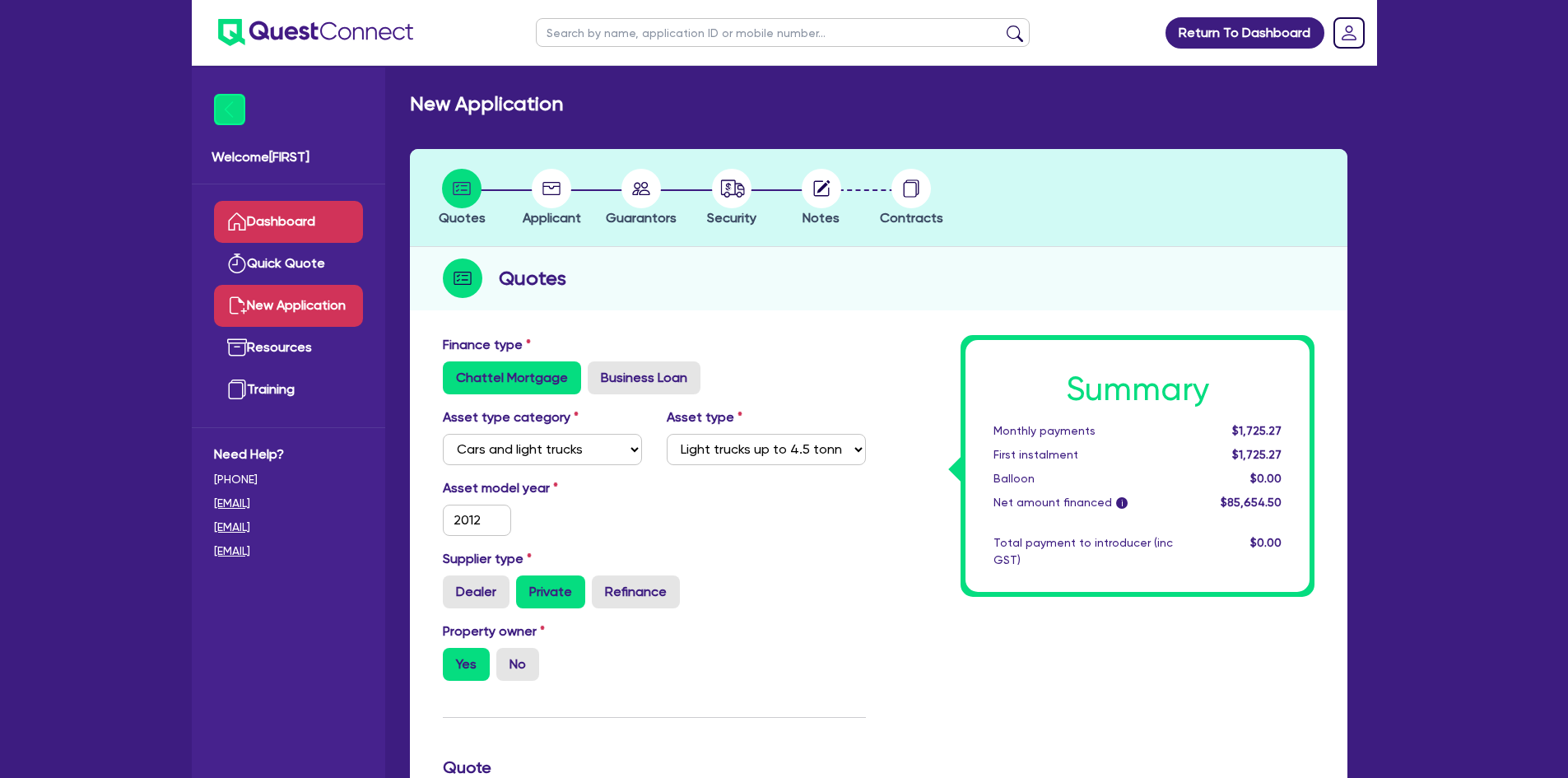 click on "Dashboard" at bounding box center [288, 221] 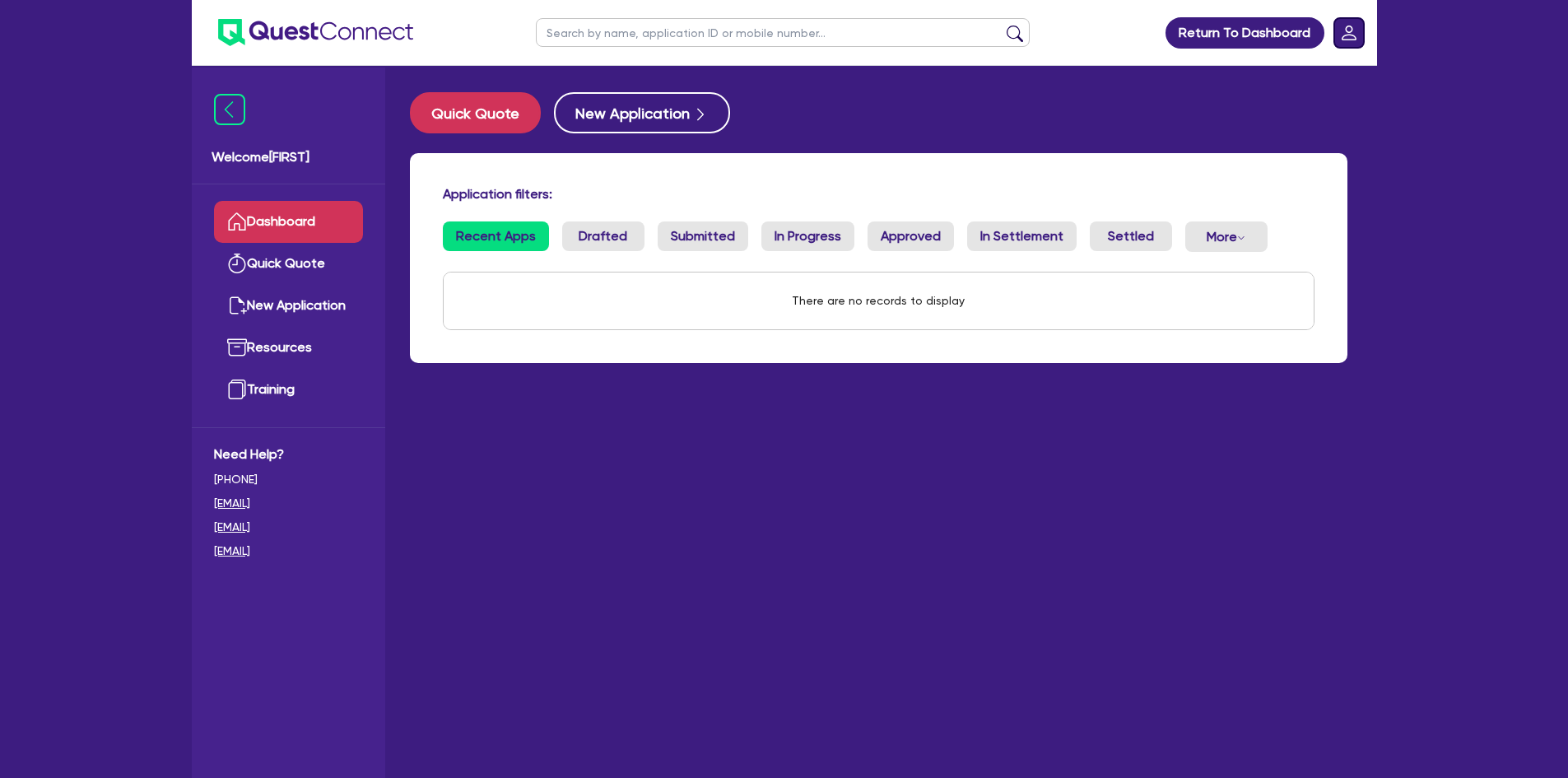 click at bounding box center [1349, 33] 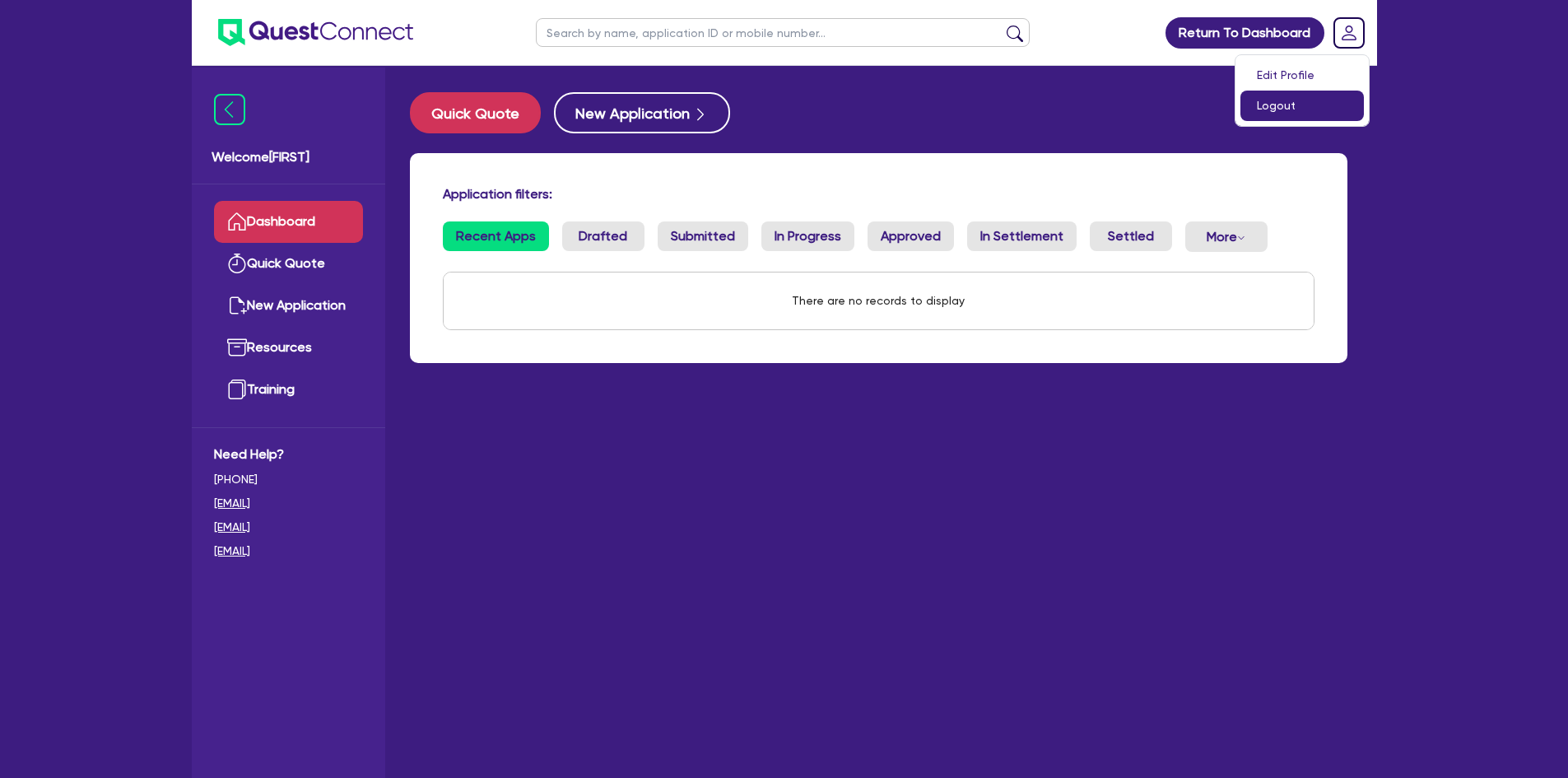 click on "Logout" at bounding box center [1302, 105] 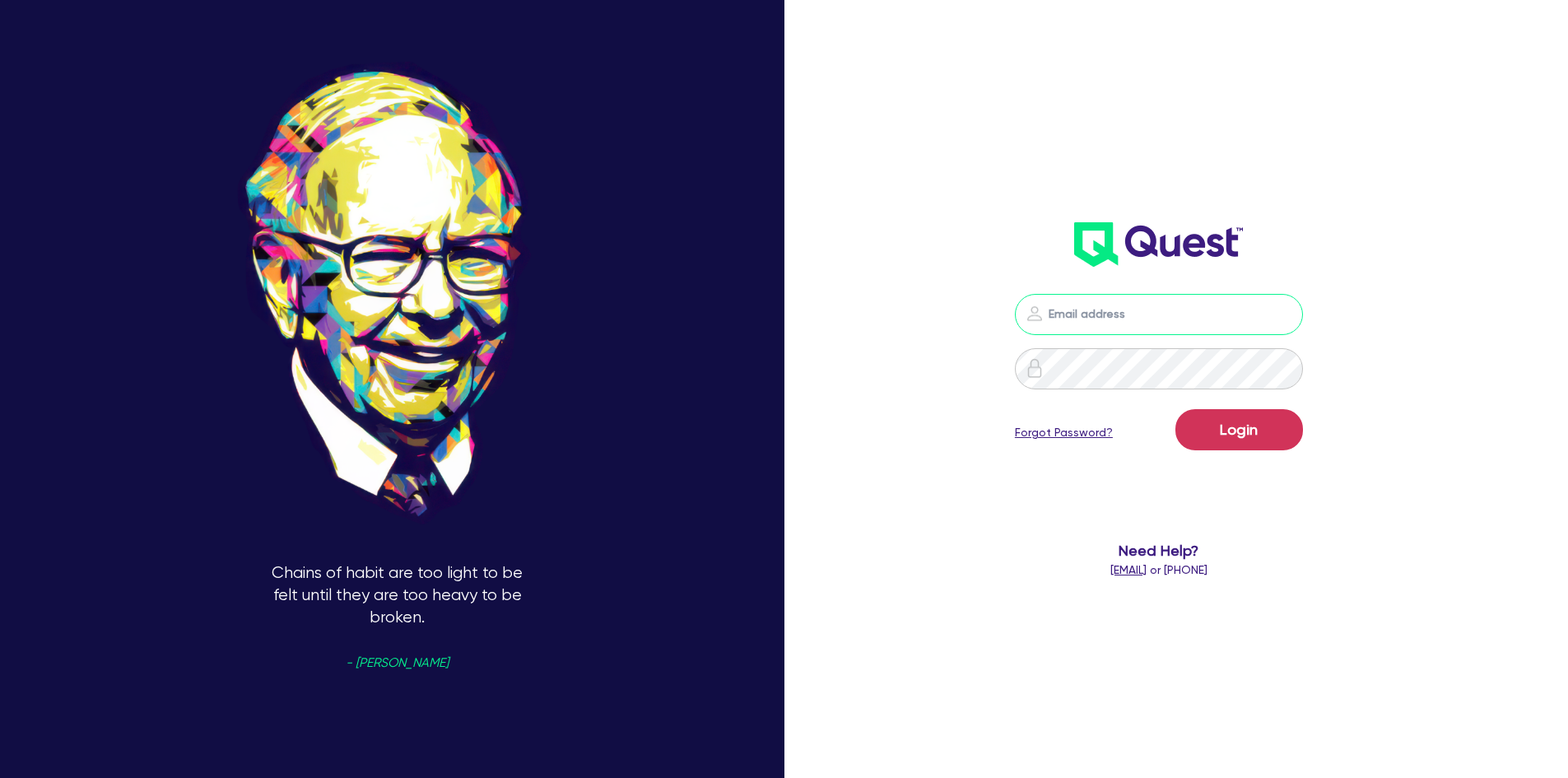 type on "[EMAIL]" 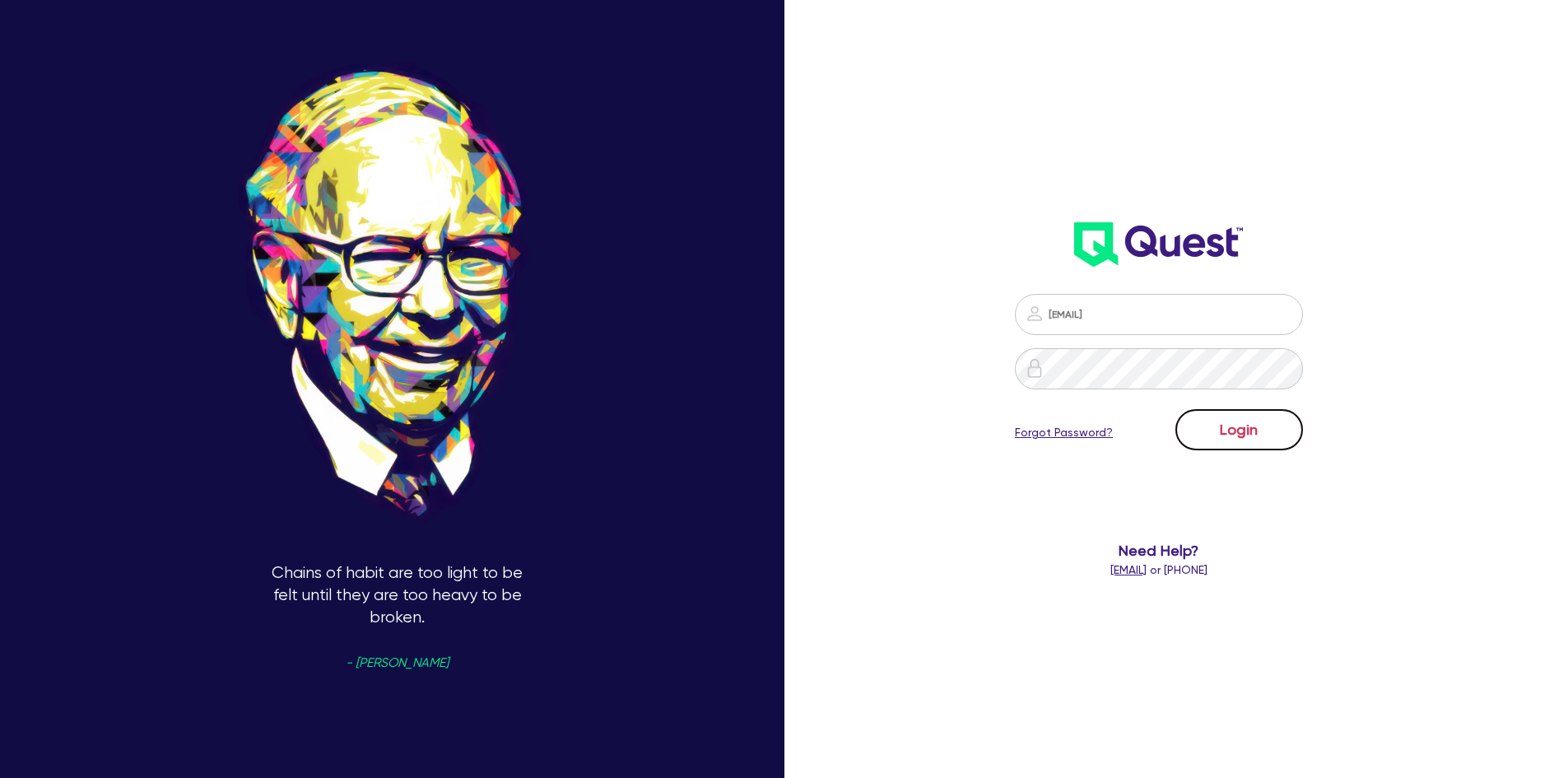 click on "Login" at bounding box center [1239, 430] 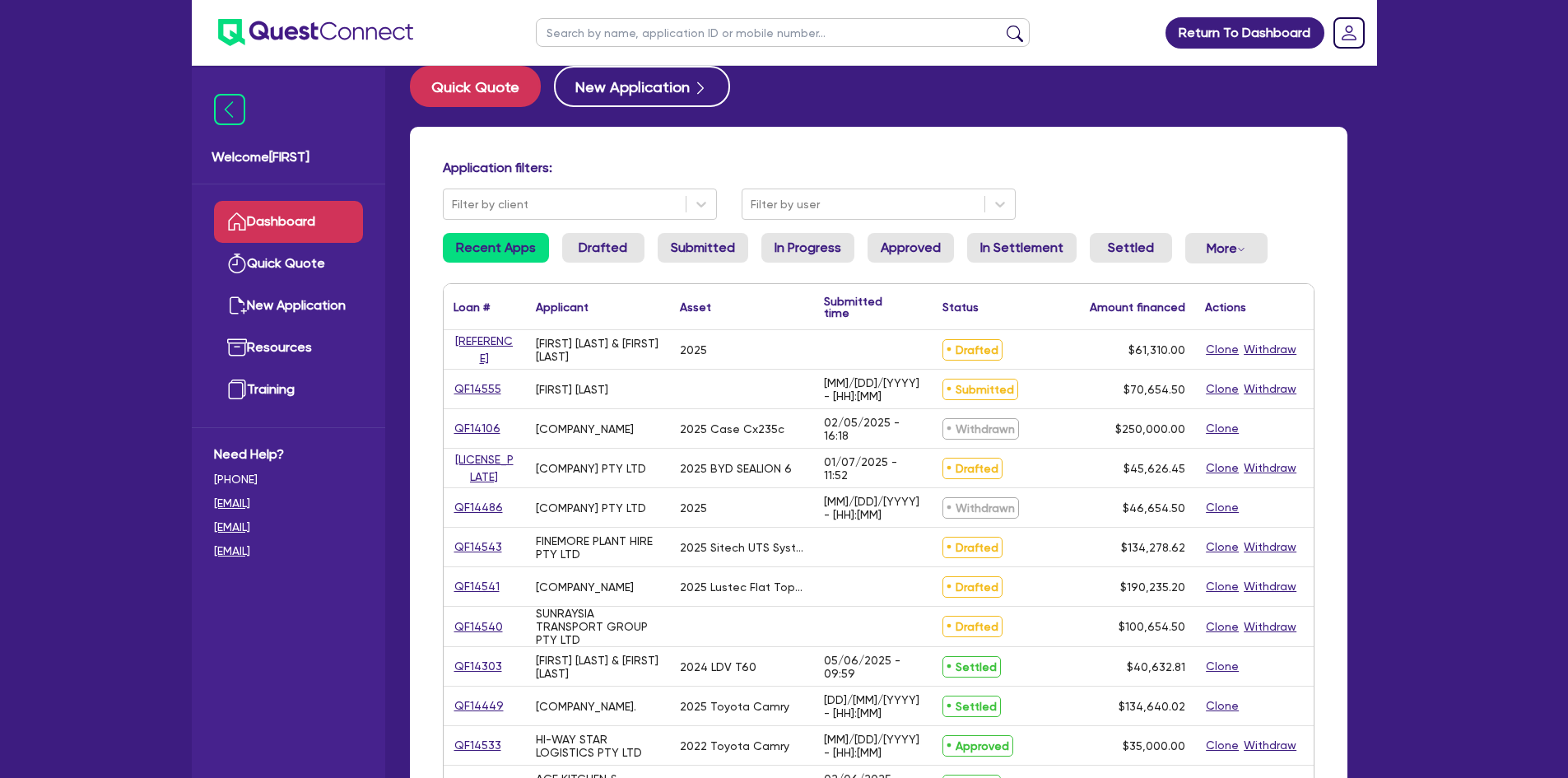 scroll, scrollTop: 0, scrollLeft: 0, axis: both 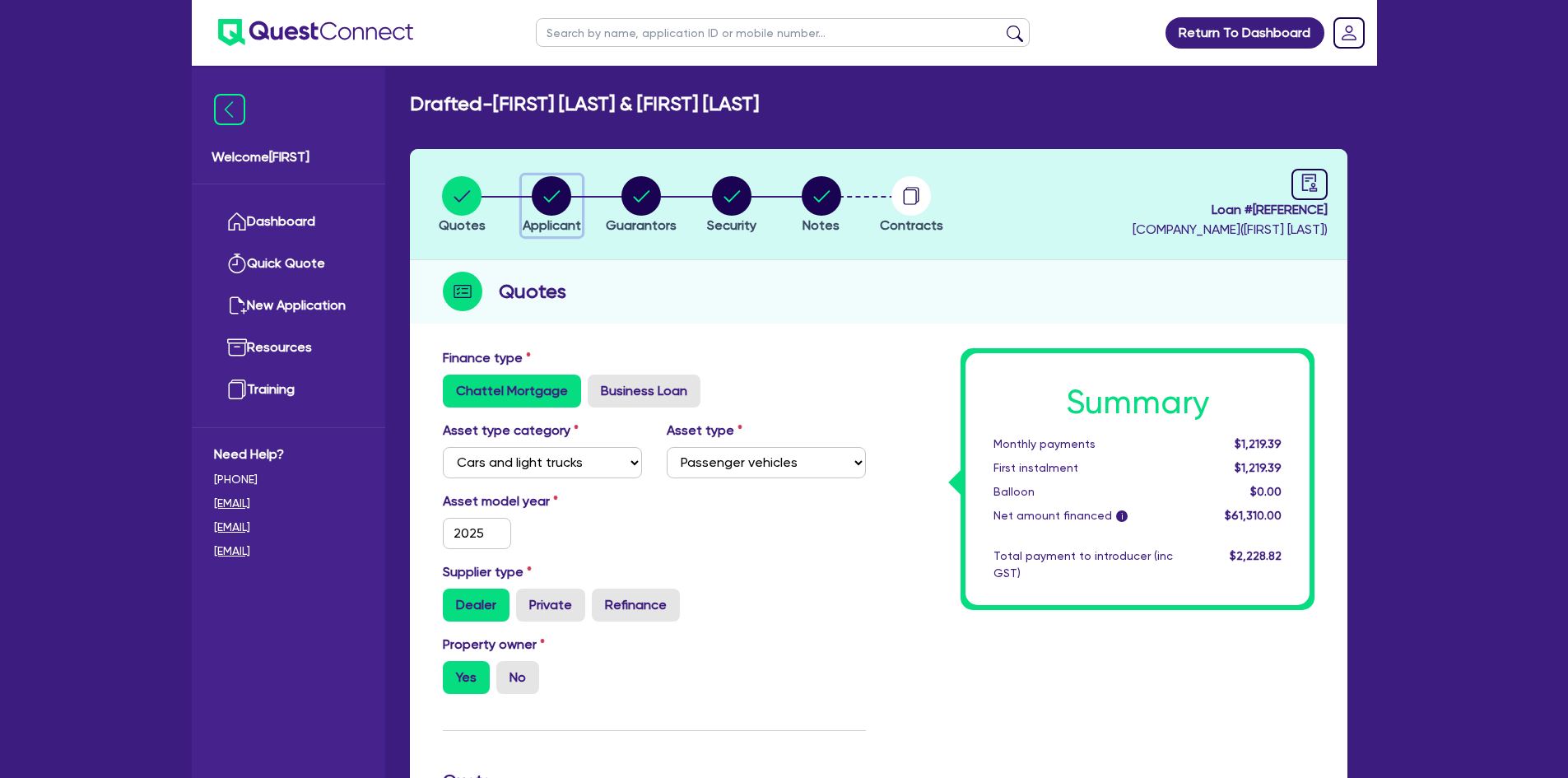 click at bounding box center [551, 196] 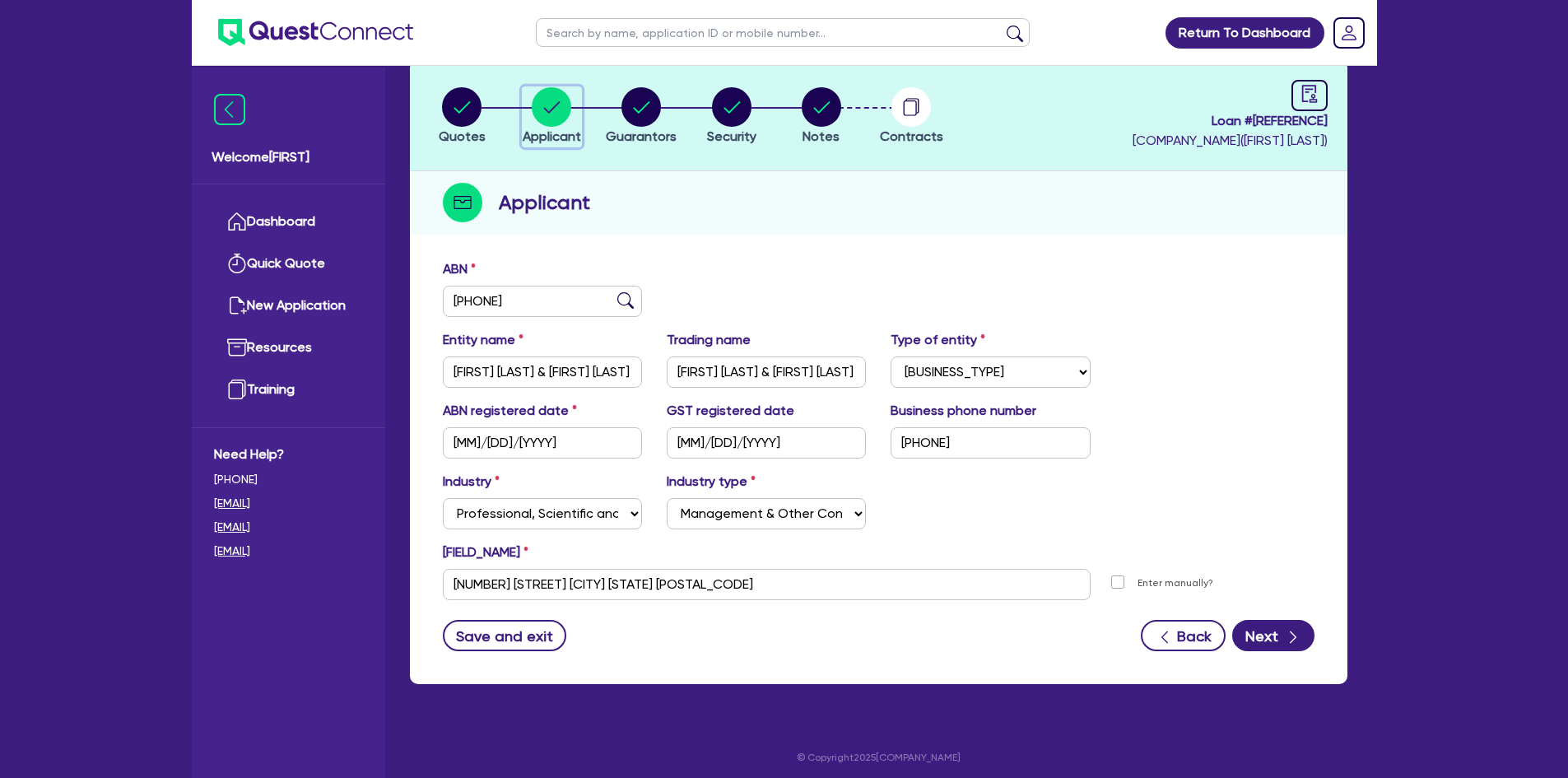 scroll, scrollTop: 96, scrollLeft: 0, axis: vertical 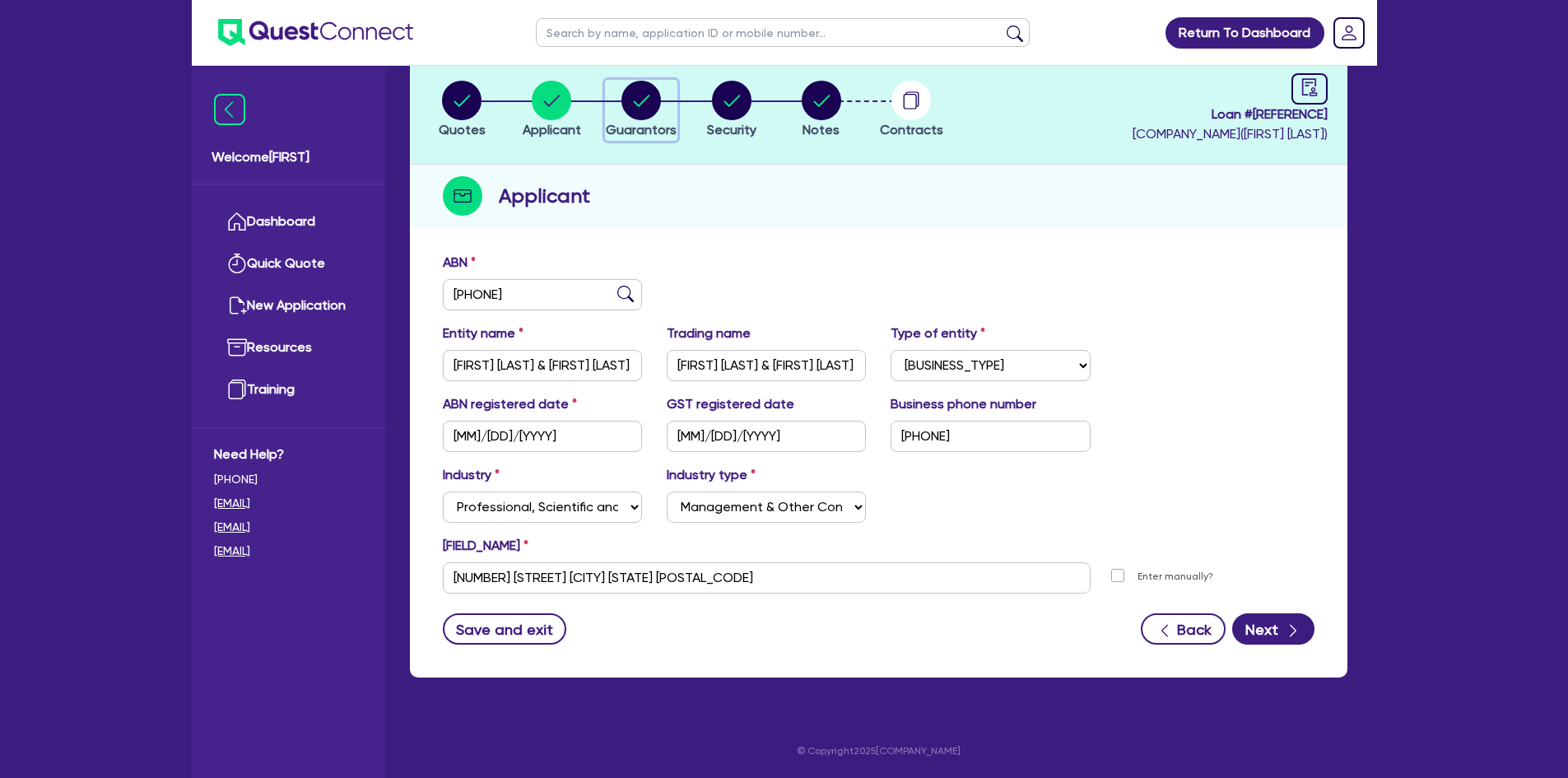 click at bounding box center [641, 100] 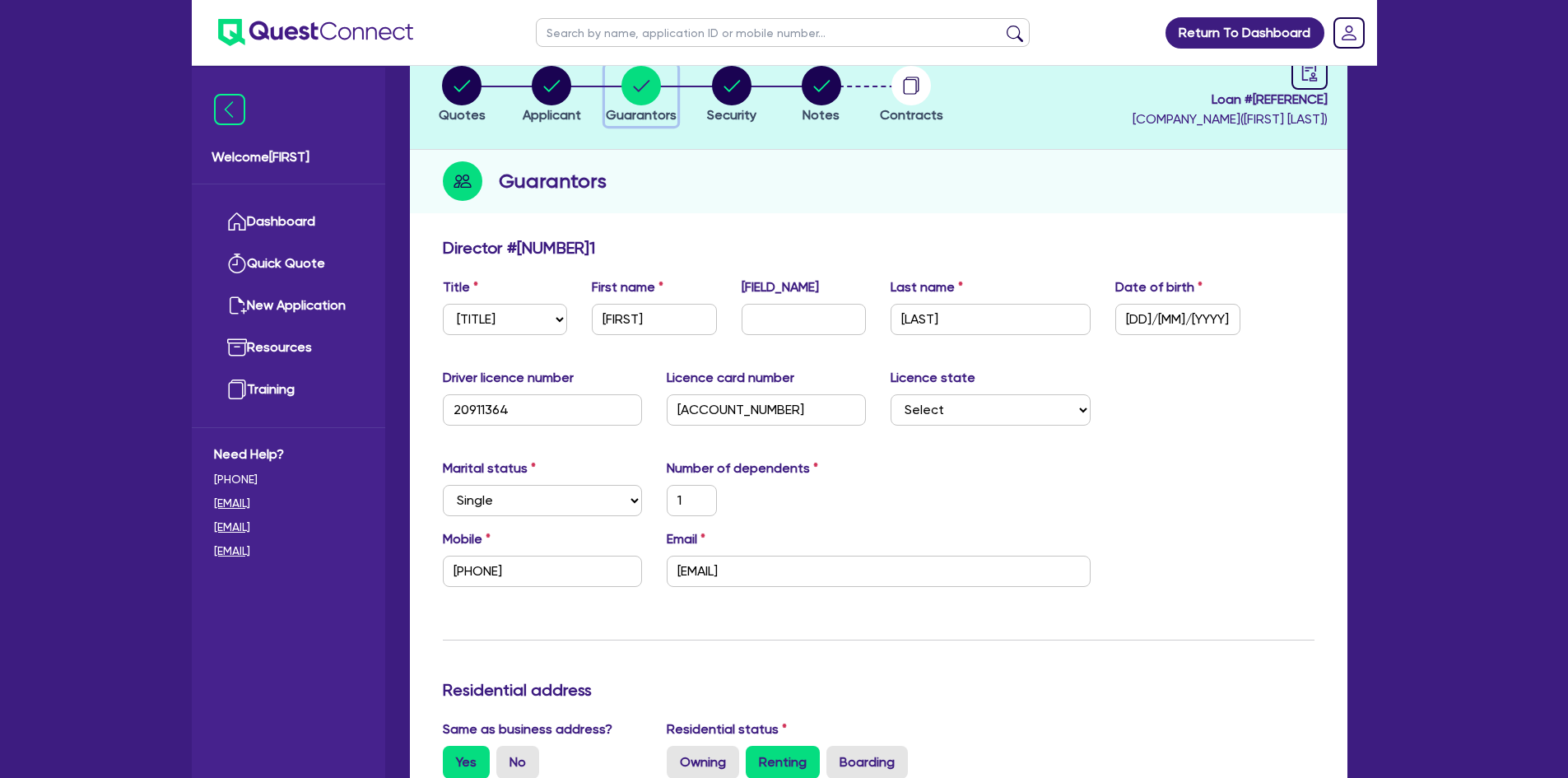 scroll, scrollTop: 0, scrollLeft: 0, axis: both 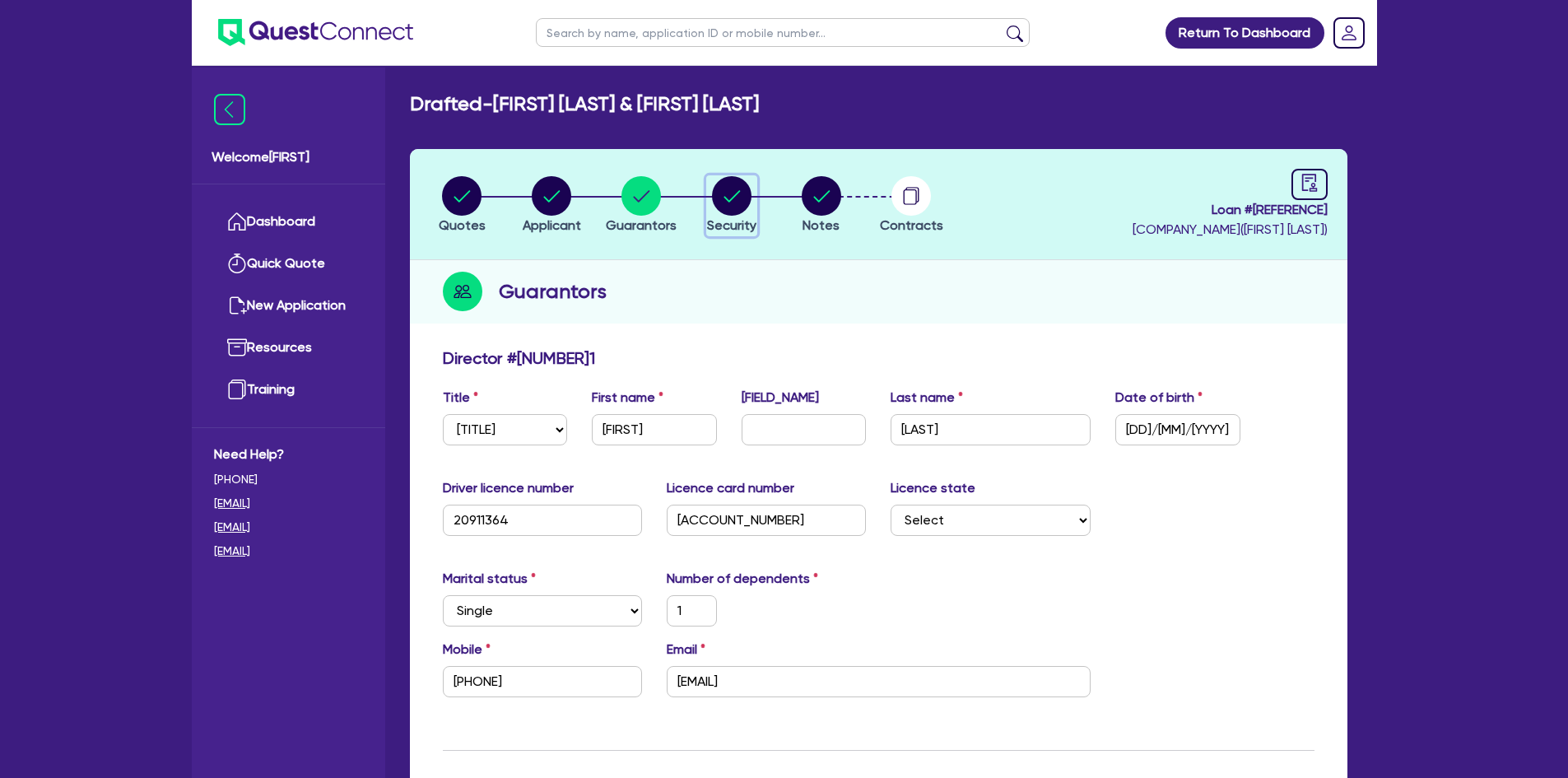 click at bounding box center [732, 196] 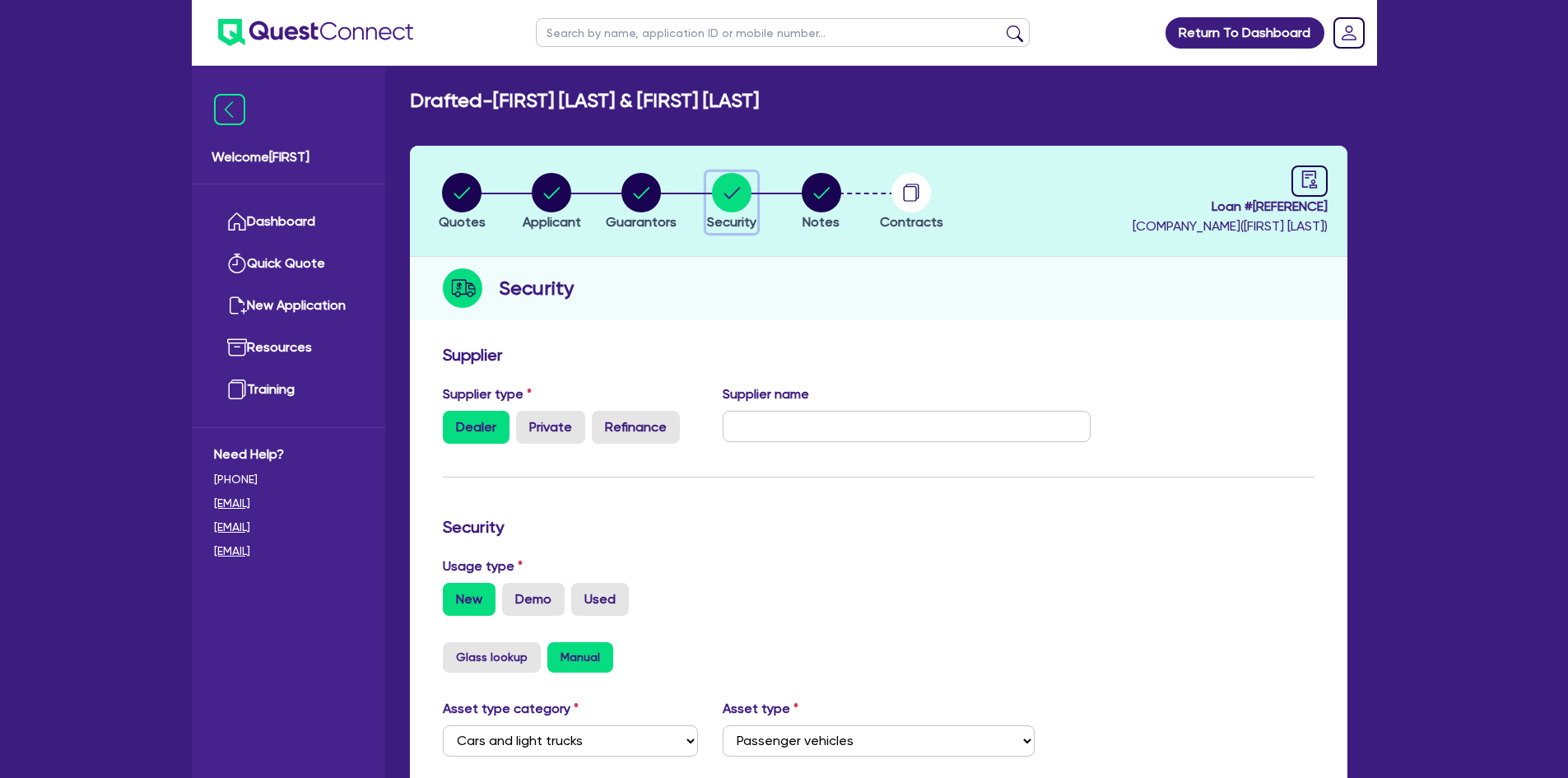scroll, scrollTop: 0, scrollLeft: 0, axis: both 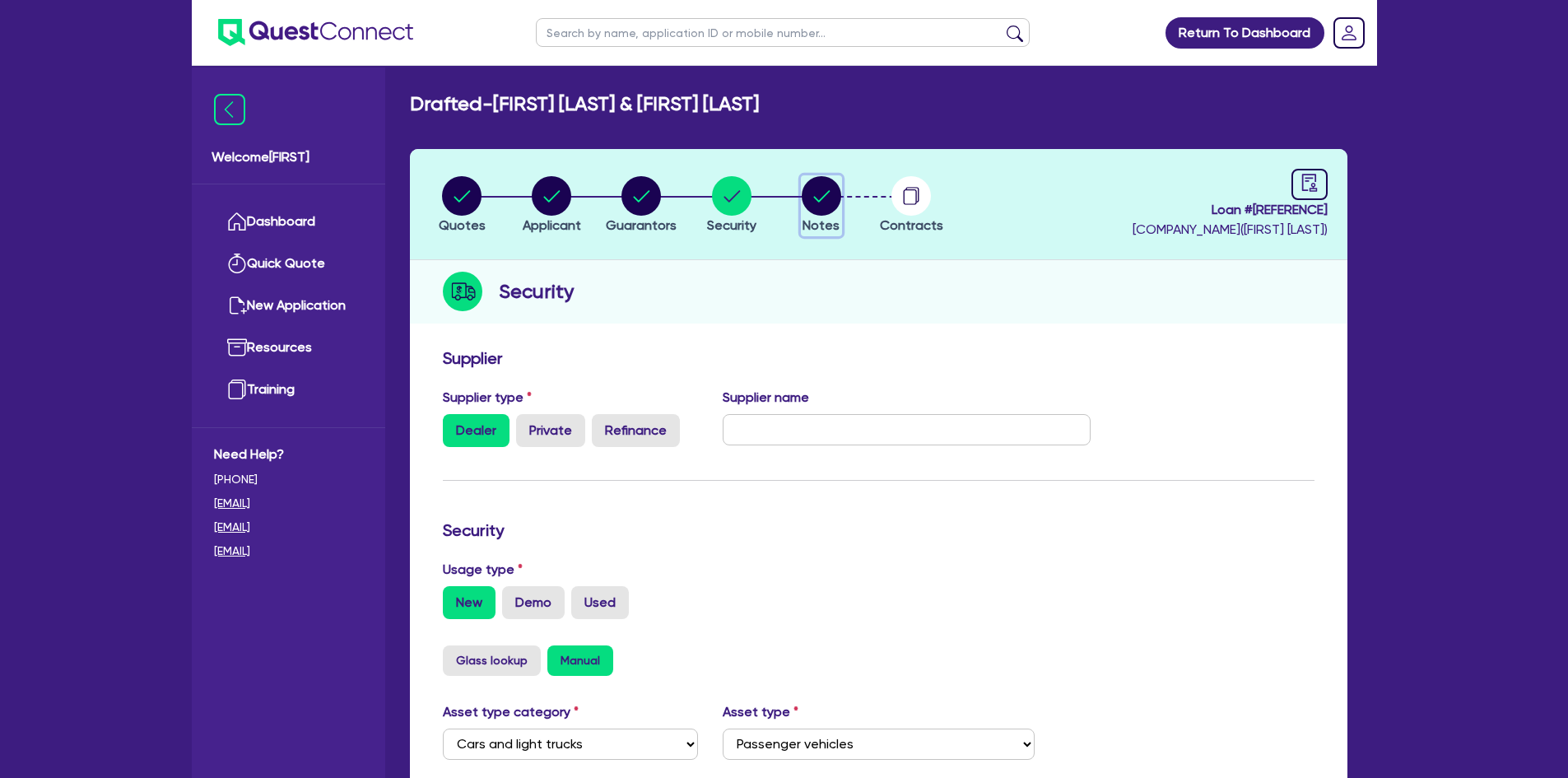 click at bounding box center [821, 196] 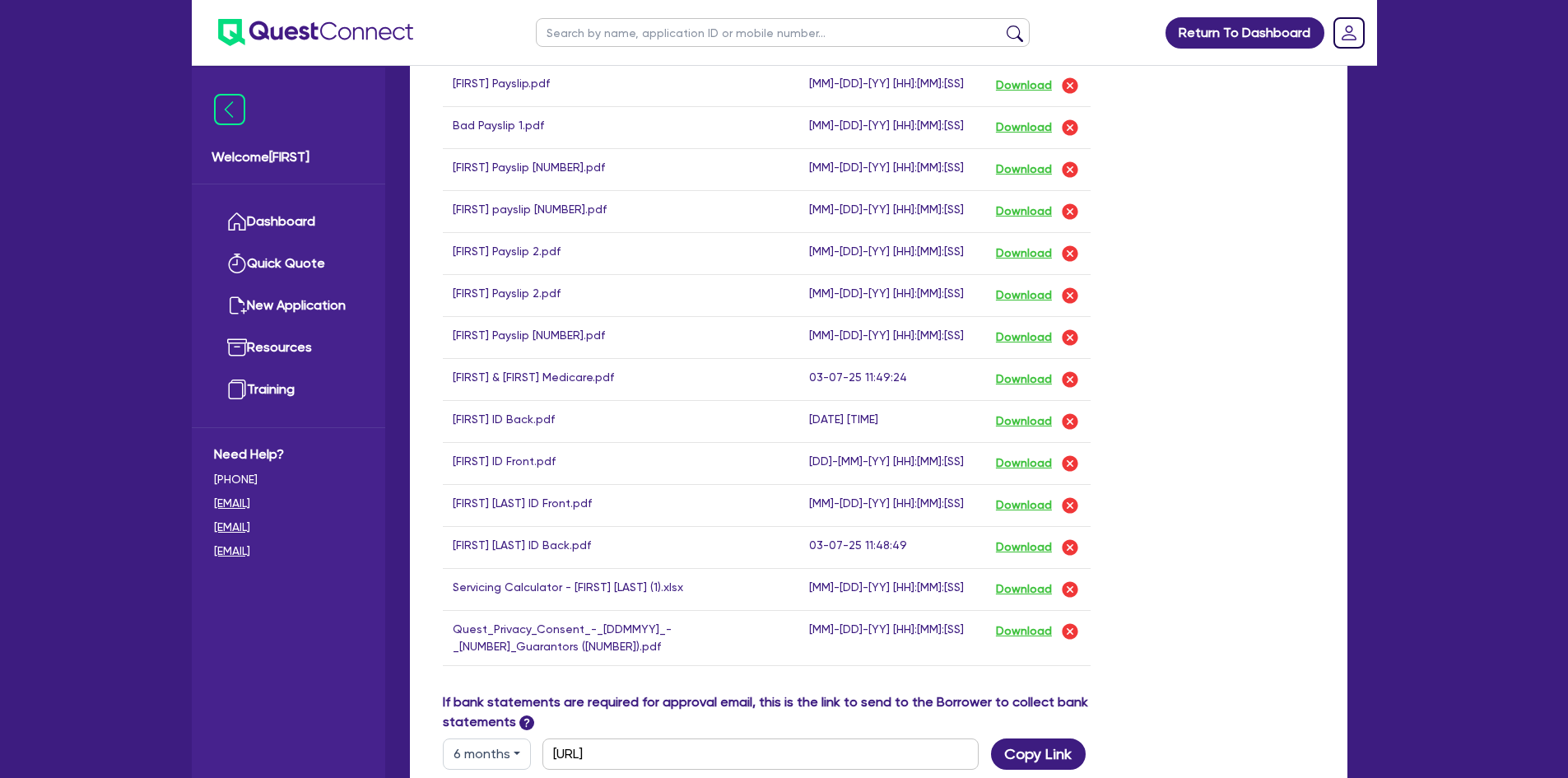 scroll, scrollTop: 988, scrollLeft: 0, axis: vertical 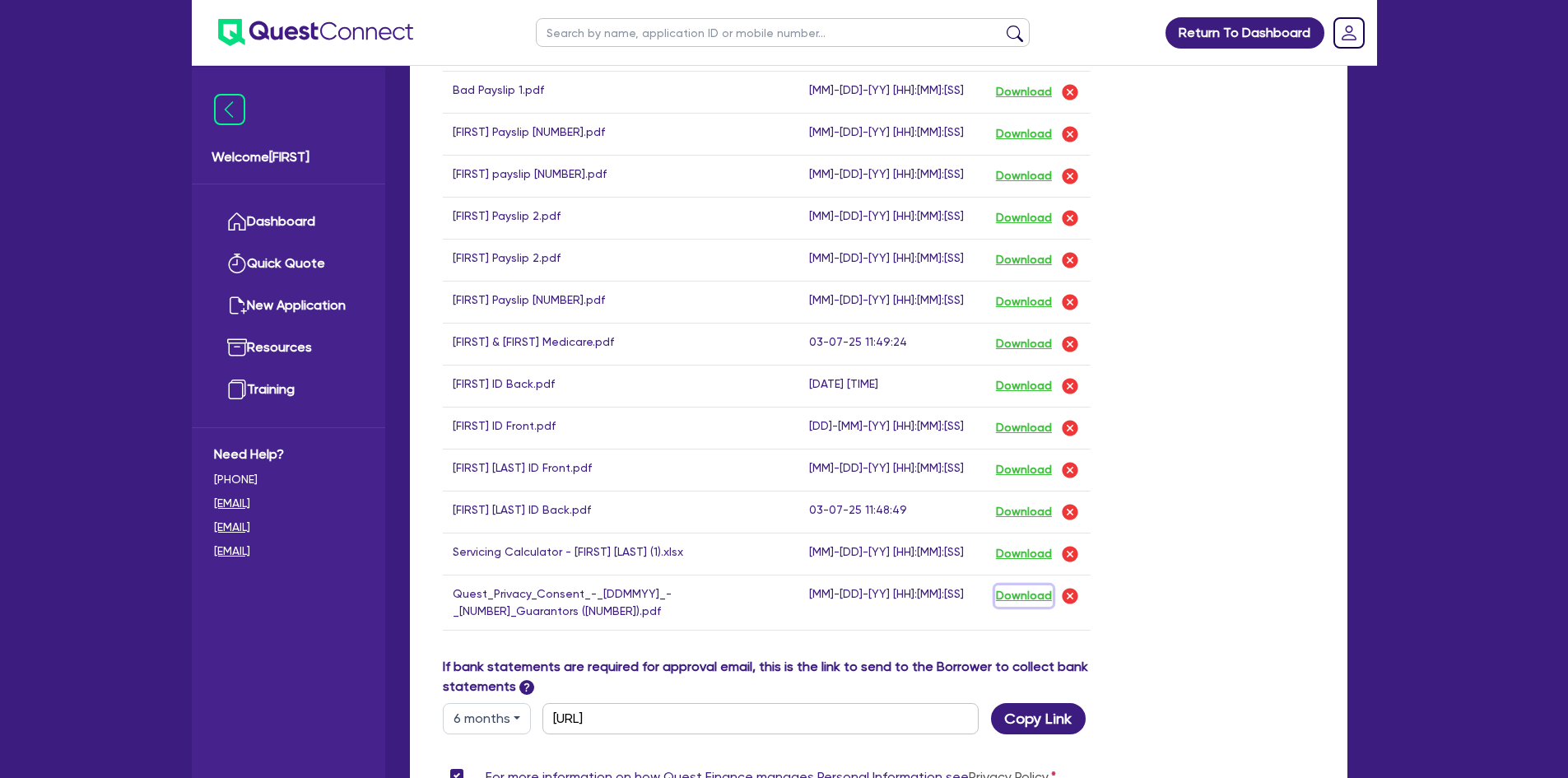 click on "Download" at bounding box center (1024, 596) 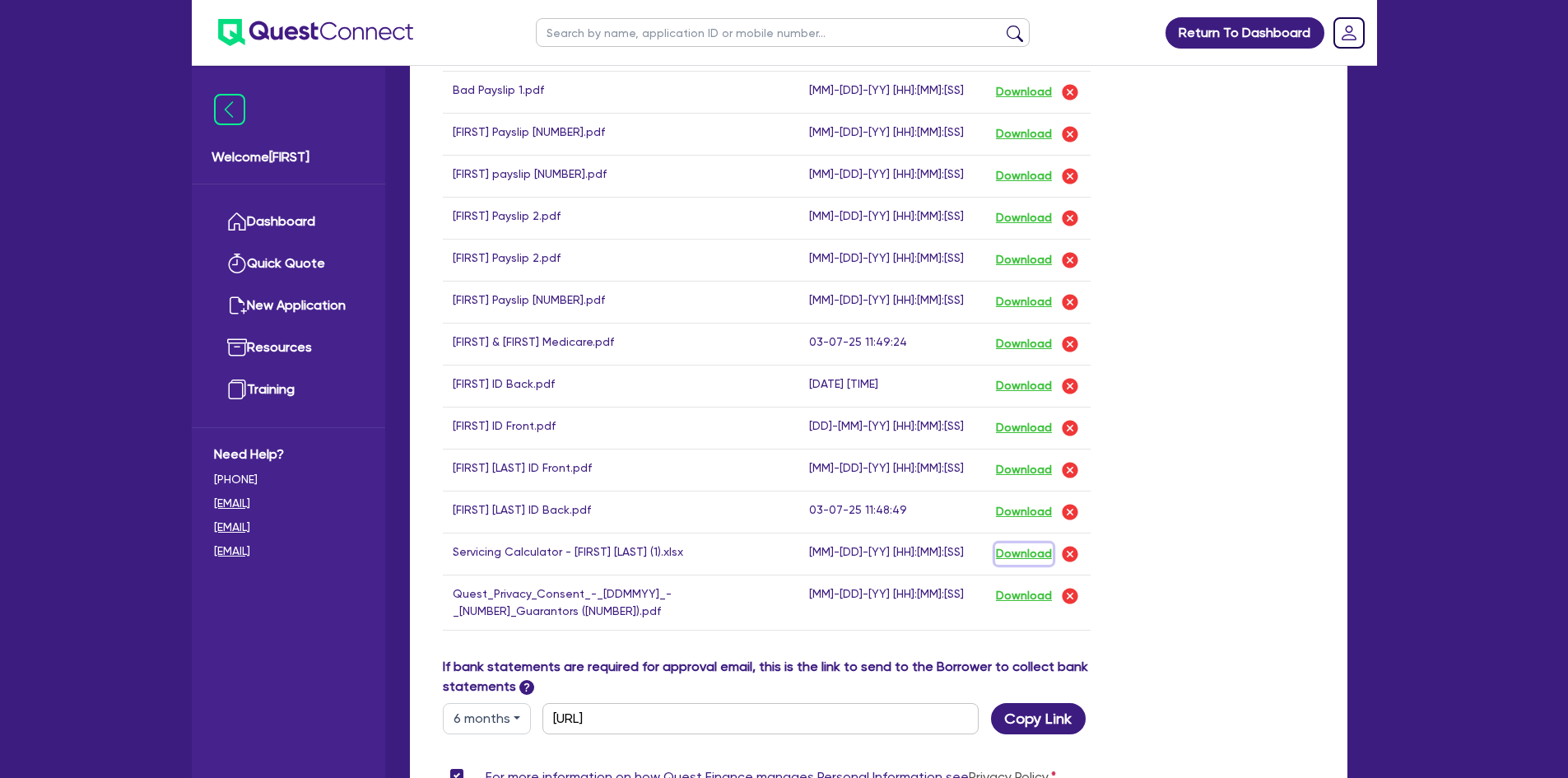 click on "Download" at bounding box center [1024, 554] 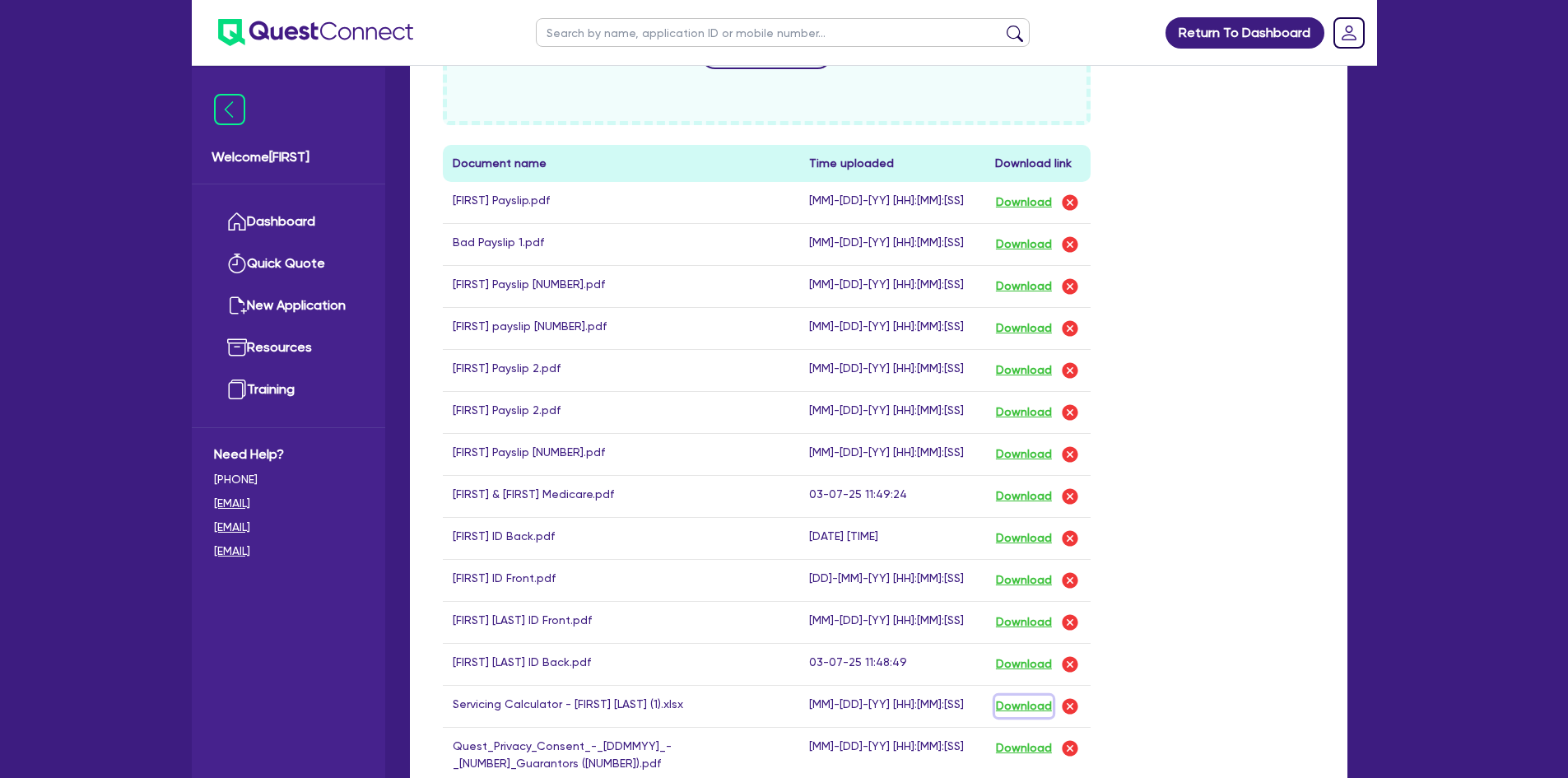 scroll, scrollTop: 823, scrollLeft: 0, axis: vertical 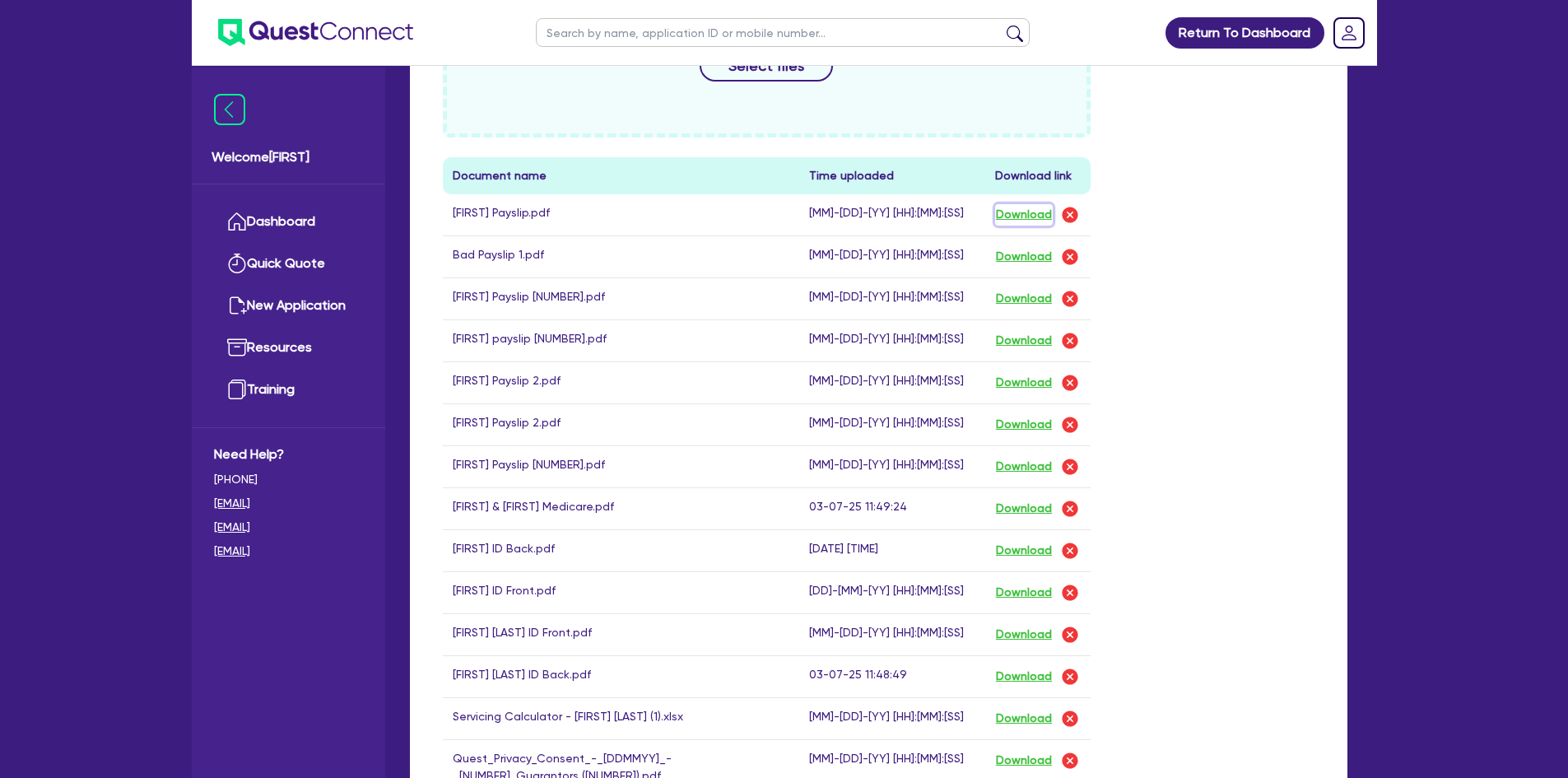 click on "Download" at bounding box center [1024, 215] 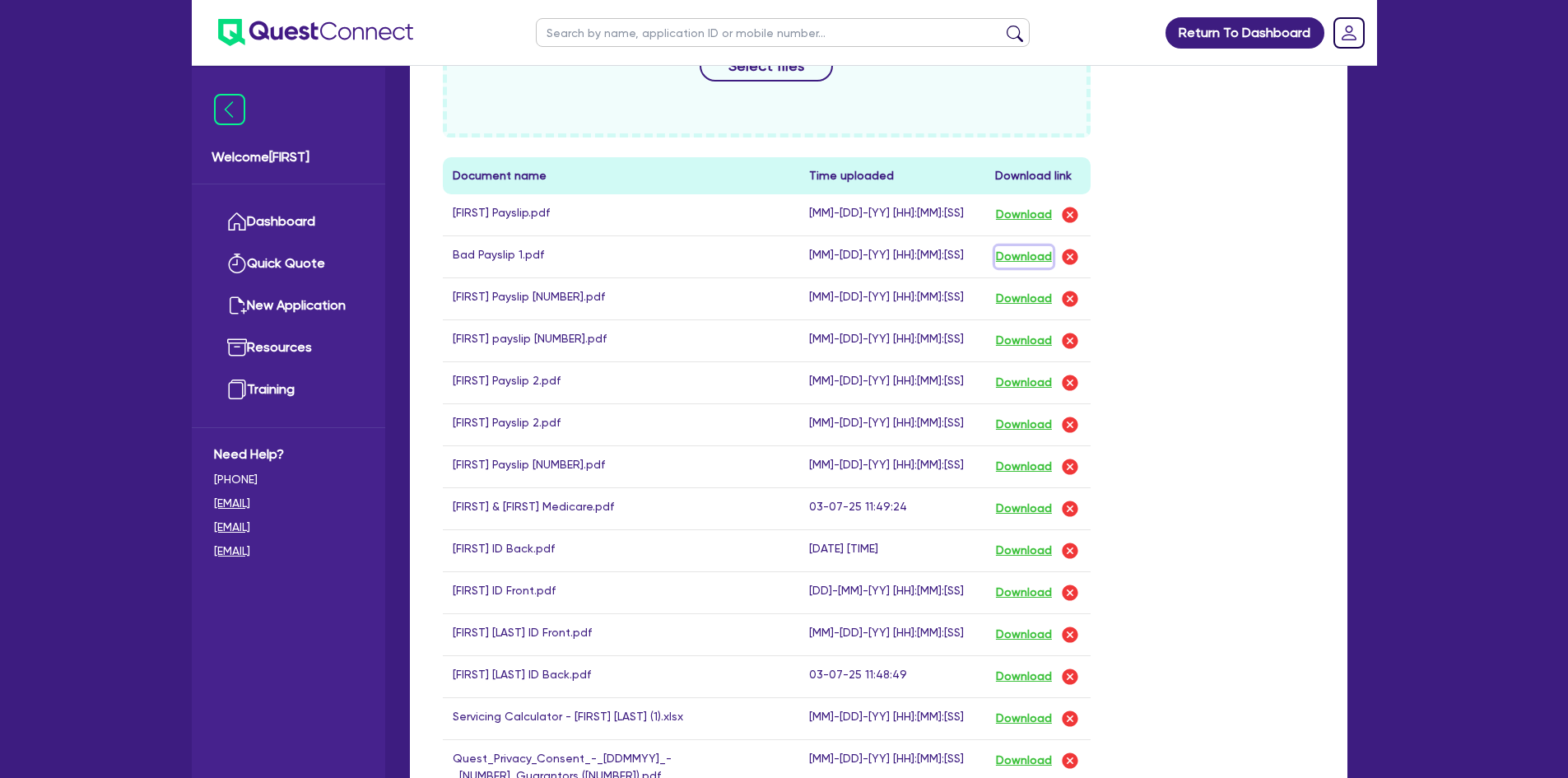 click on "Download" at bounding box center (1024, 257) 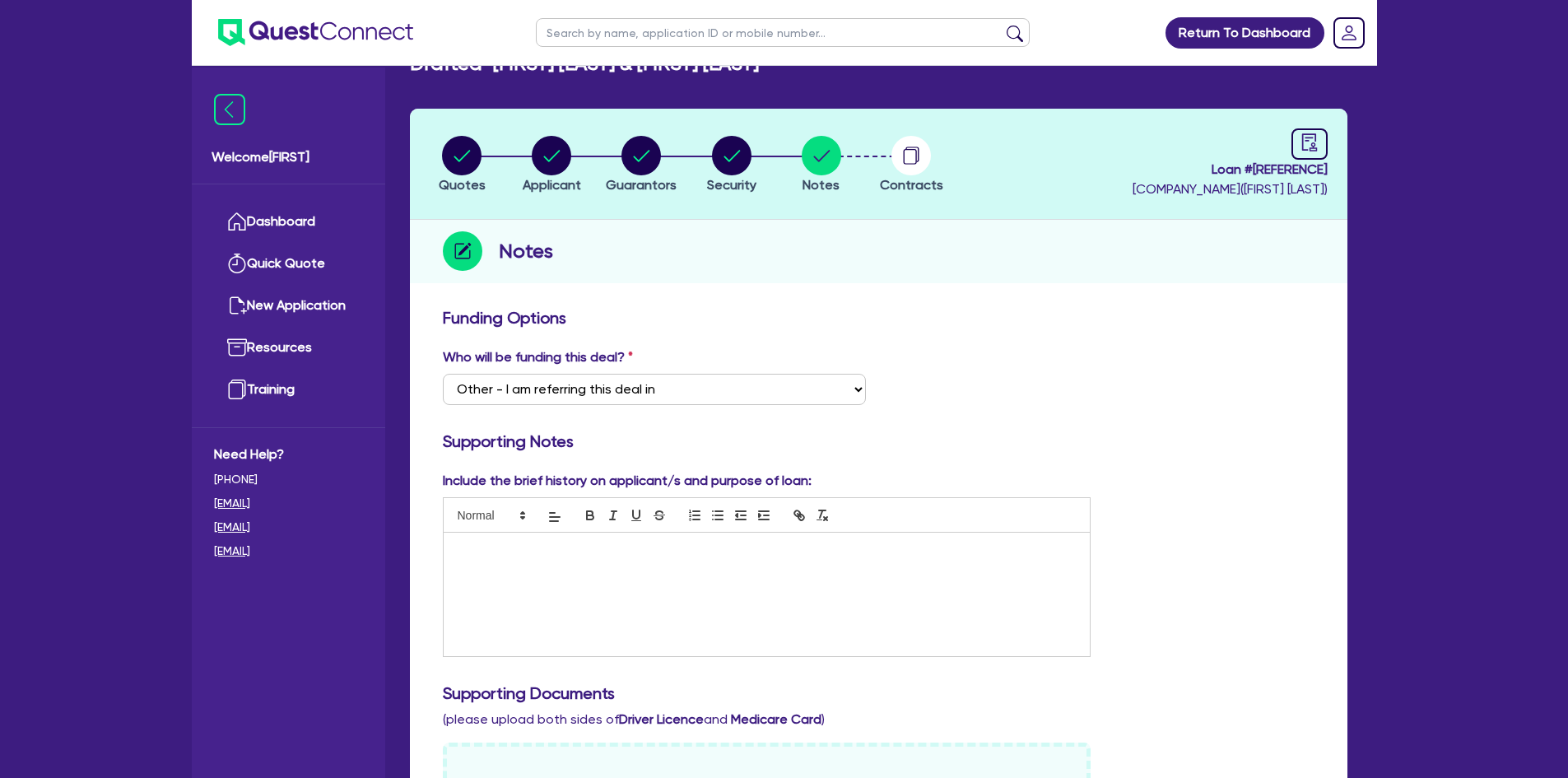 scroll, scrollTop: 0, scrollLeft: 0, axis: both 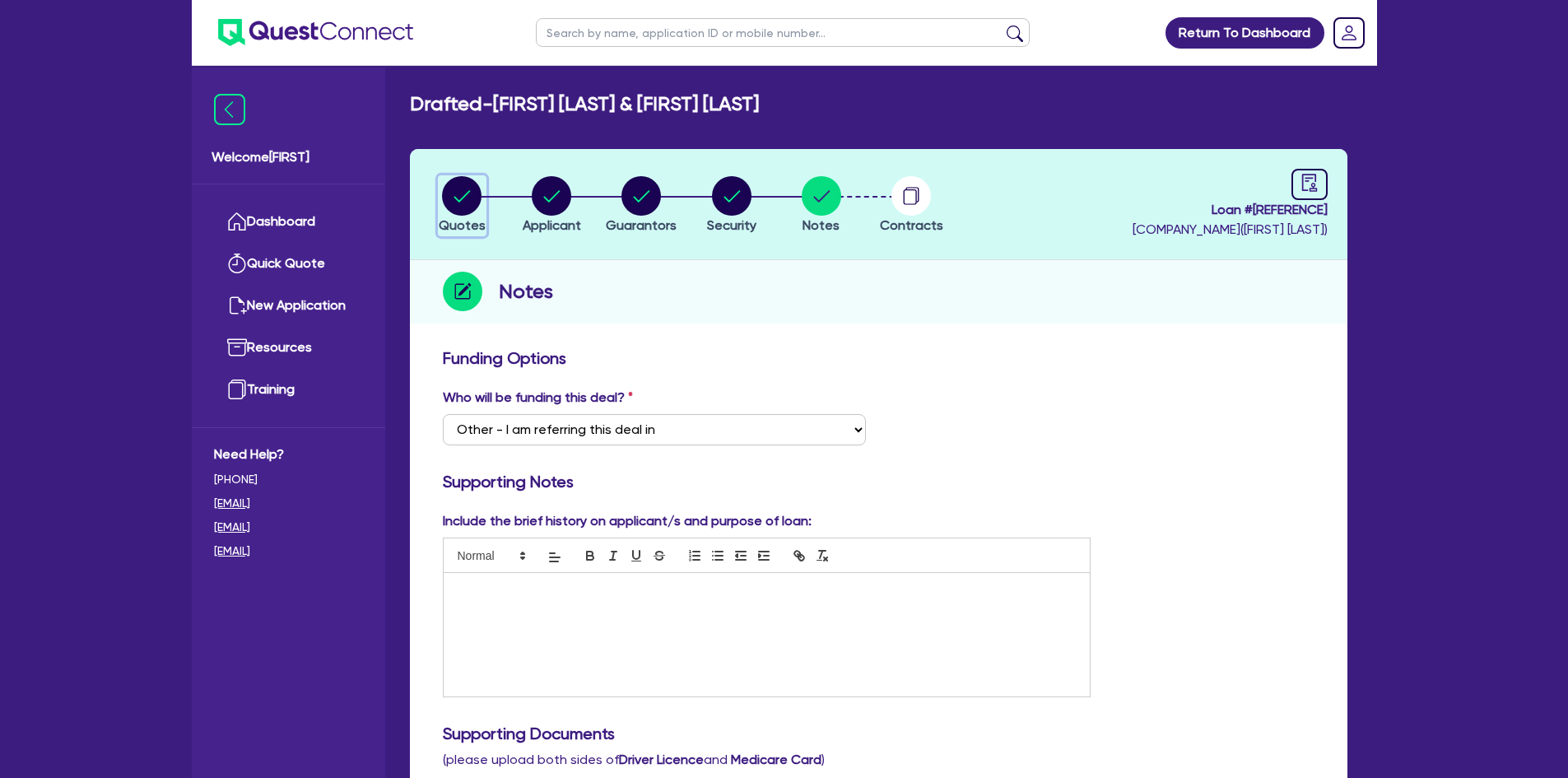 click at bounding box center (462, 196) 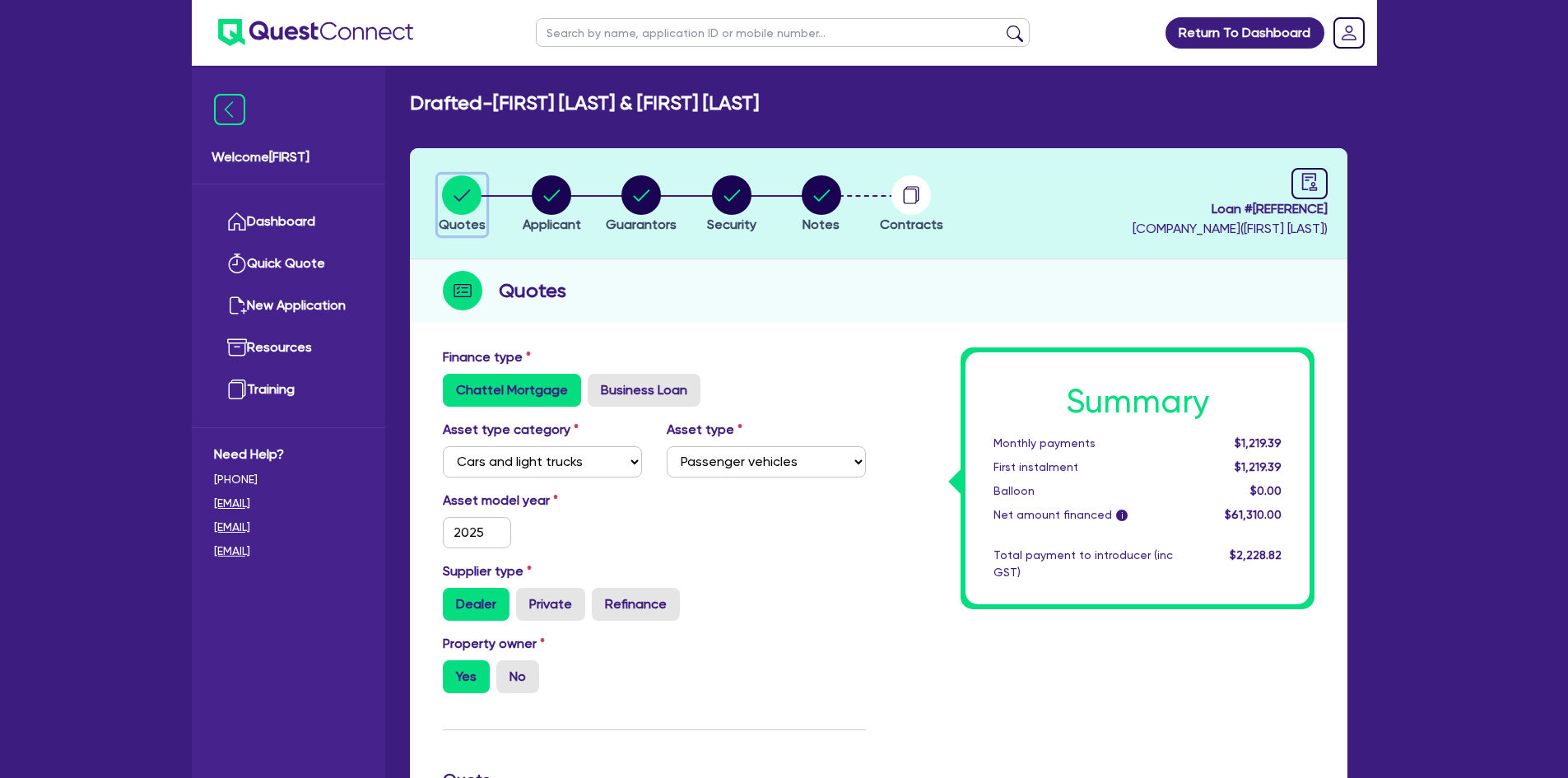 scroll, scrollTop: 0, scrollLeft: 0, axis: both 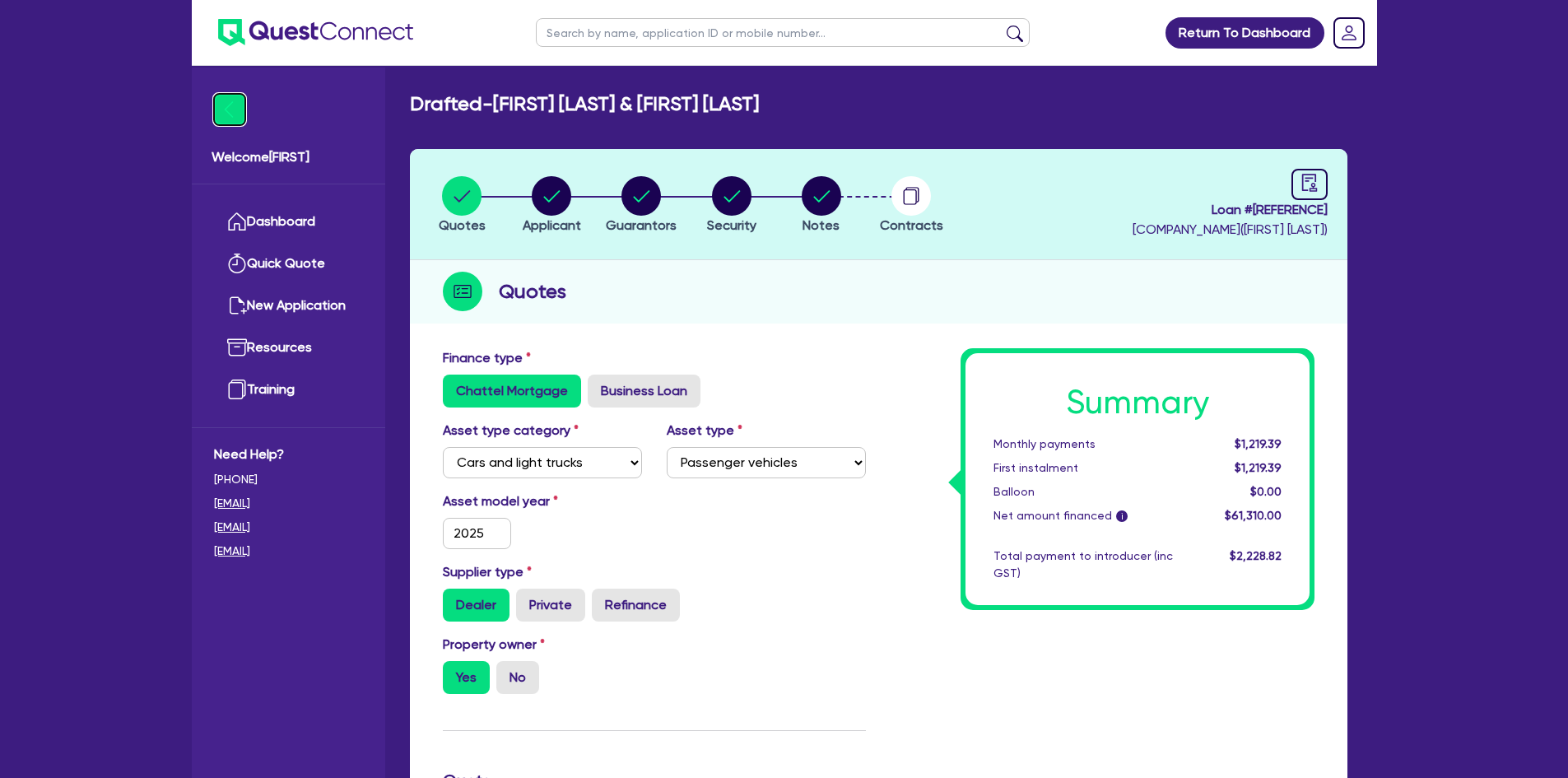 click at bounding box center (230, 109) 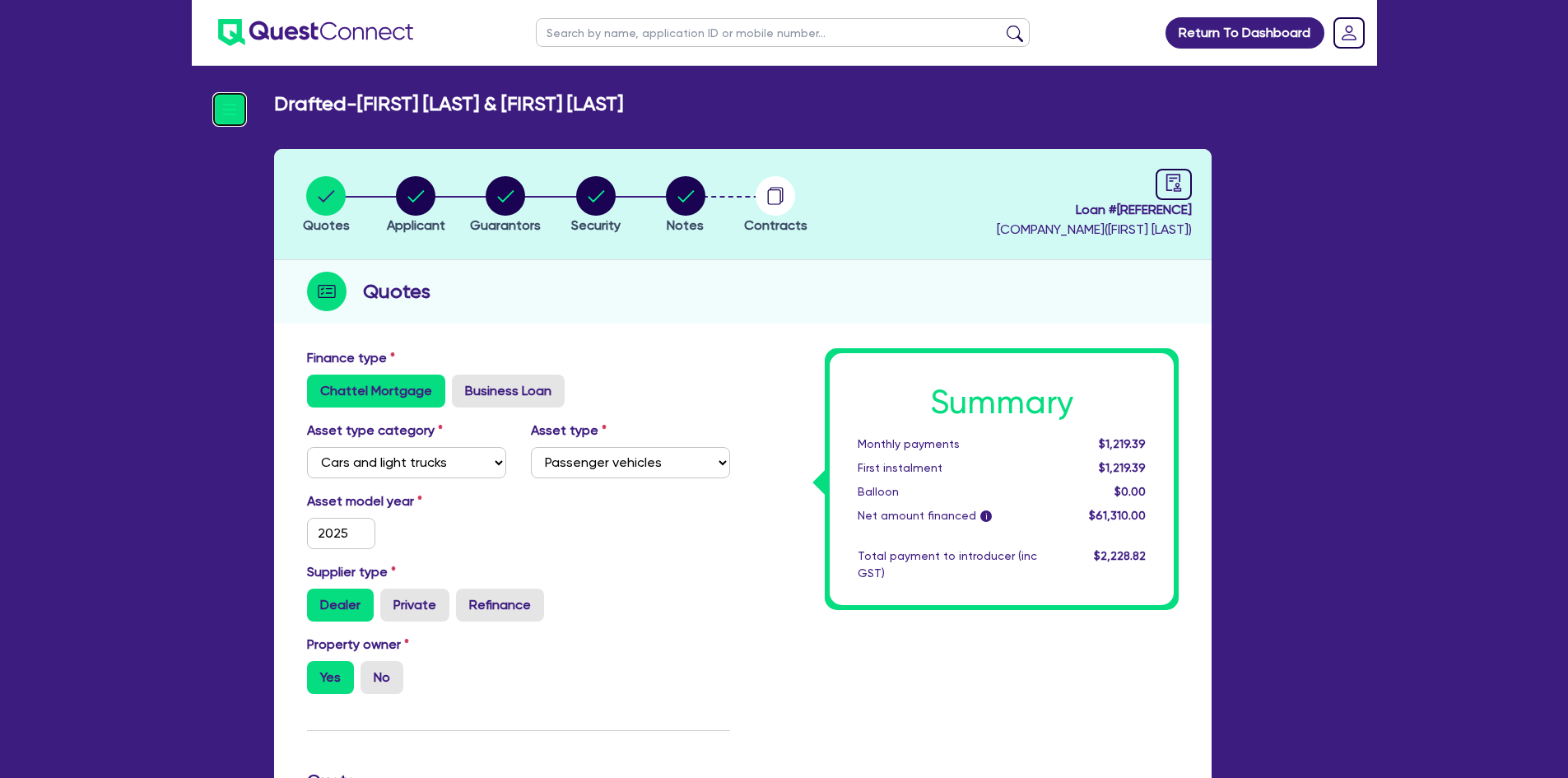 click at bounding box center [230, 109] 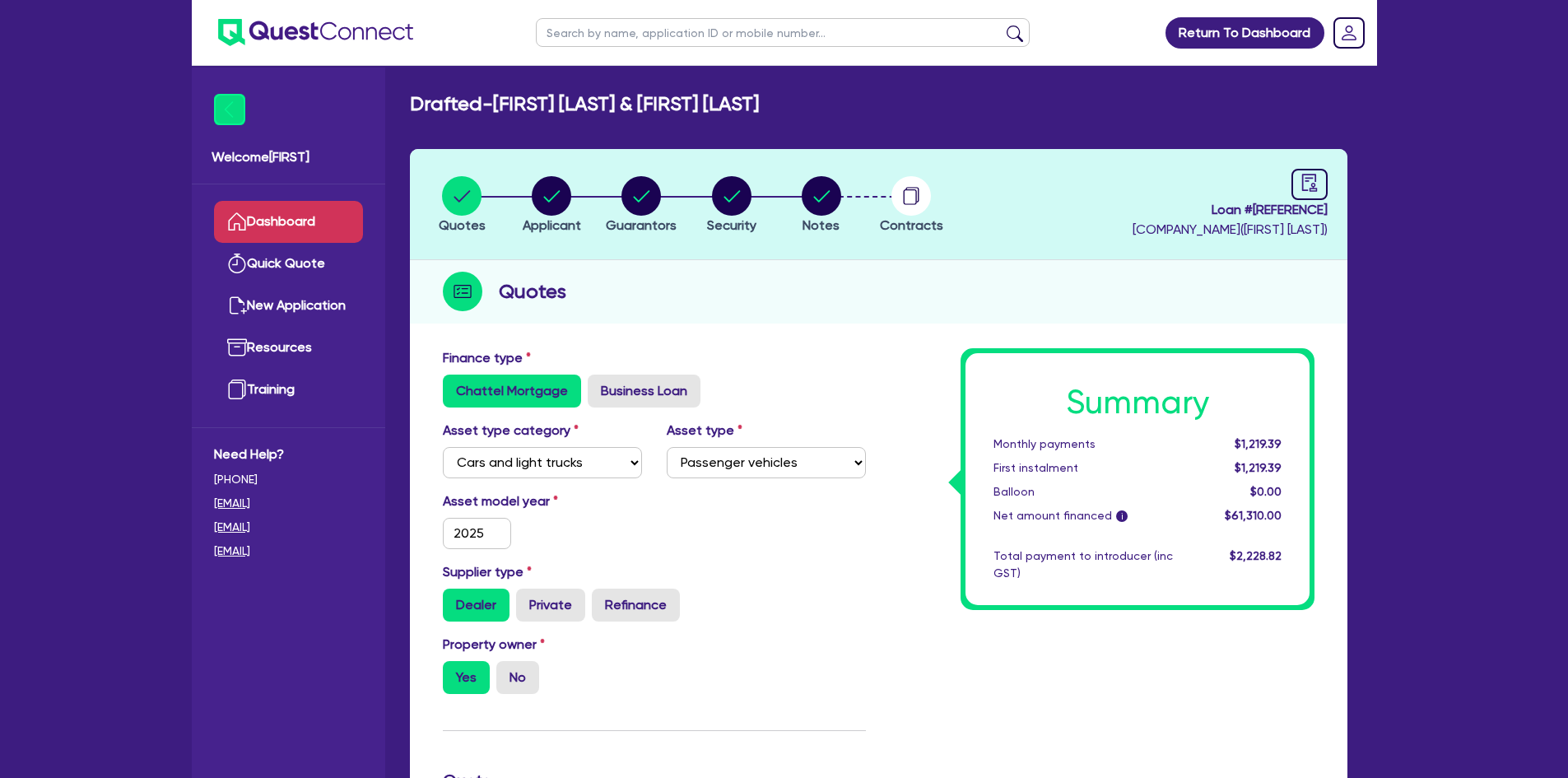 click on "Dashboard" at bounding box center (288, 221) 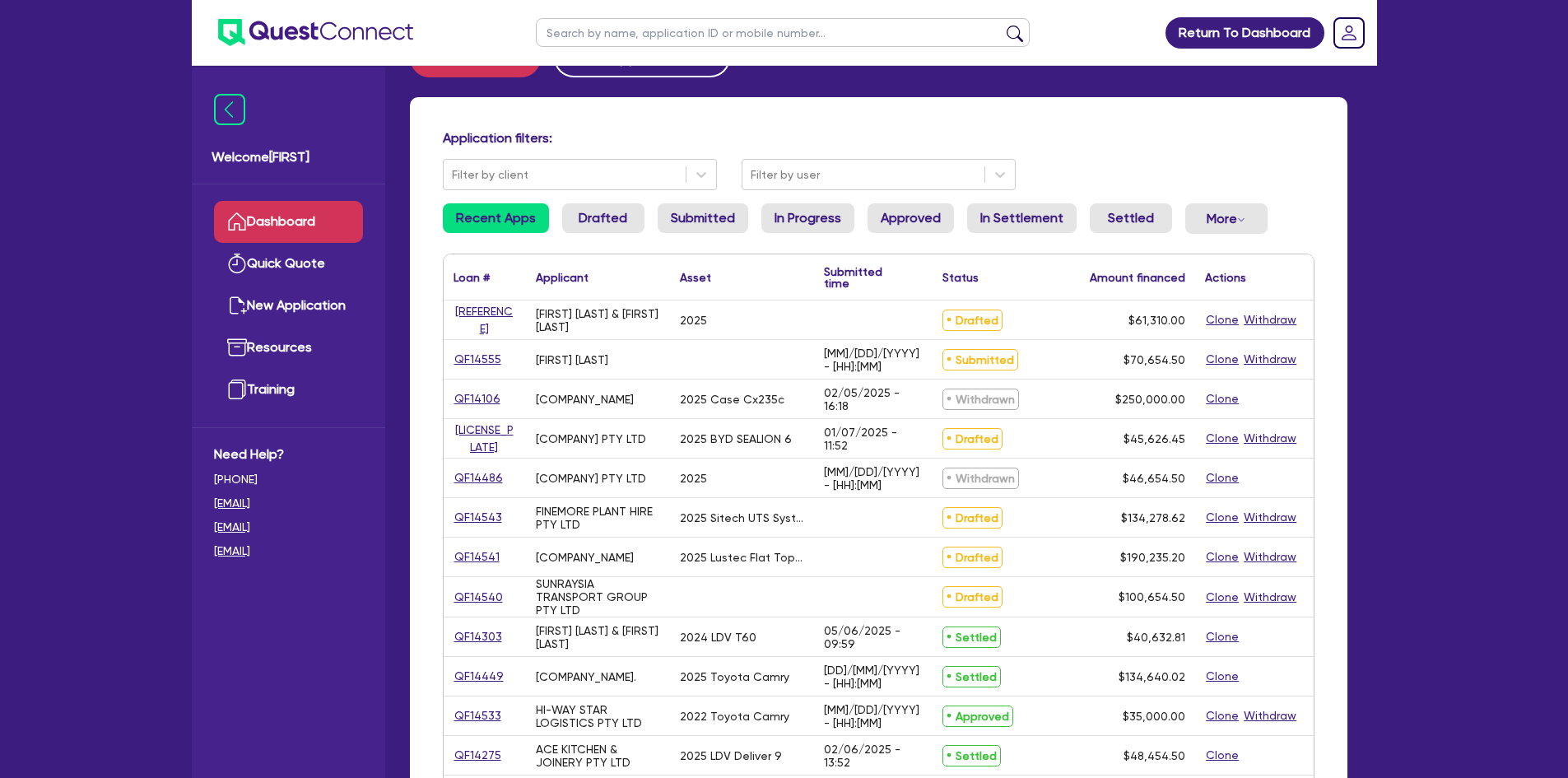 scroll, scrollTop: 82, scrollLeft: 0, axis: vertical 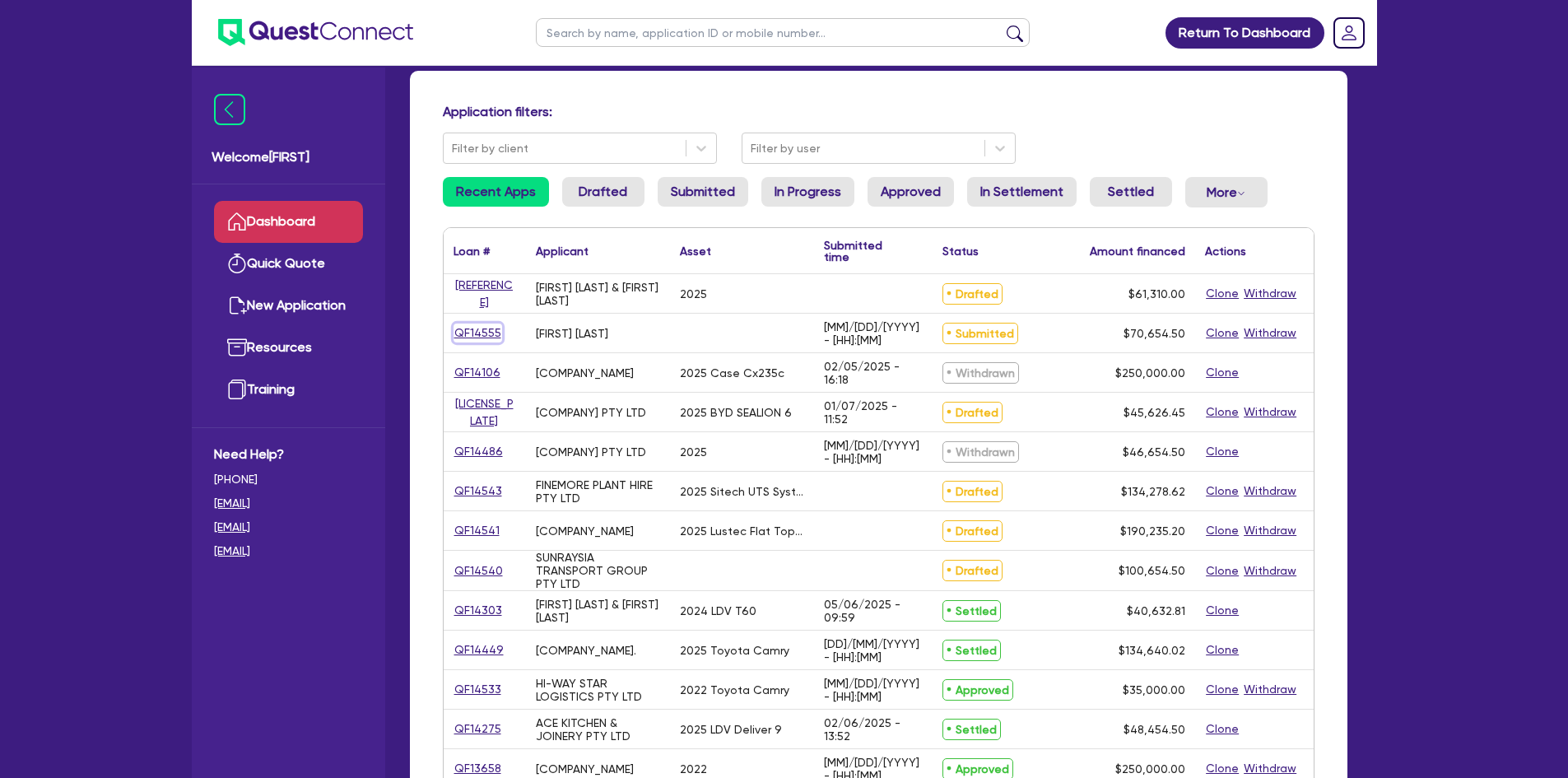 click on "QF14555" at bounding box center (477, 333) 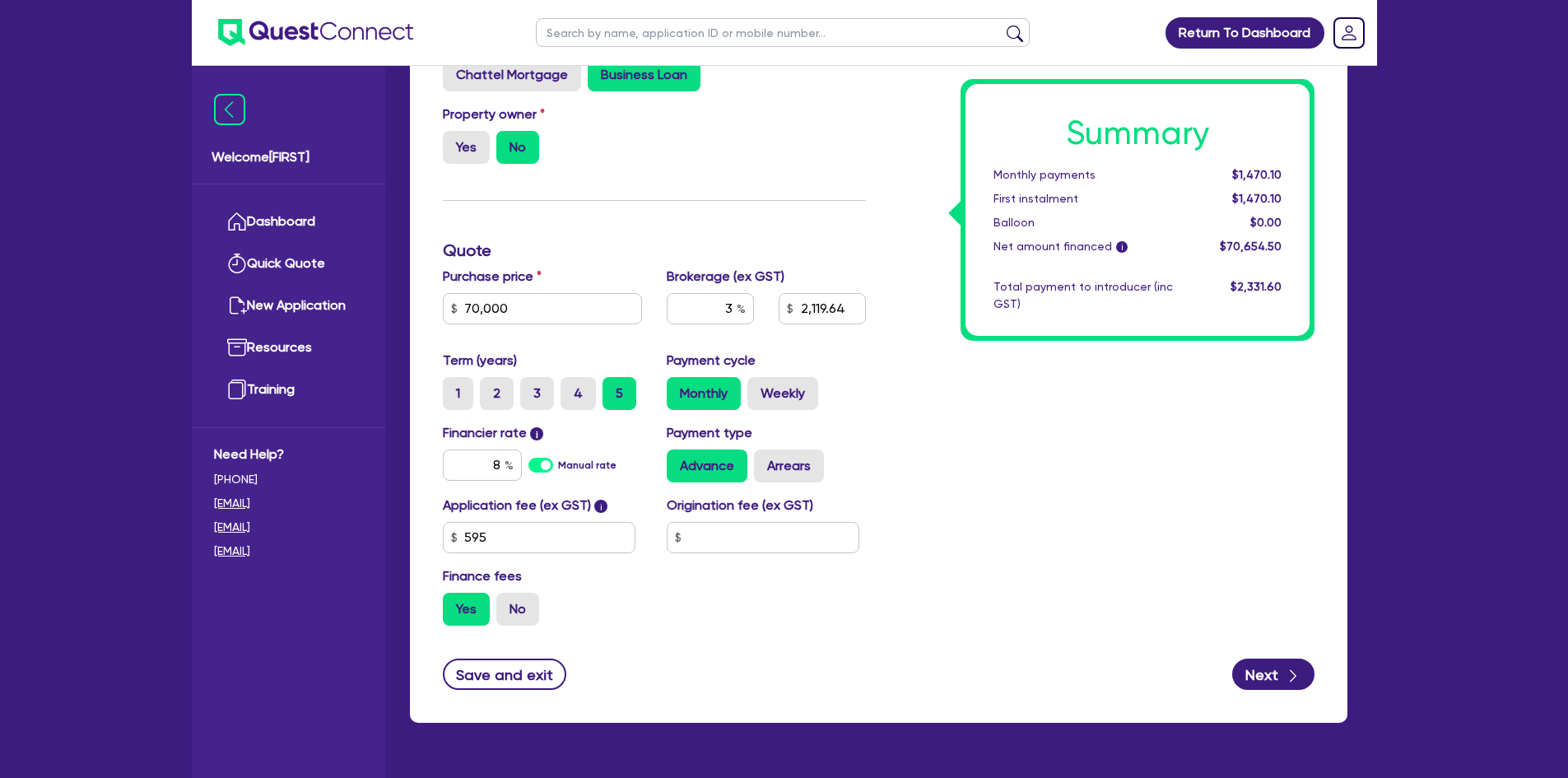 scroll, scrollTop: 0, scrollLeft: 0, axis: both 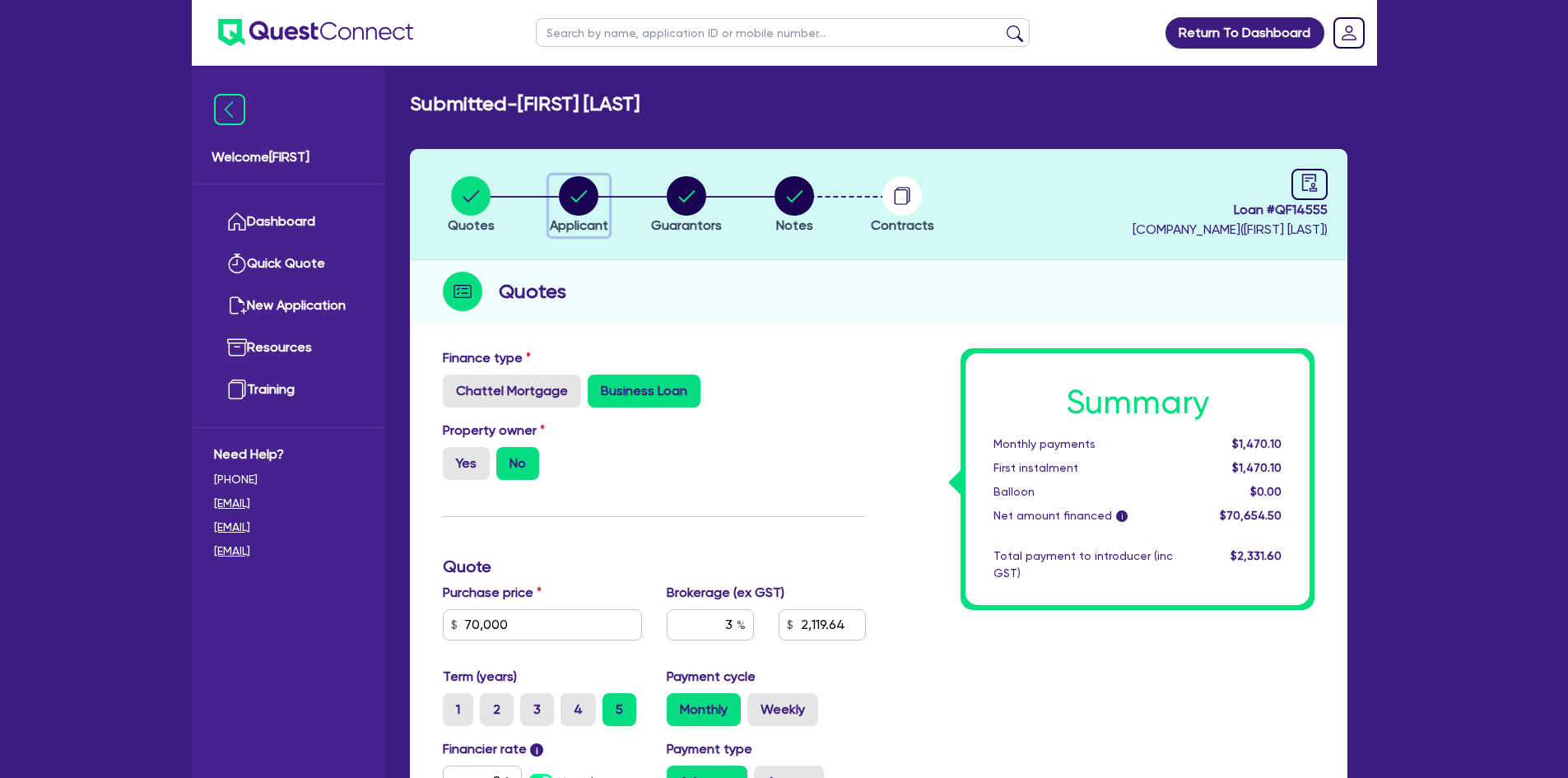 click at bounding box center (579, 196) 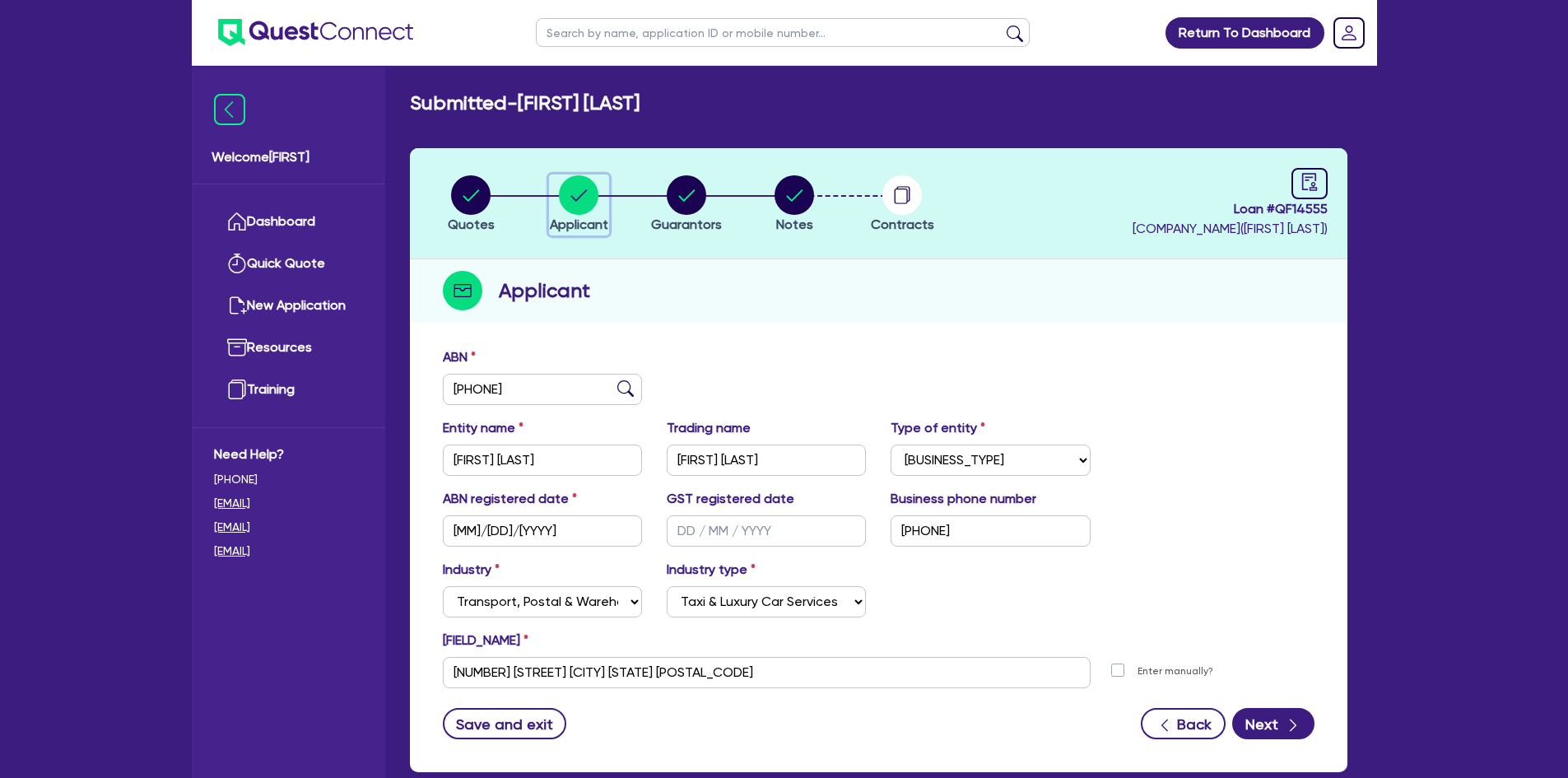 scroll, scrollTop: 0, scrollLeft: 0, axis: both 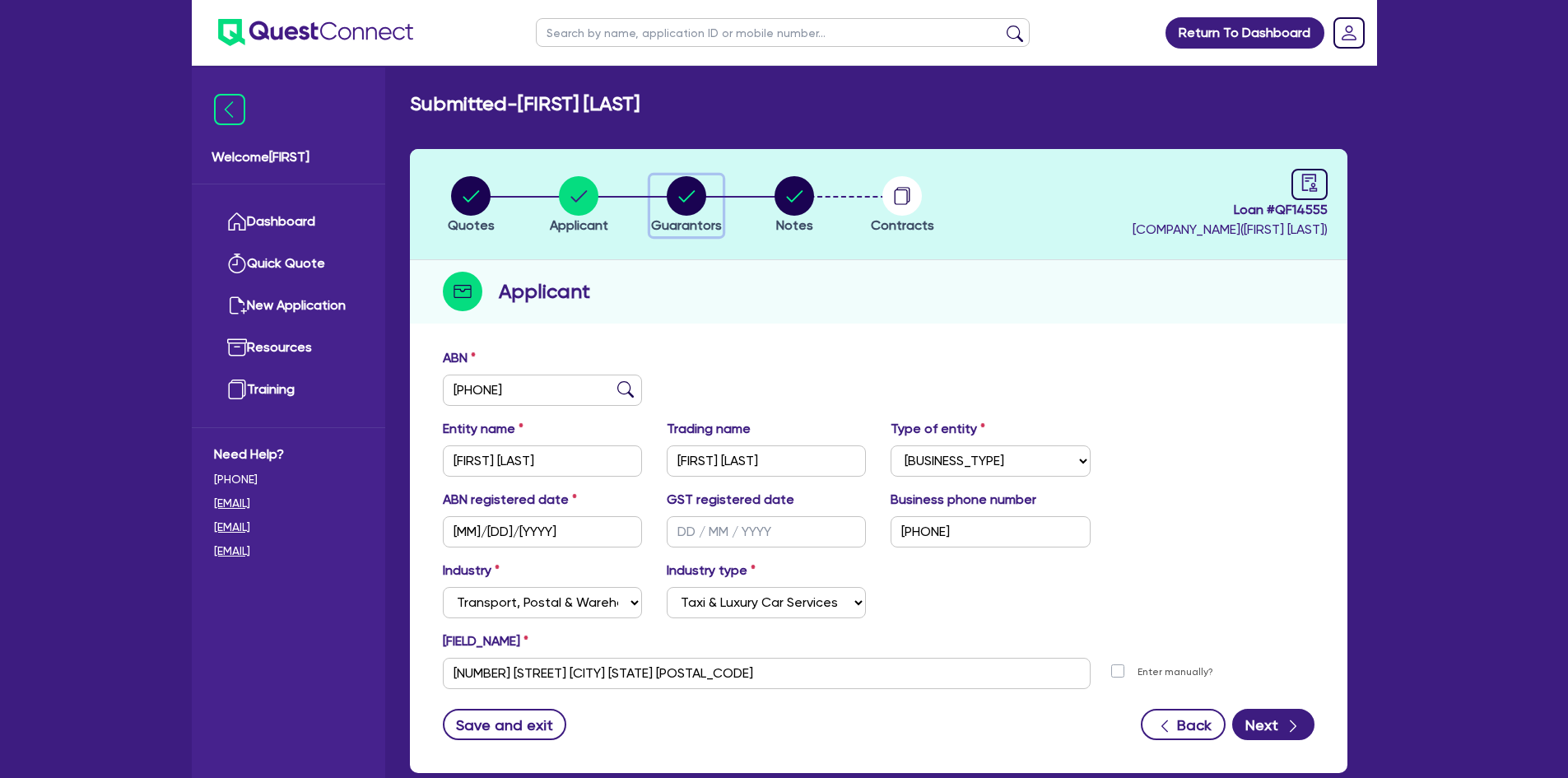 click at bounding box center [686, 196] 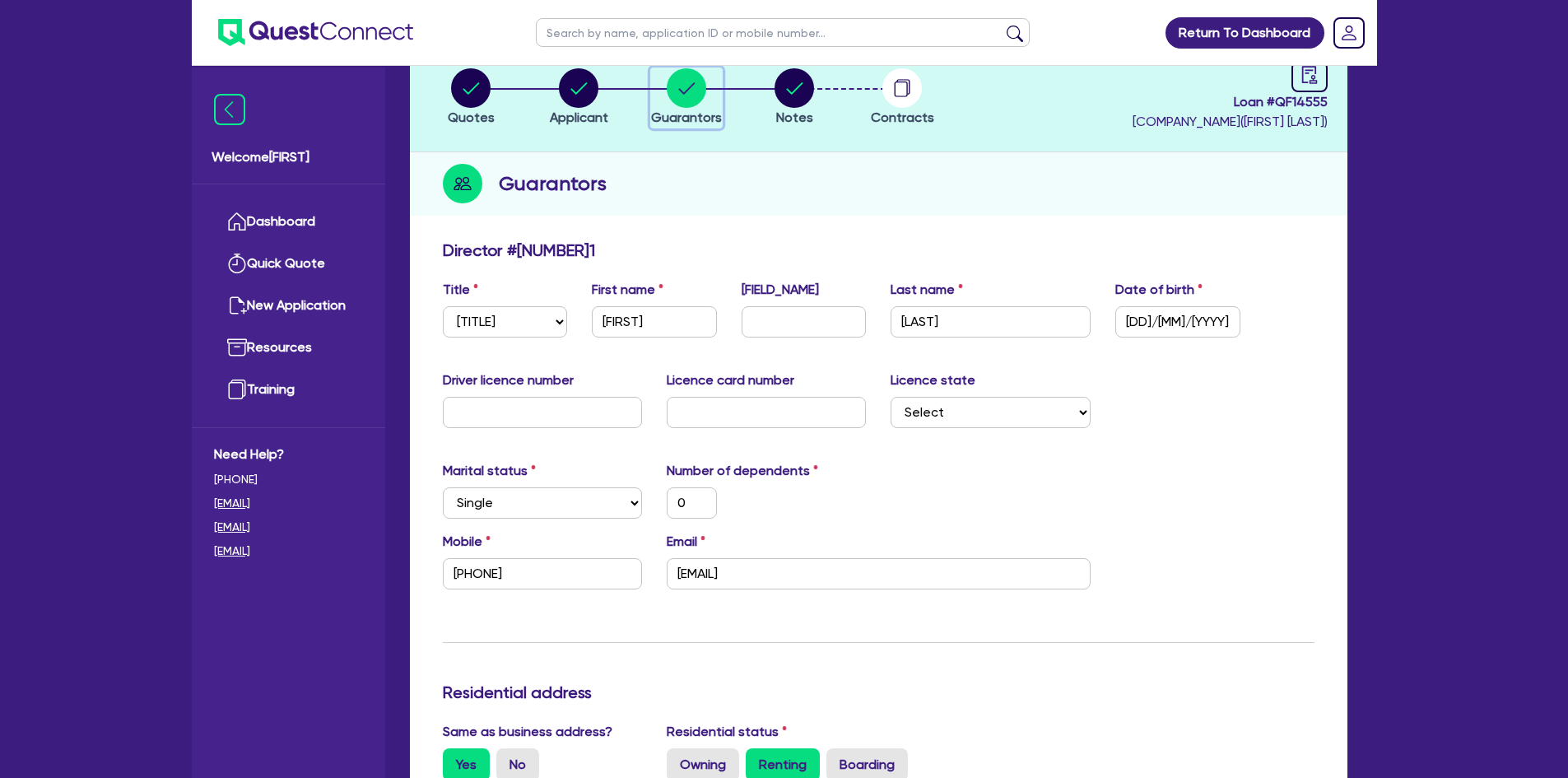 scroll, scrollTop: 0, scrollLeft: 0, axis: both 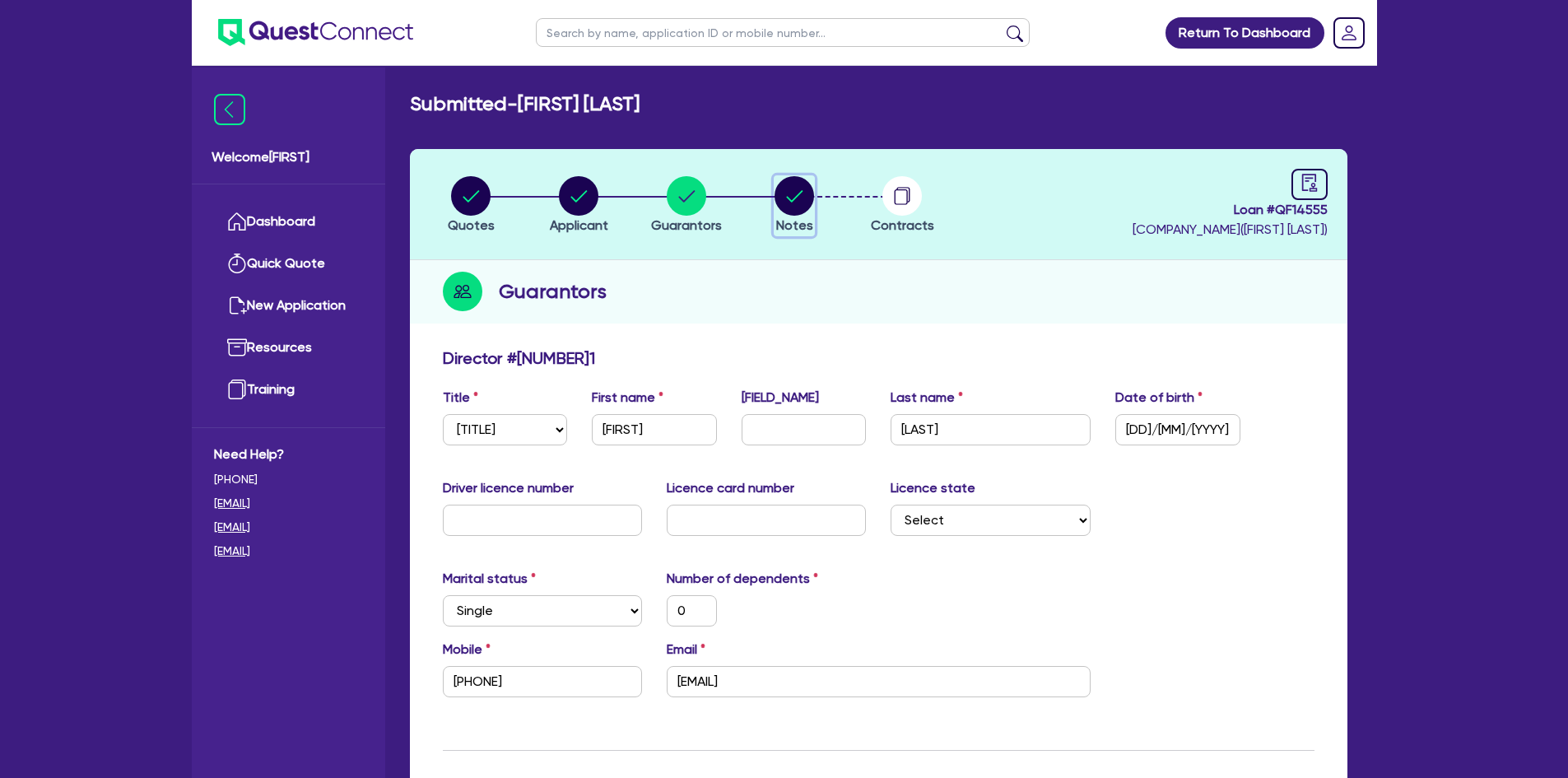 click at bounding box center (794, 196) 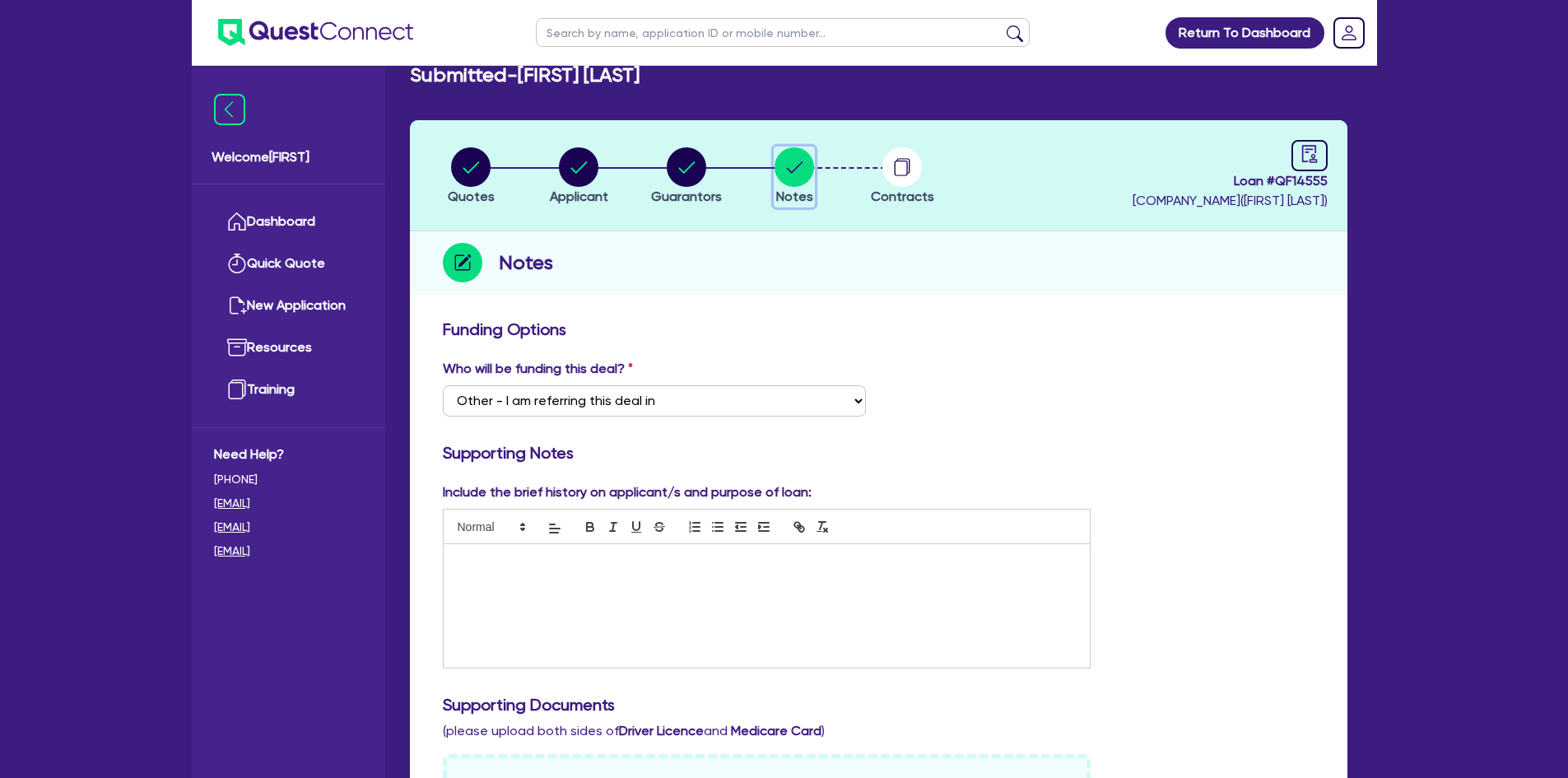scroll, scrollTop: 0, scrollLeft: 0, axis: both 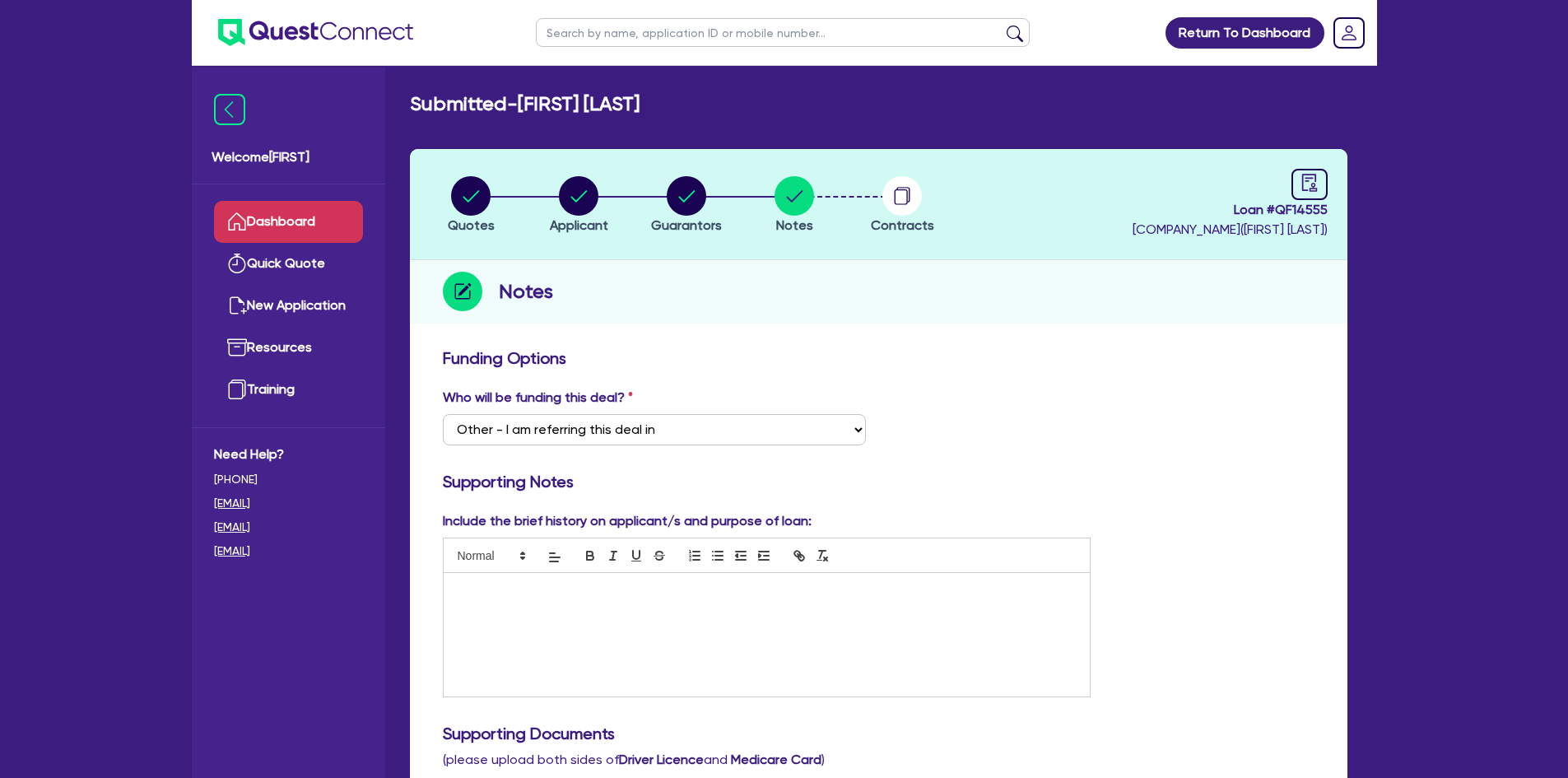 click on "Dashboard" at bounding box center [288, 221] 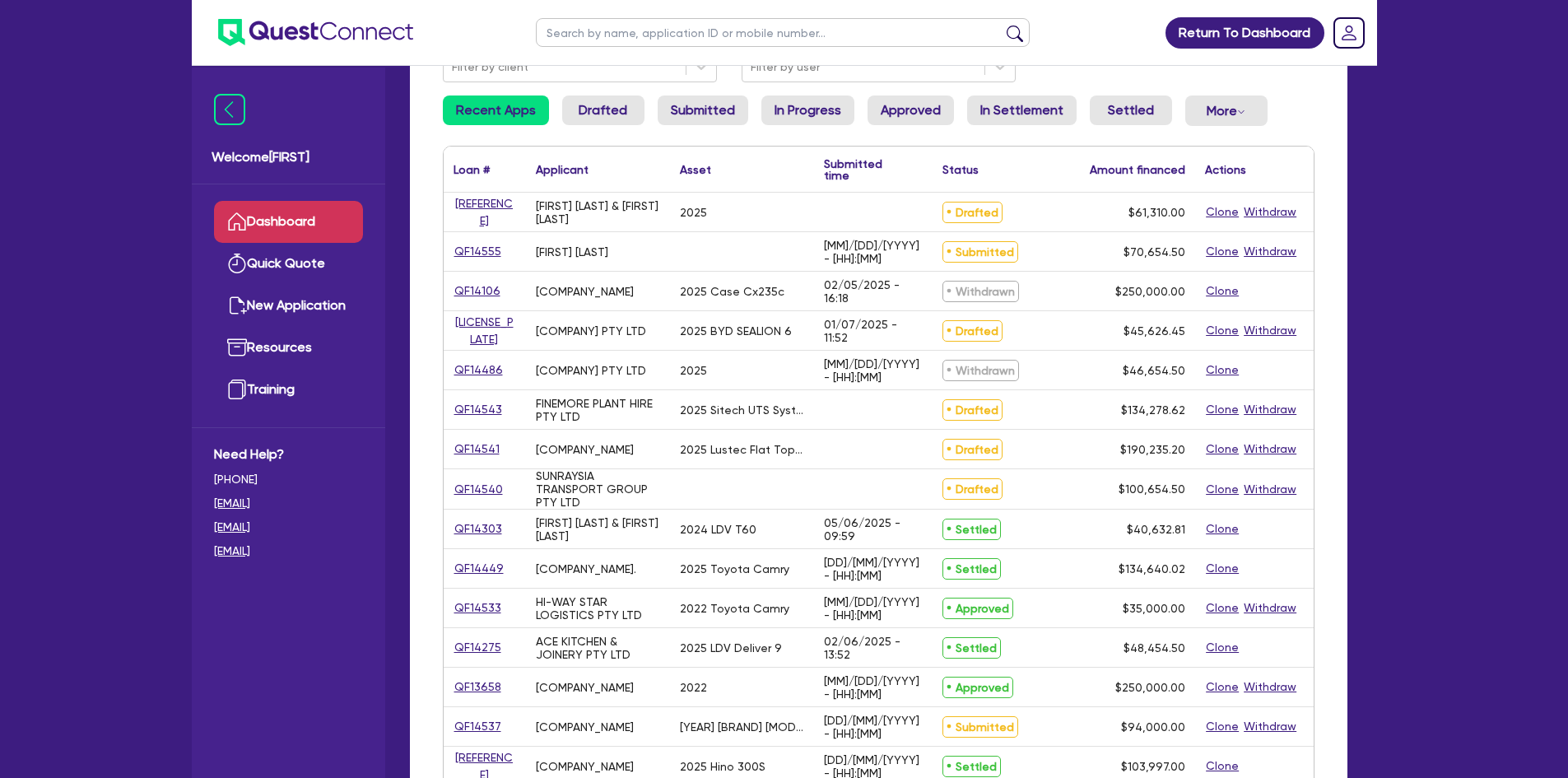 scroll, scrollTop: 165, scrollLeft: 0, axis: vertical 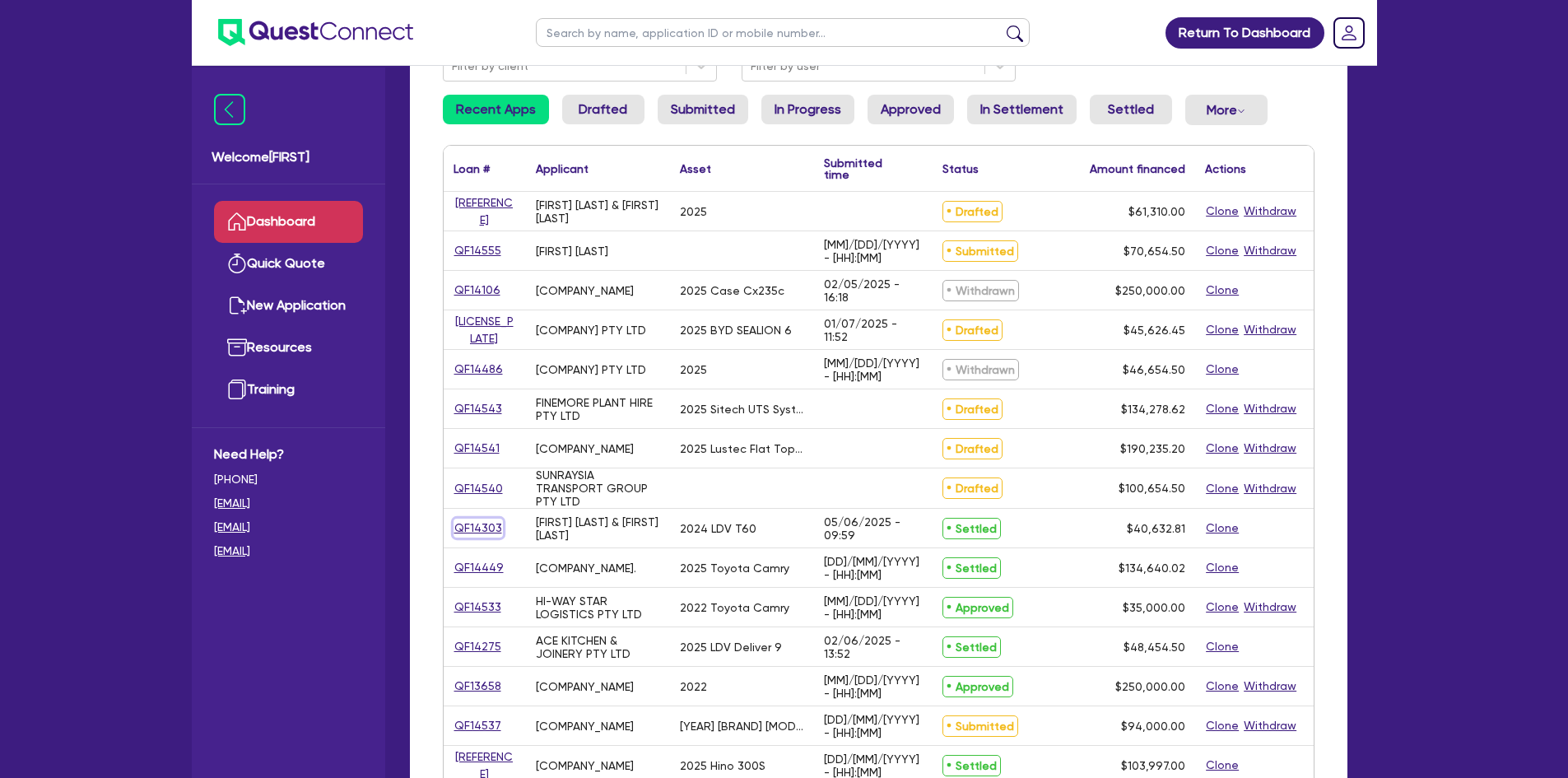 click on "QF14303" at bounding box center (478, 528) 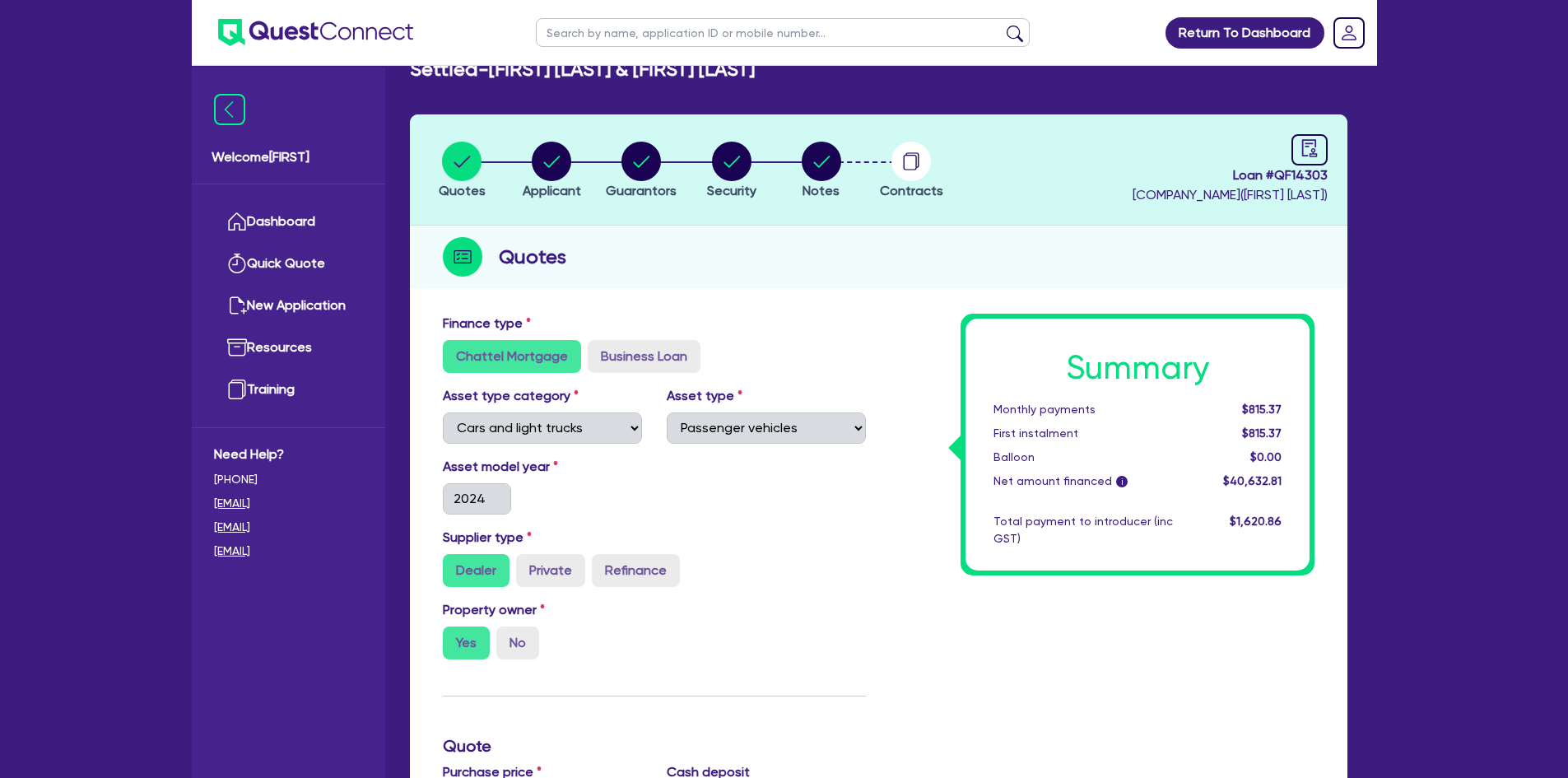 scroll, scrollTop: 0, scrollLeft: 0, axis: both 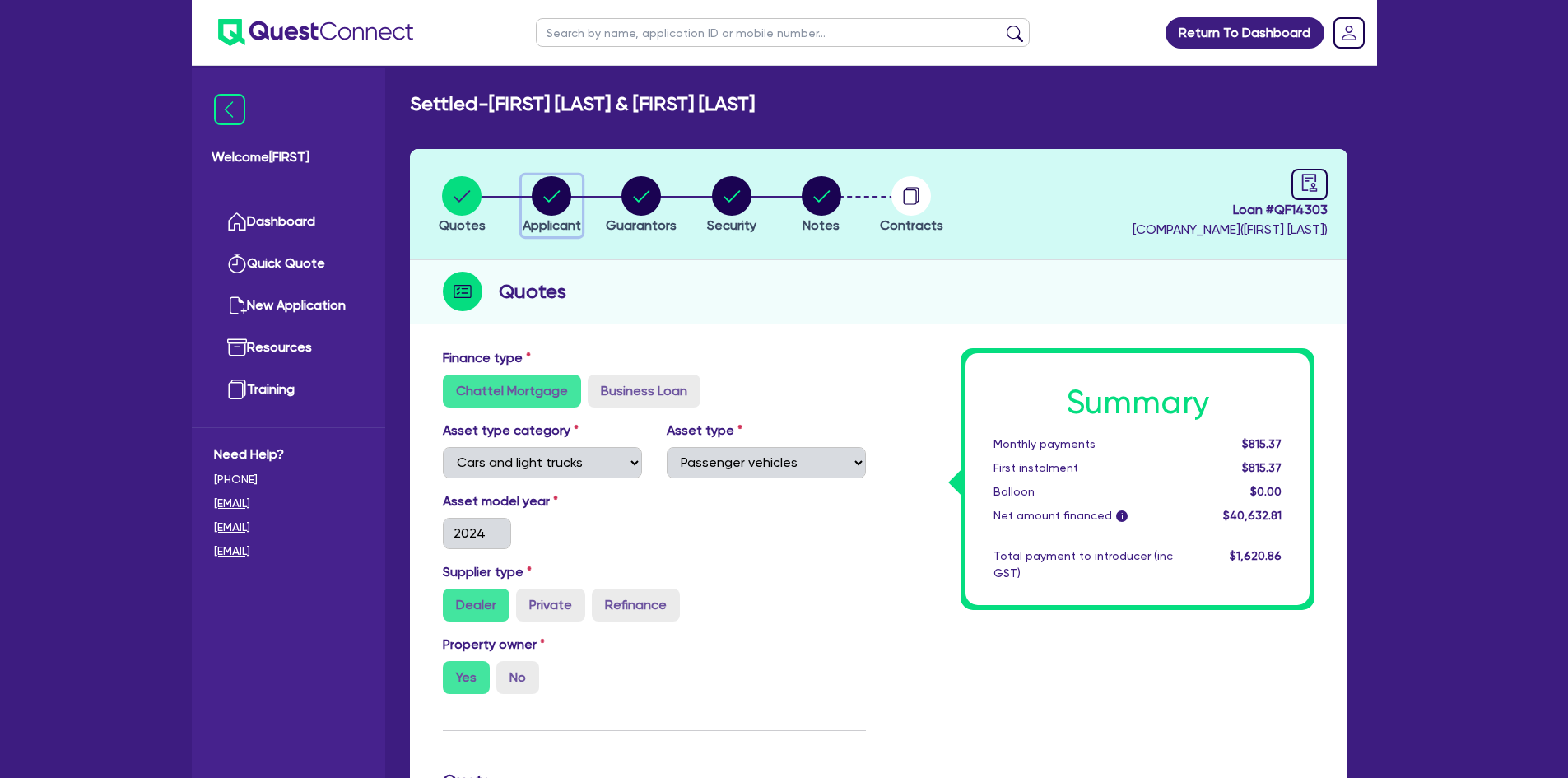 click at bounding box center [551, 196] 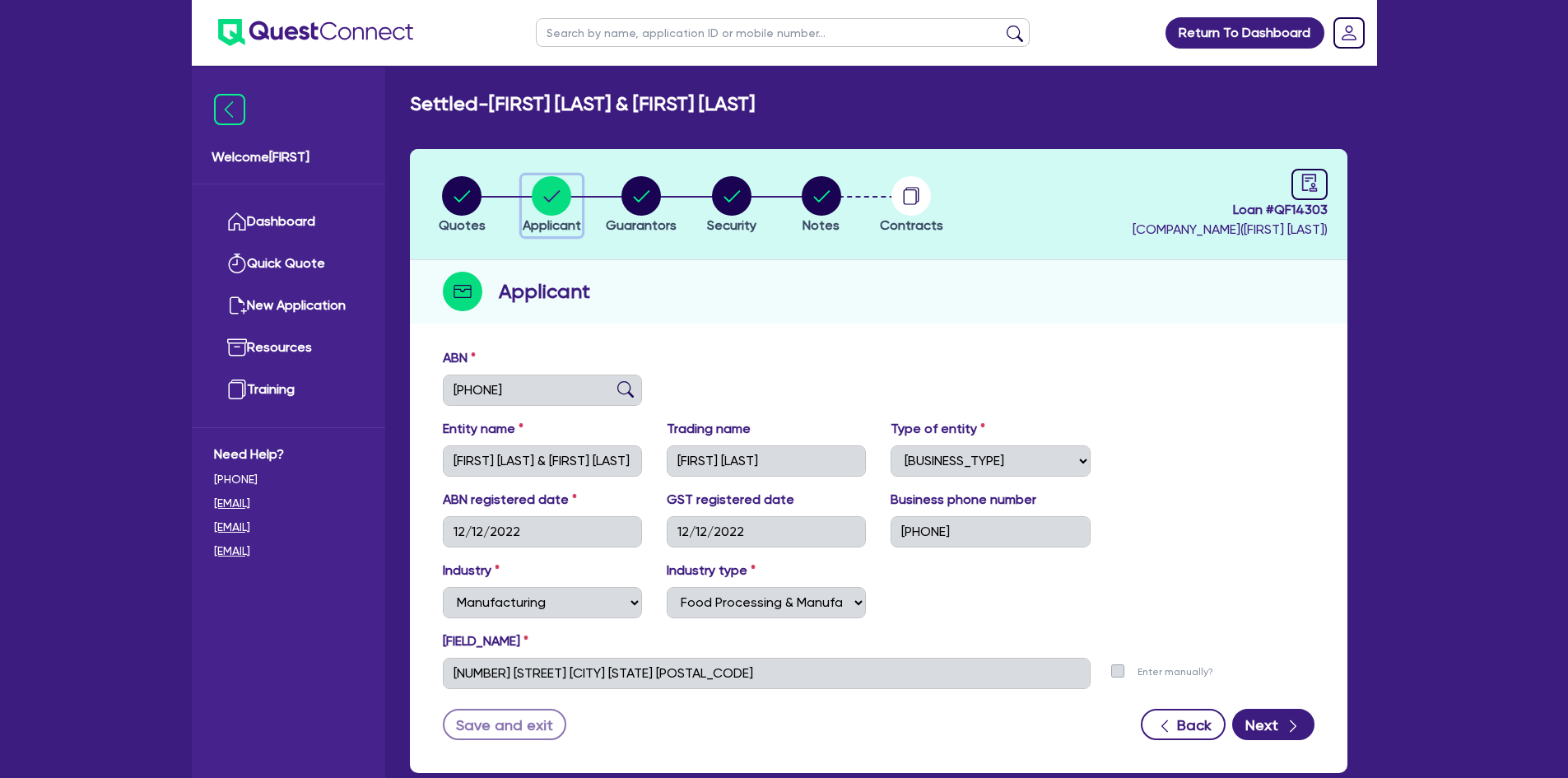 scroll, scrollTop: 82, scrollLeft: 0, axis: vertical 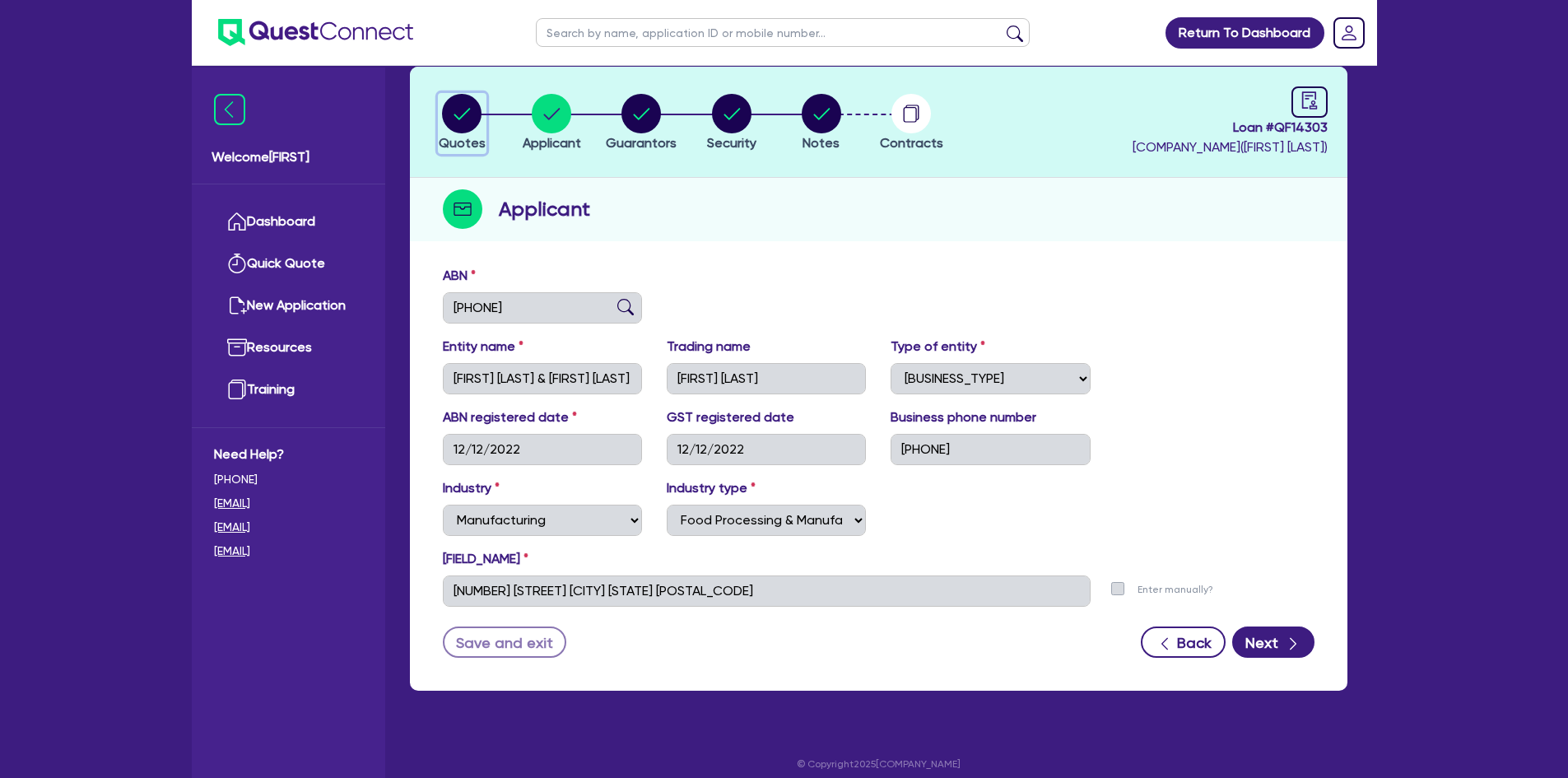 click at bounding box center [462, 114] 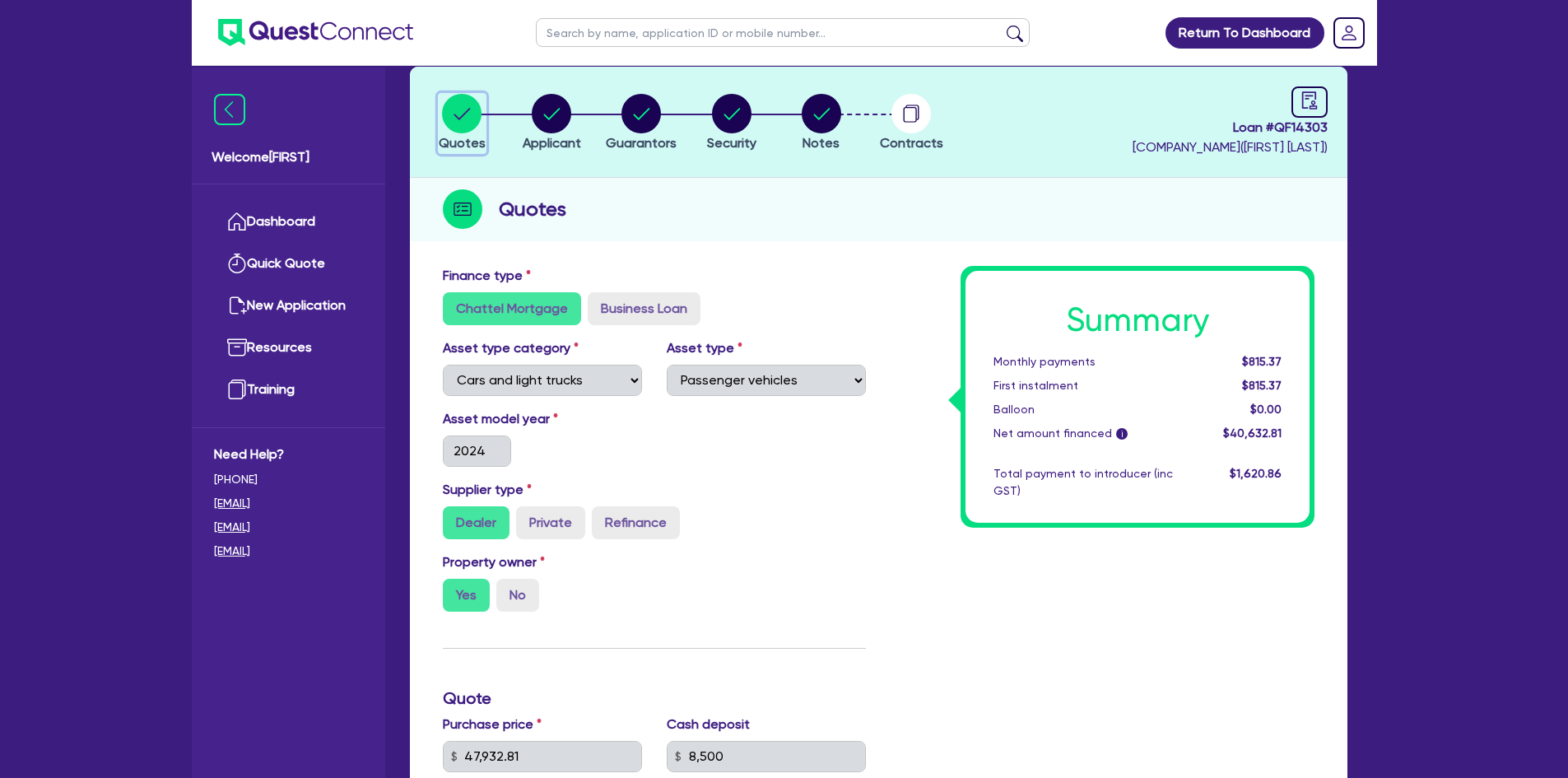 scroll, scrollTop: 0, scrollLeft: 0, axis: both 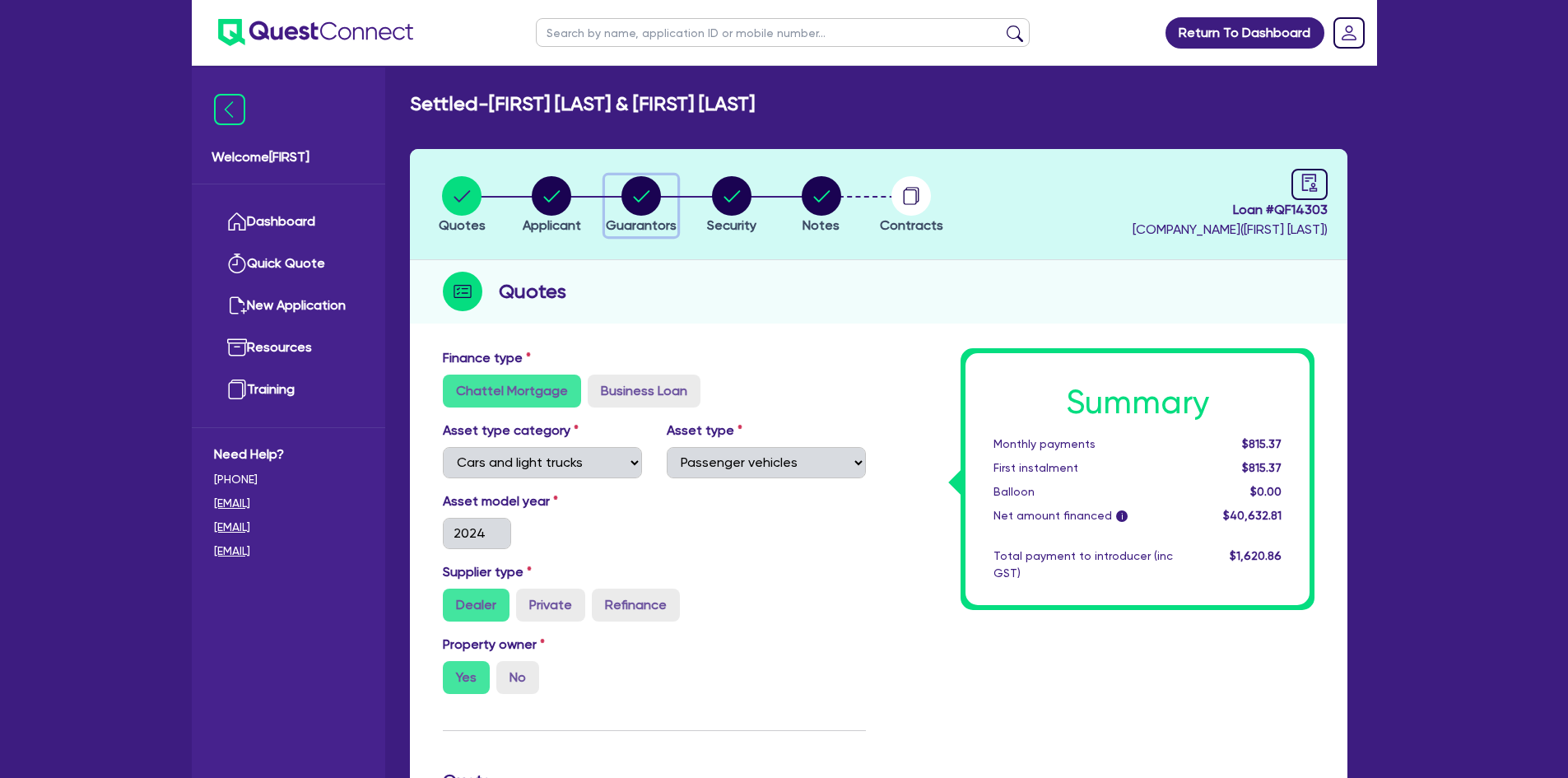 click at bounding box center (641, 196) 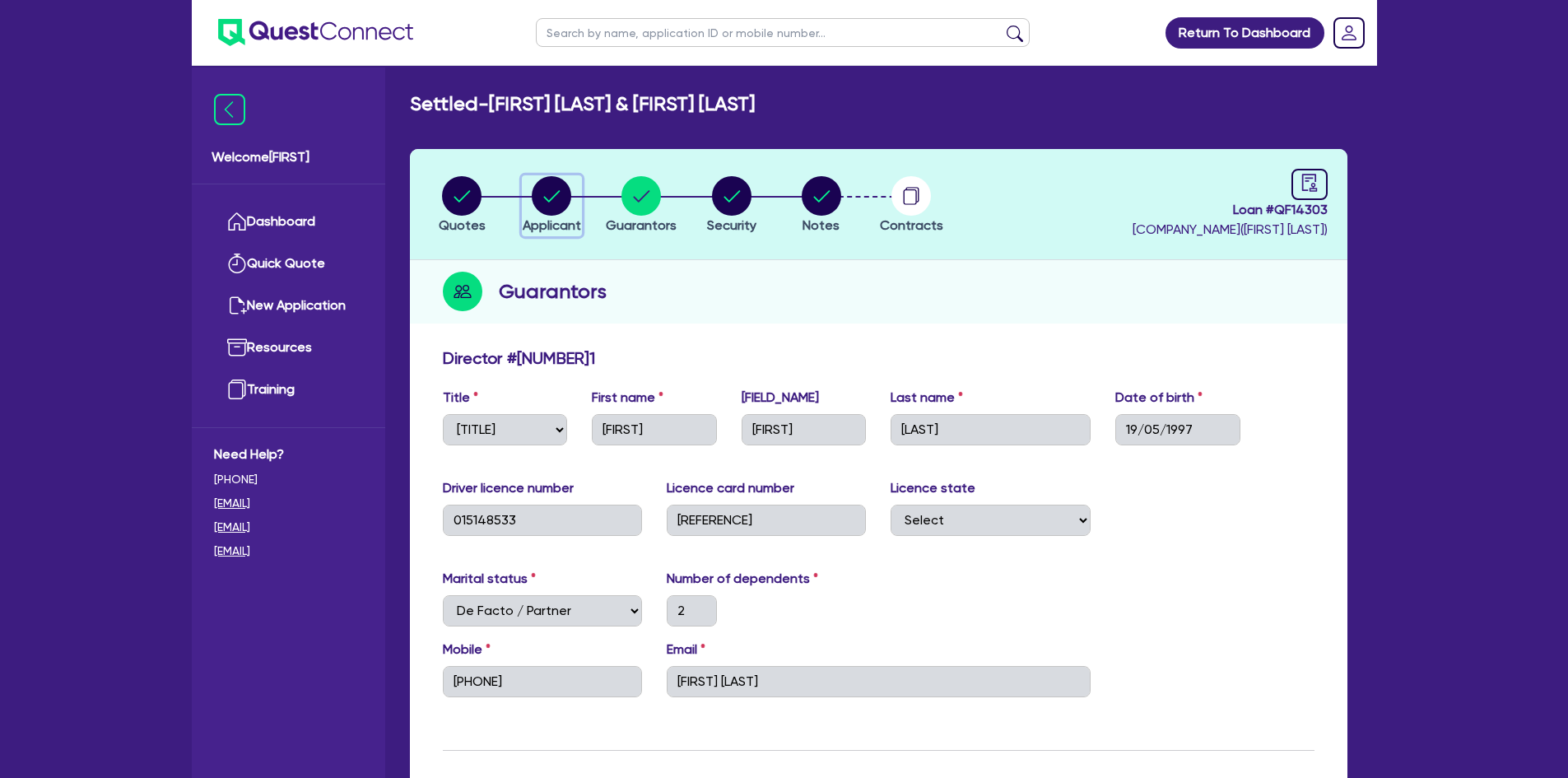 click on "Applicant" at bounding box center [551, 225] 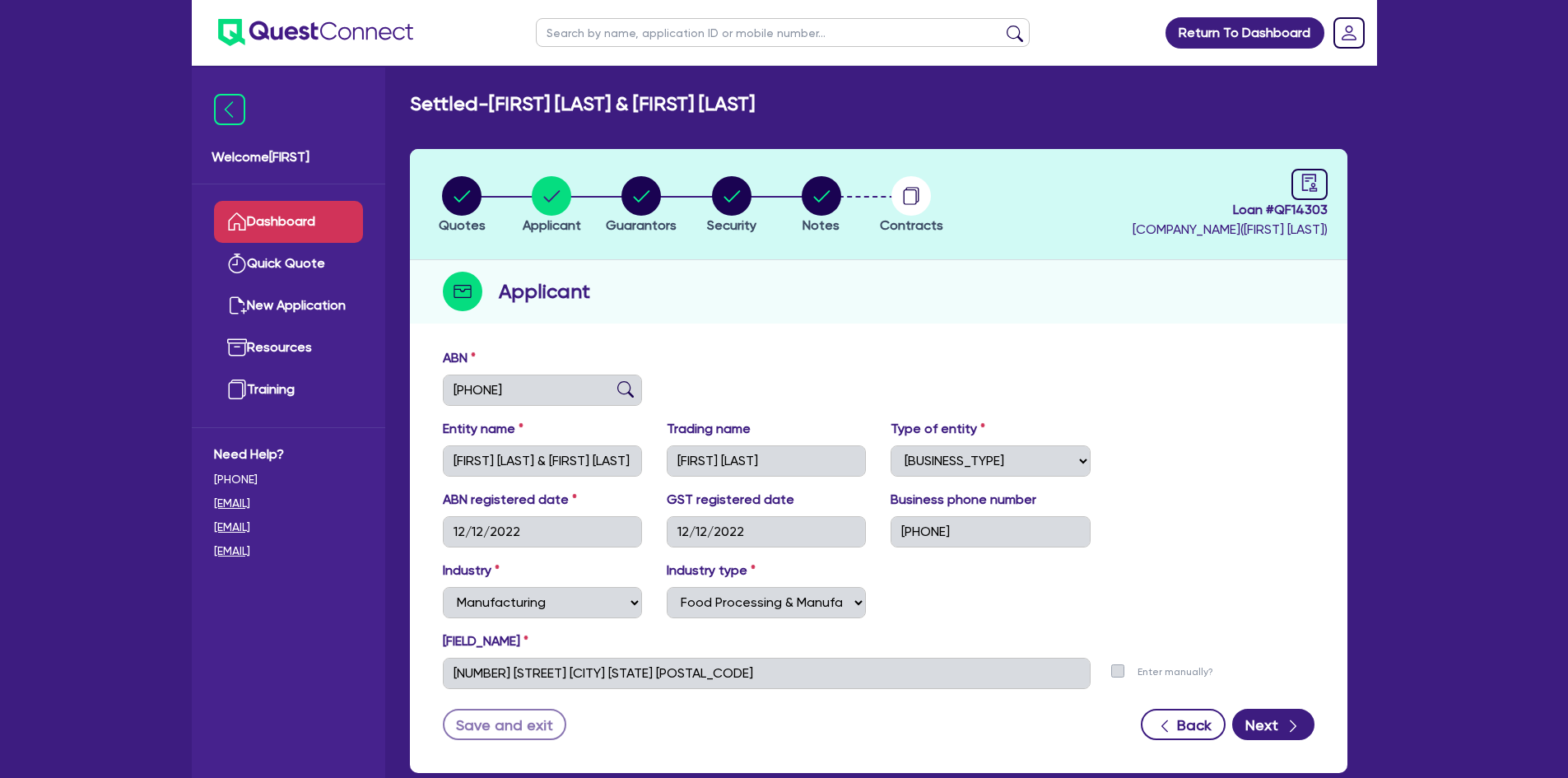 click on "Dashboard" at bounding box center (288, 221) 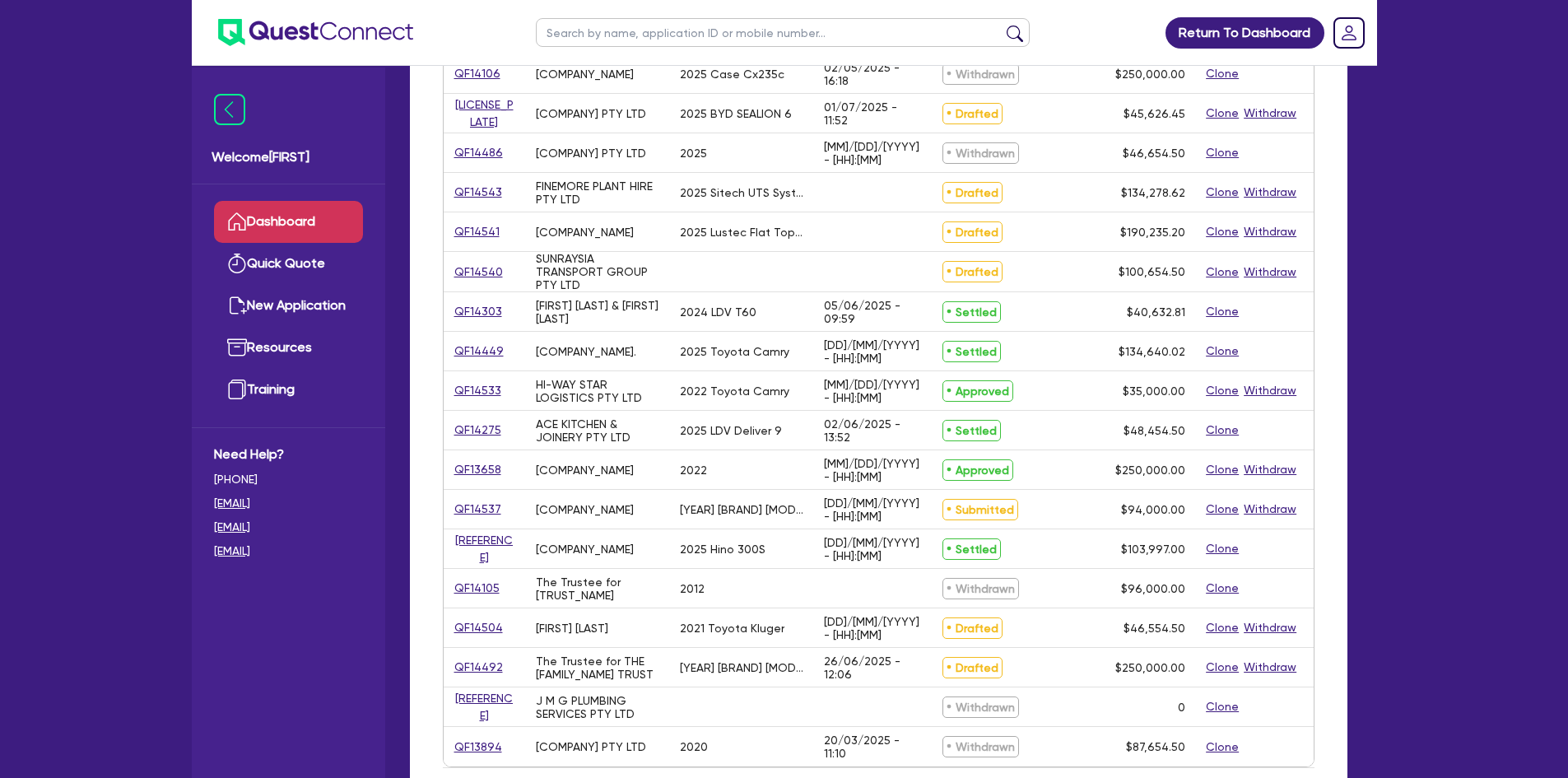 scroll, scrollTop: 412, scrollLeft: 0, axis: vertical 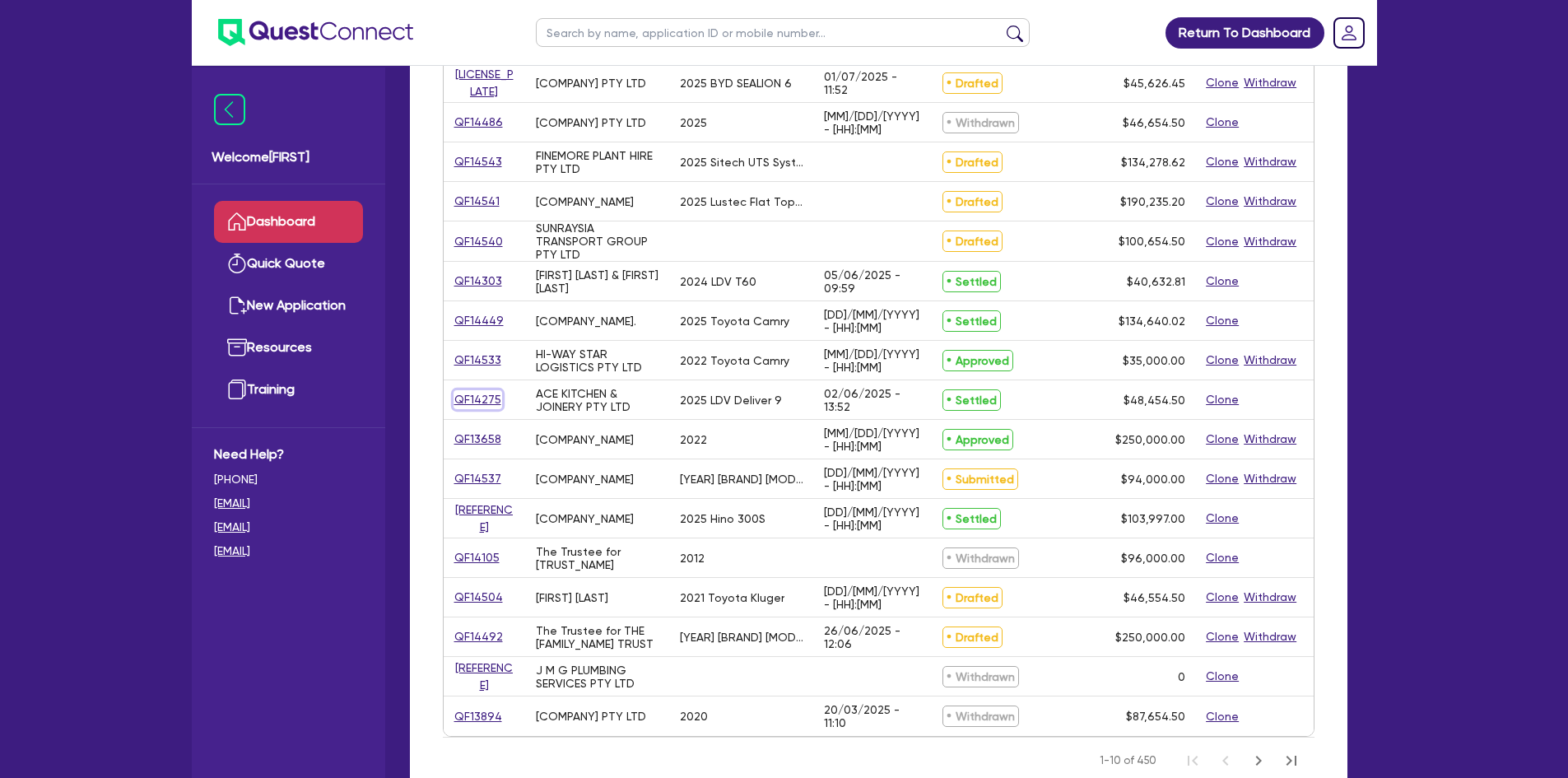 click on "QF14275" at bounding box center (477, 399) 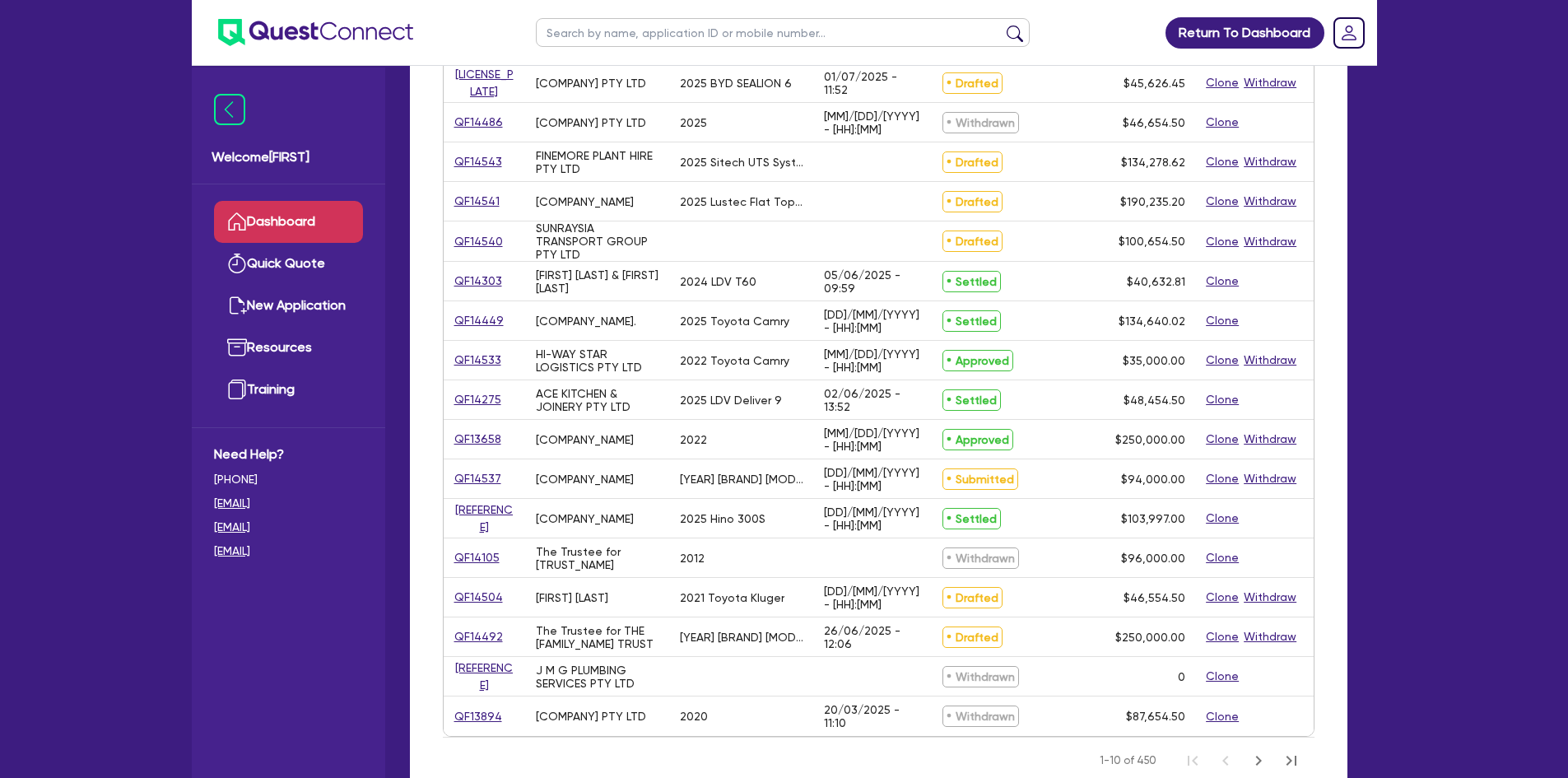 scroll, scrollTop: 0, scrollLeft: 0, axis: both 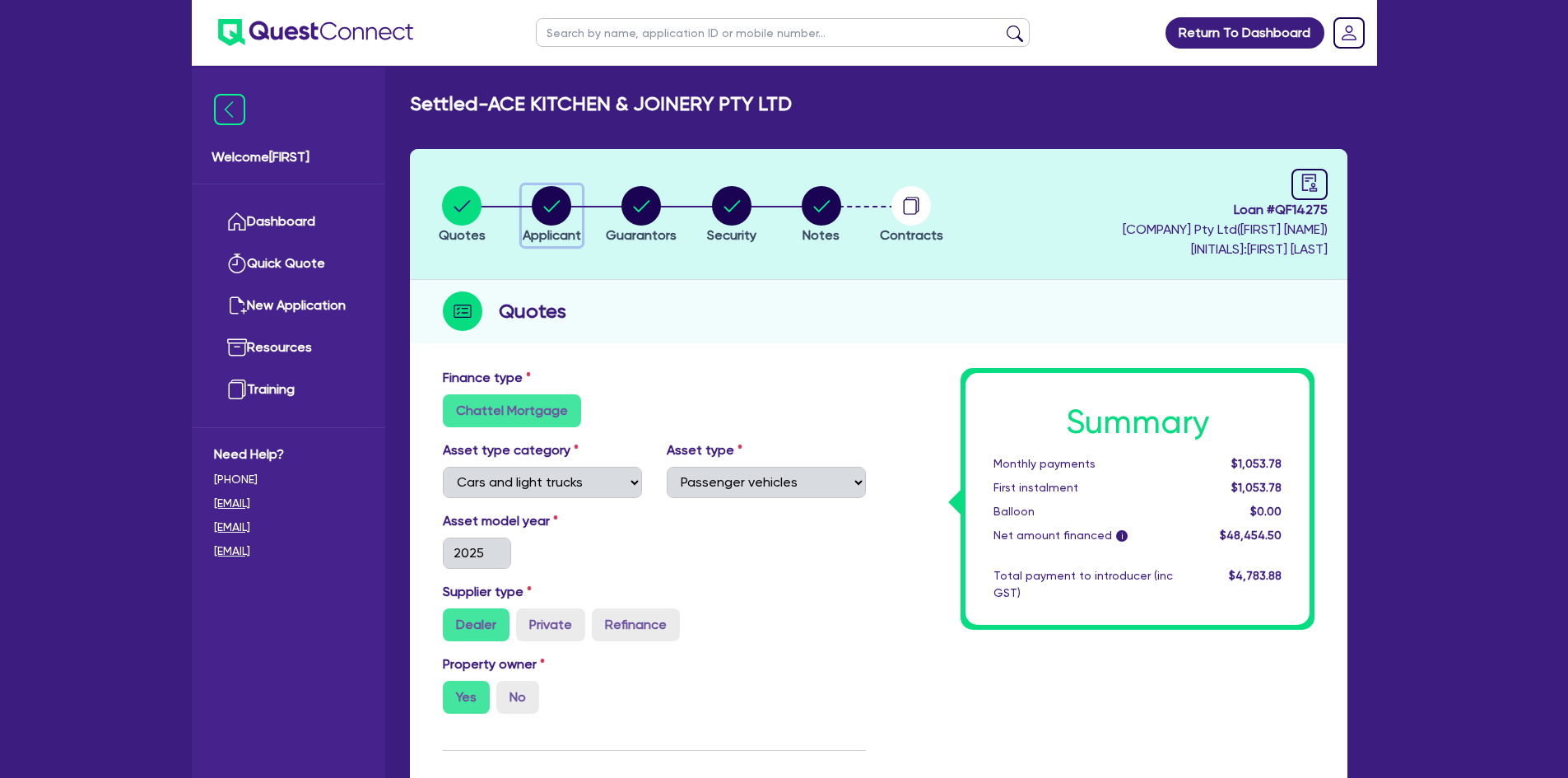 click at bounding box center (552, 206) 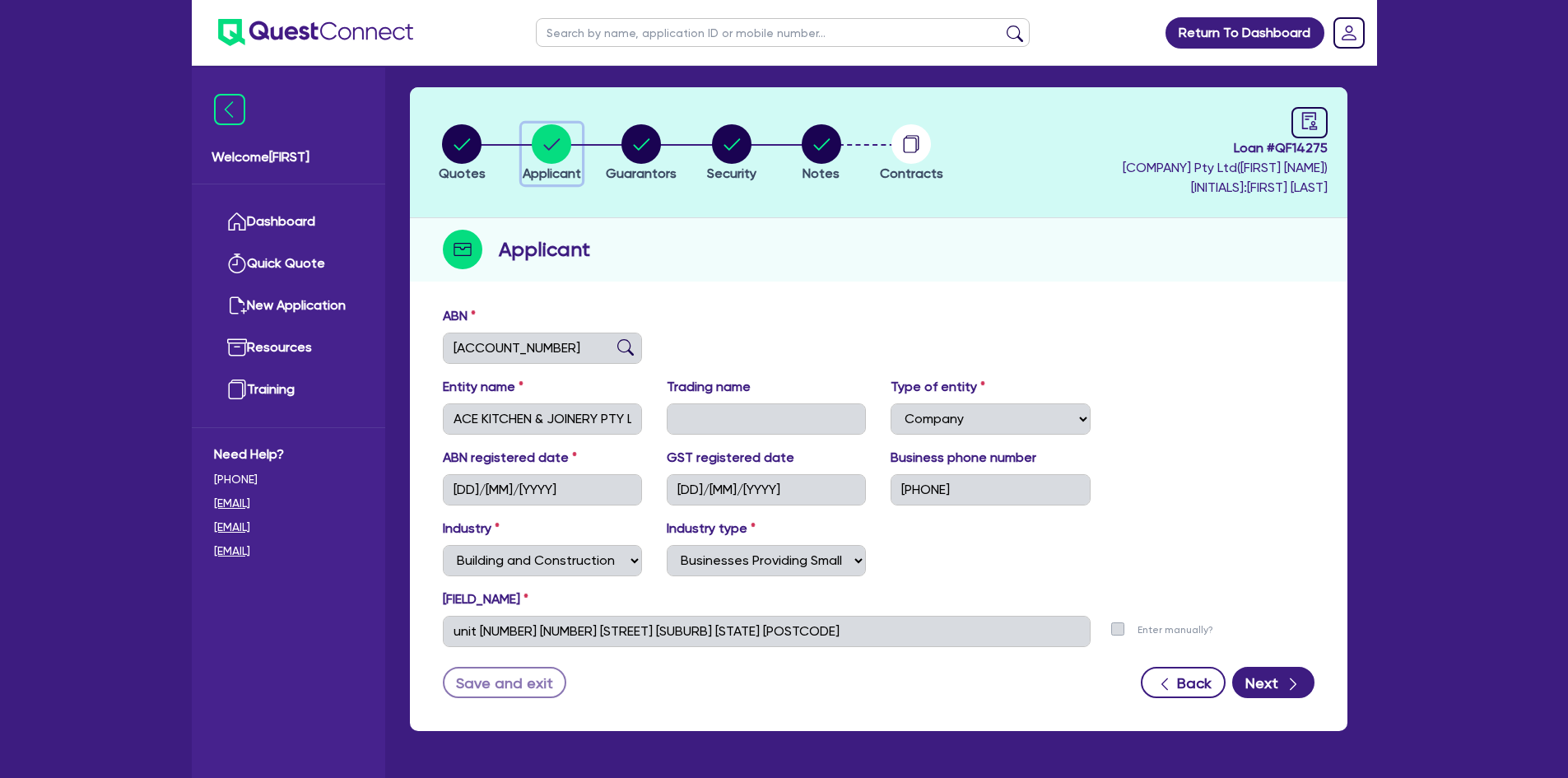 scroll, scrollTop: 33, scrollLeft: 0, axis: vertical 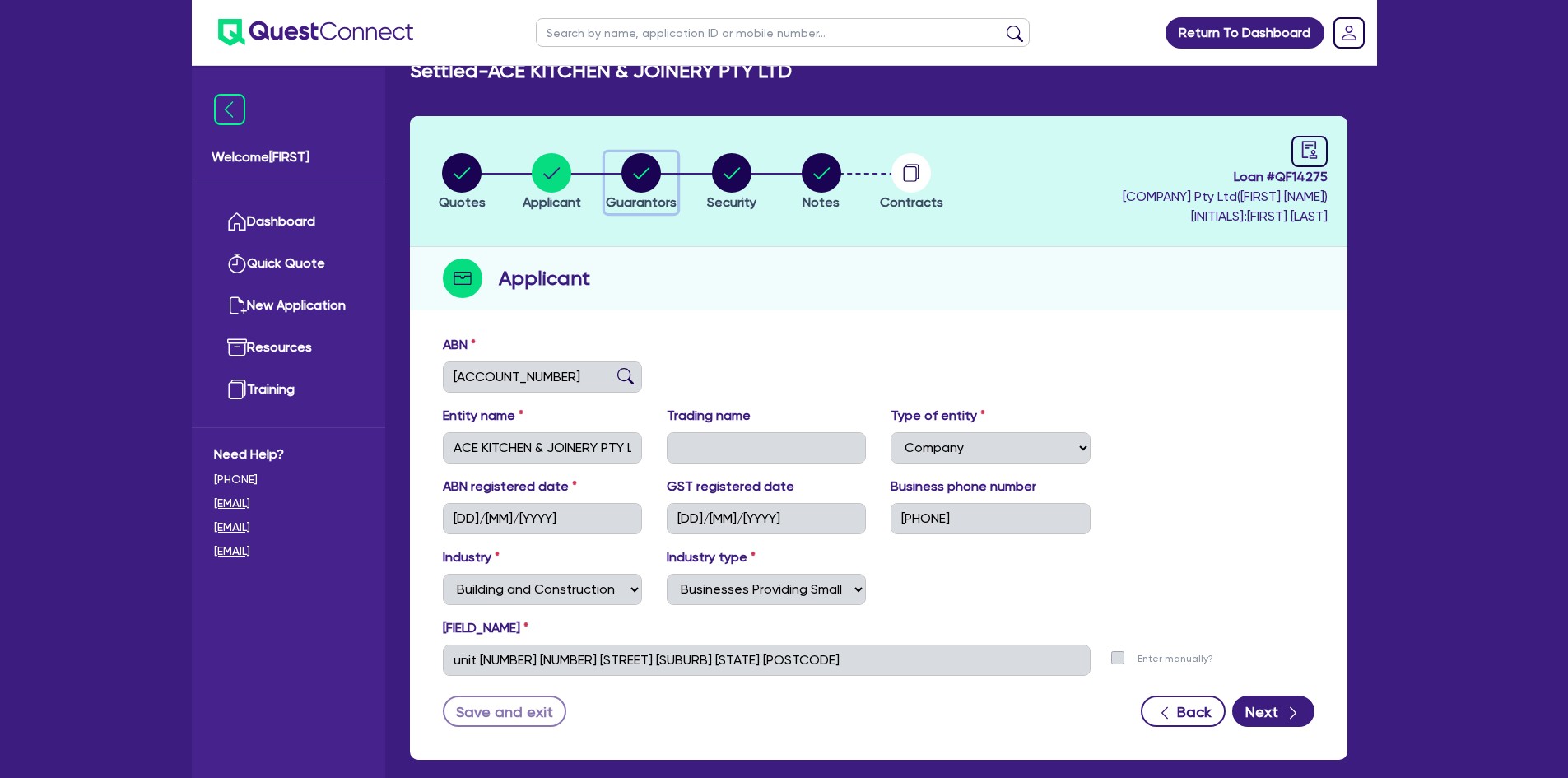 click at bounding box center [641, 173] 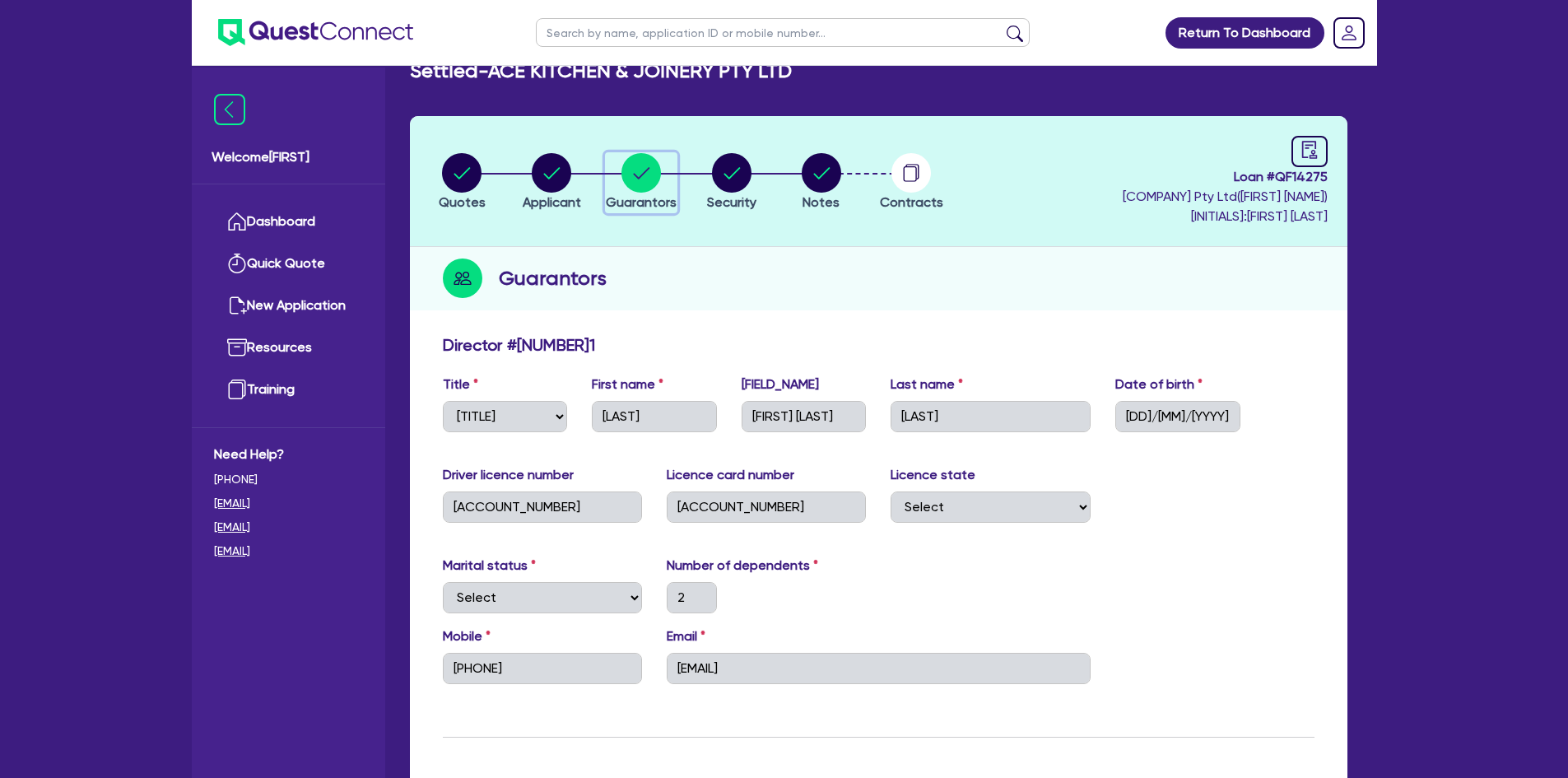 scroll, scrollTop: 0, scrollLeft: 0, axis: both 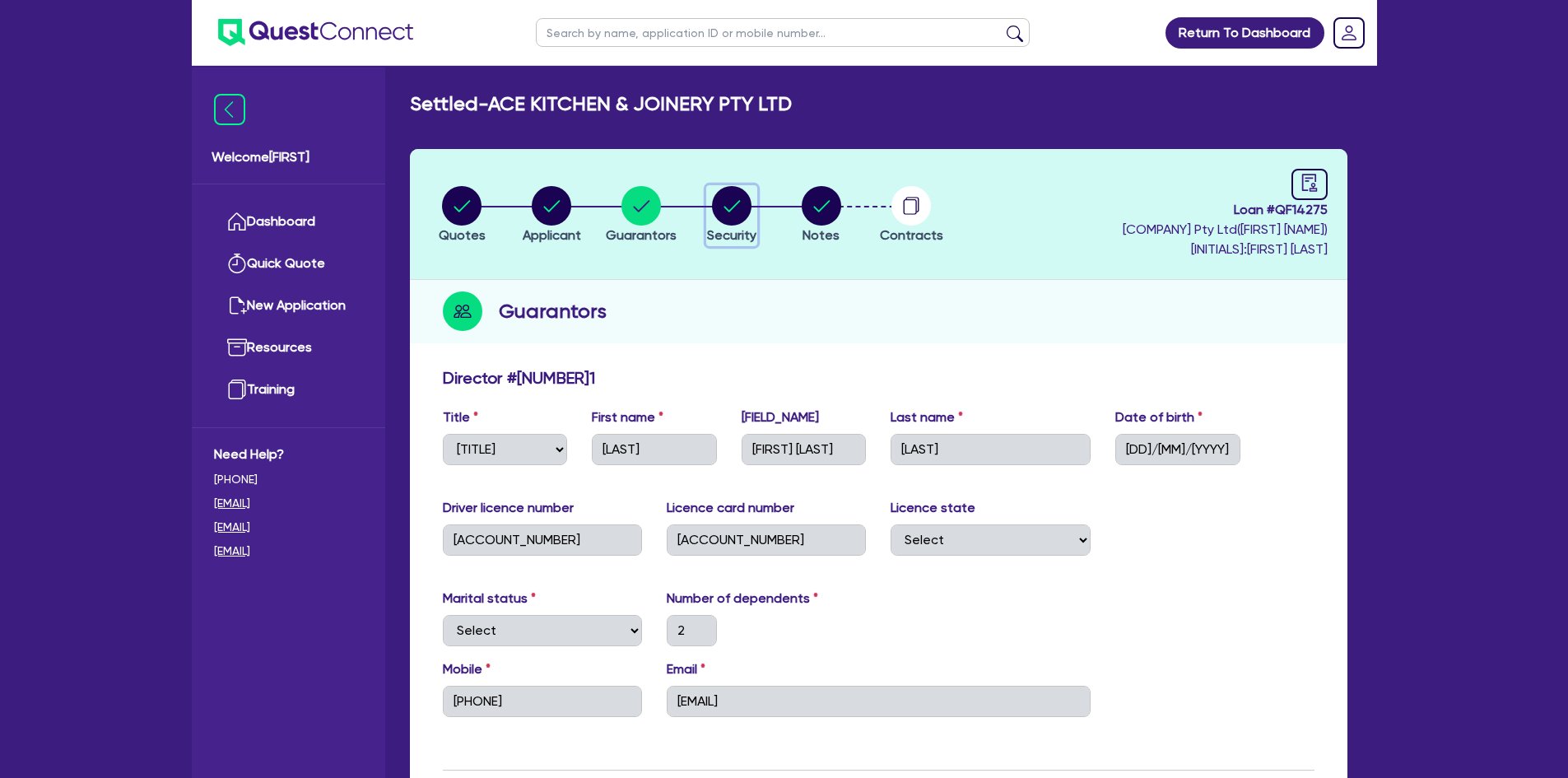click at bounding box center [732, 206] 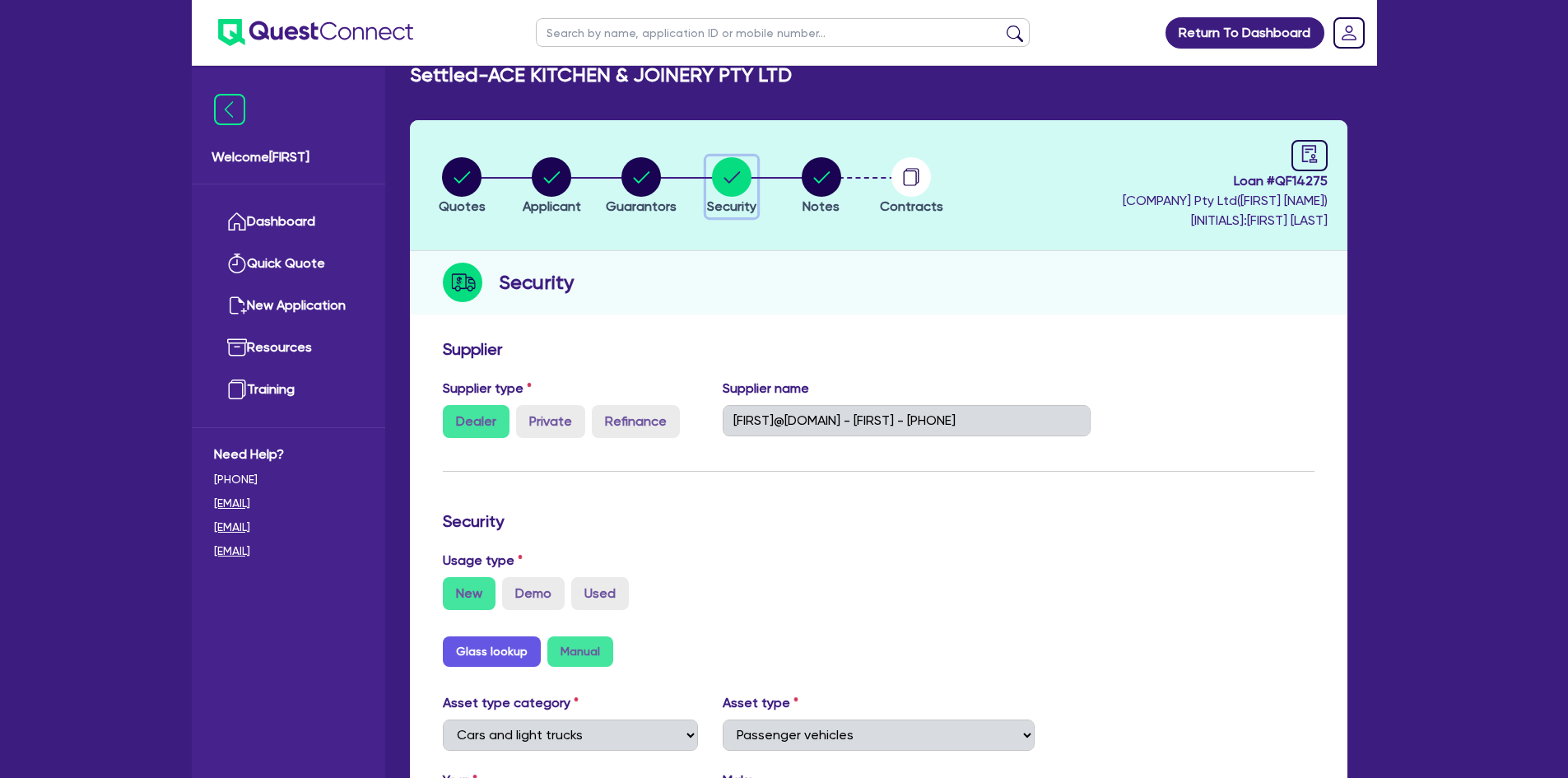 scroll, scrollTop: 0, scrollLeft: 0, axis: both 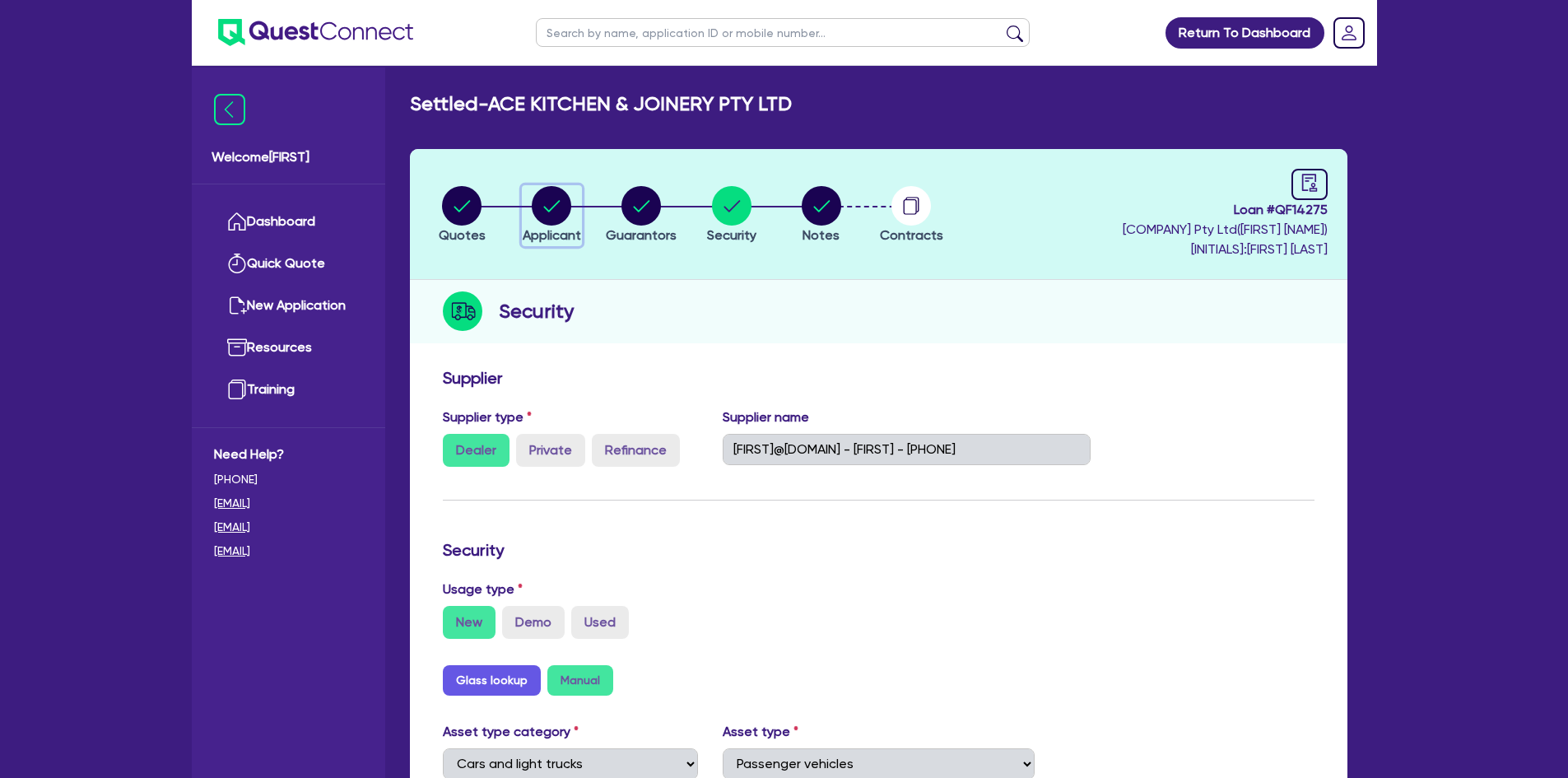 click at bounding box center (551, 206) 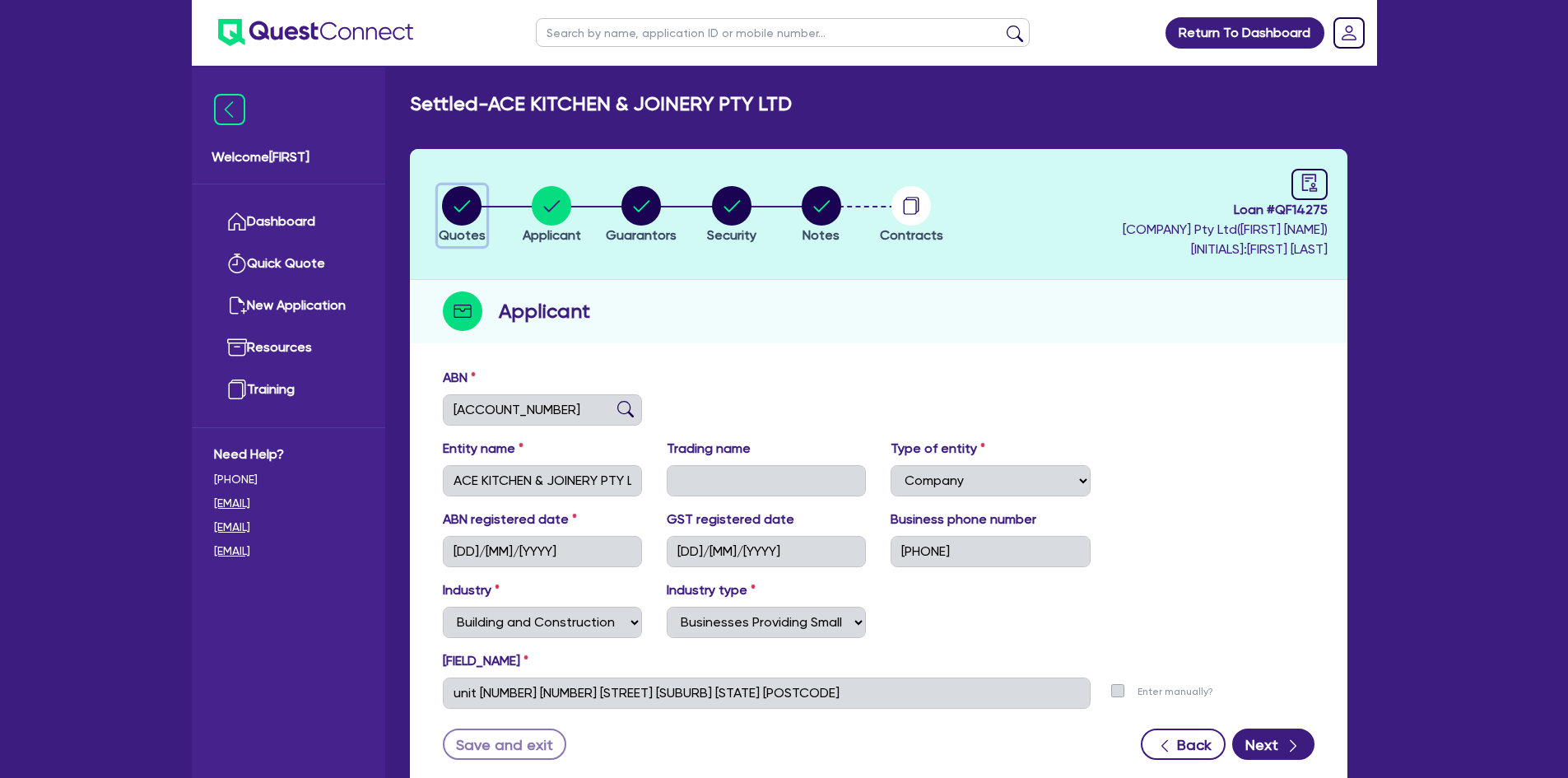 click at bounding box center [462, 206] 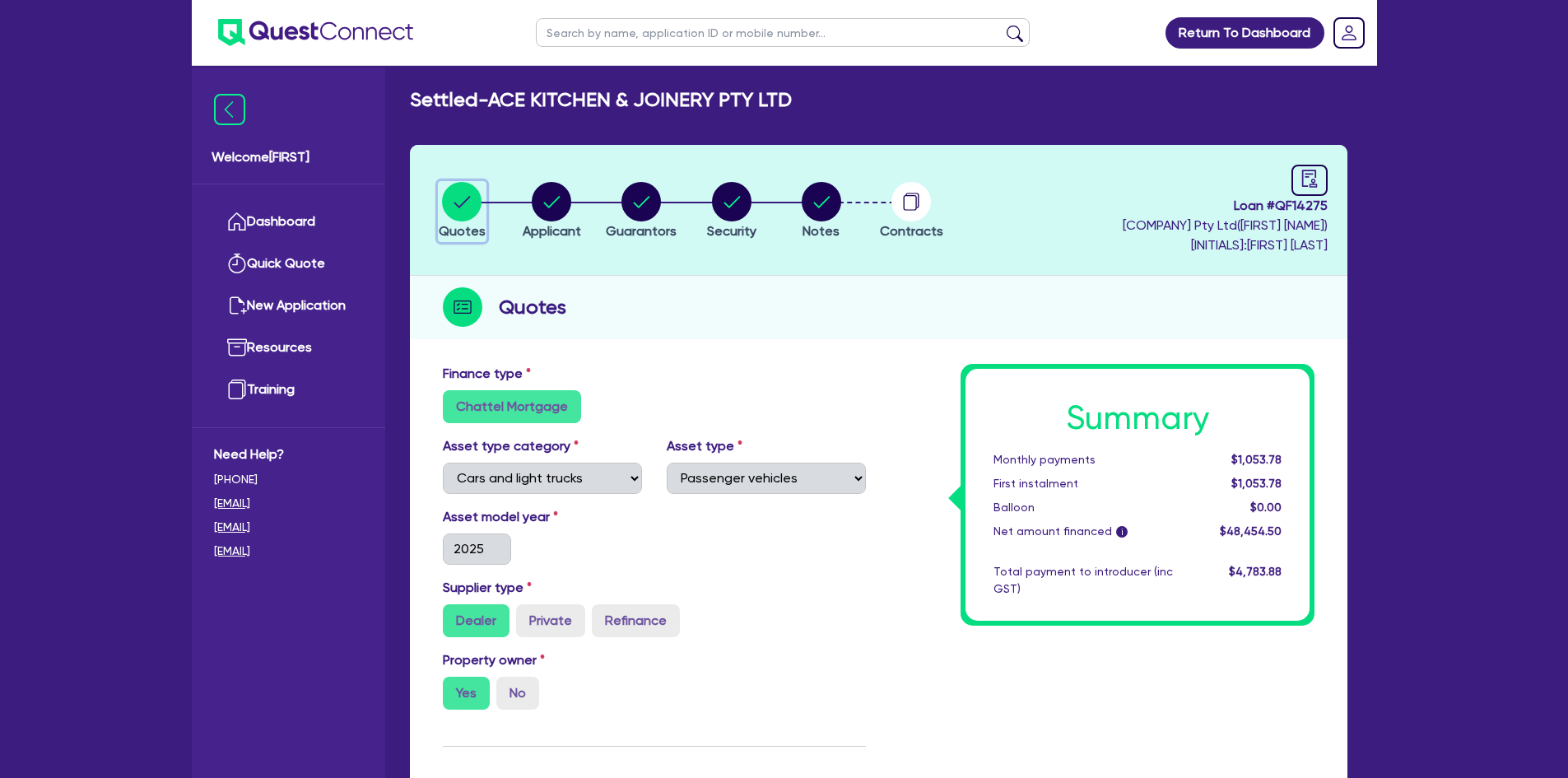 scroll, scrollTop: 0, scrollLeft: 0, axis: both 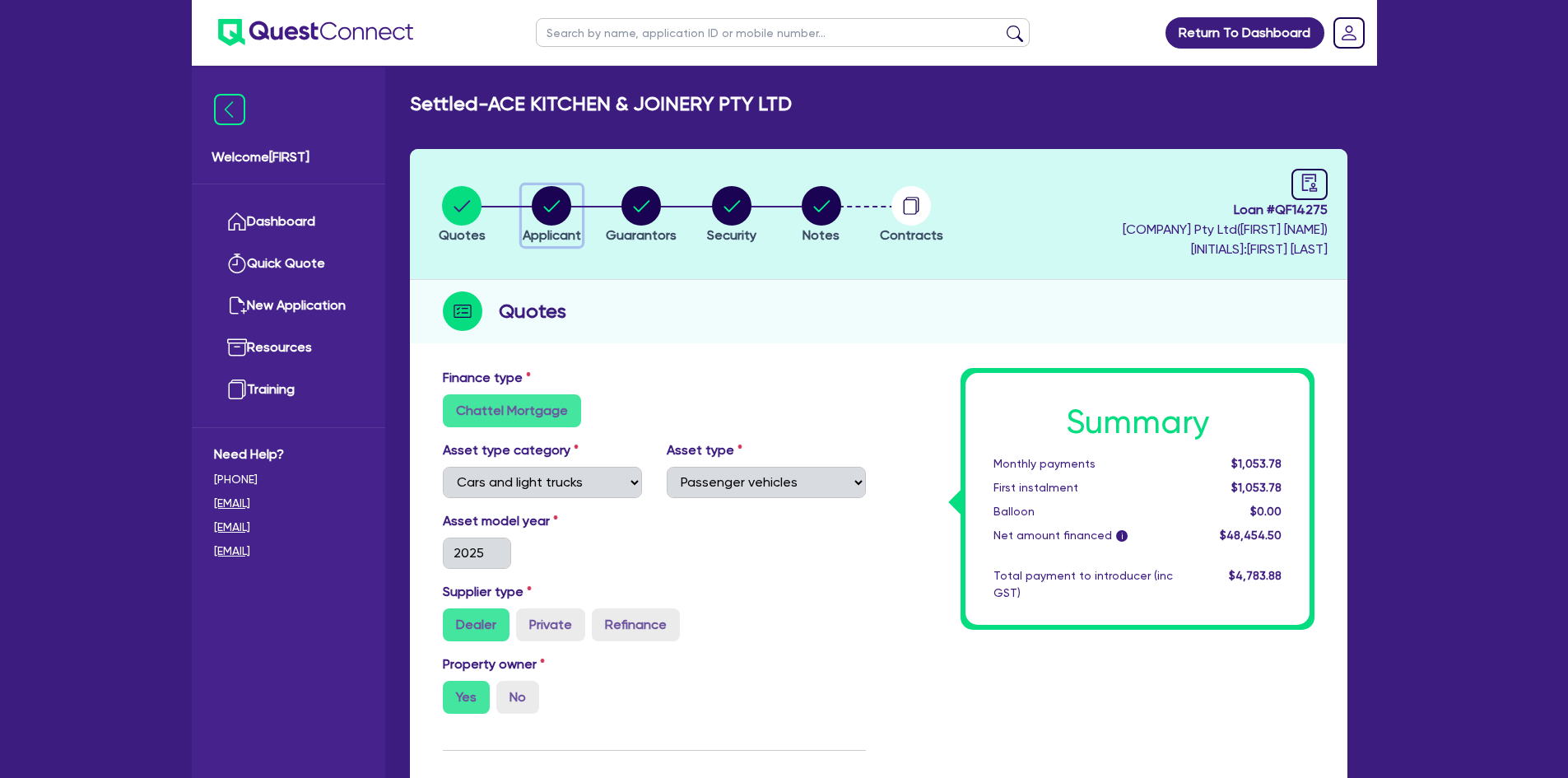 click at bounding box center [551, 206] 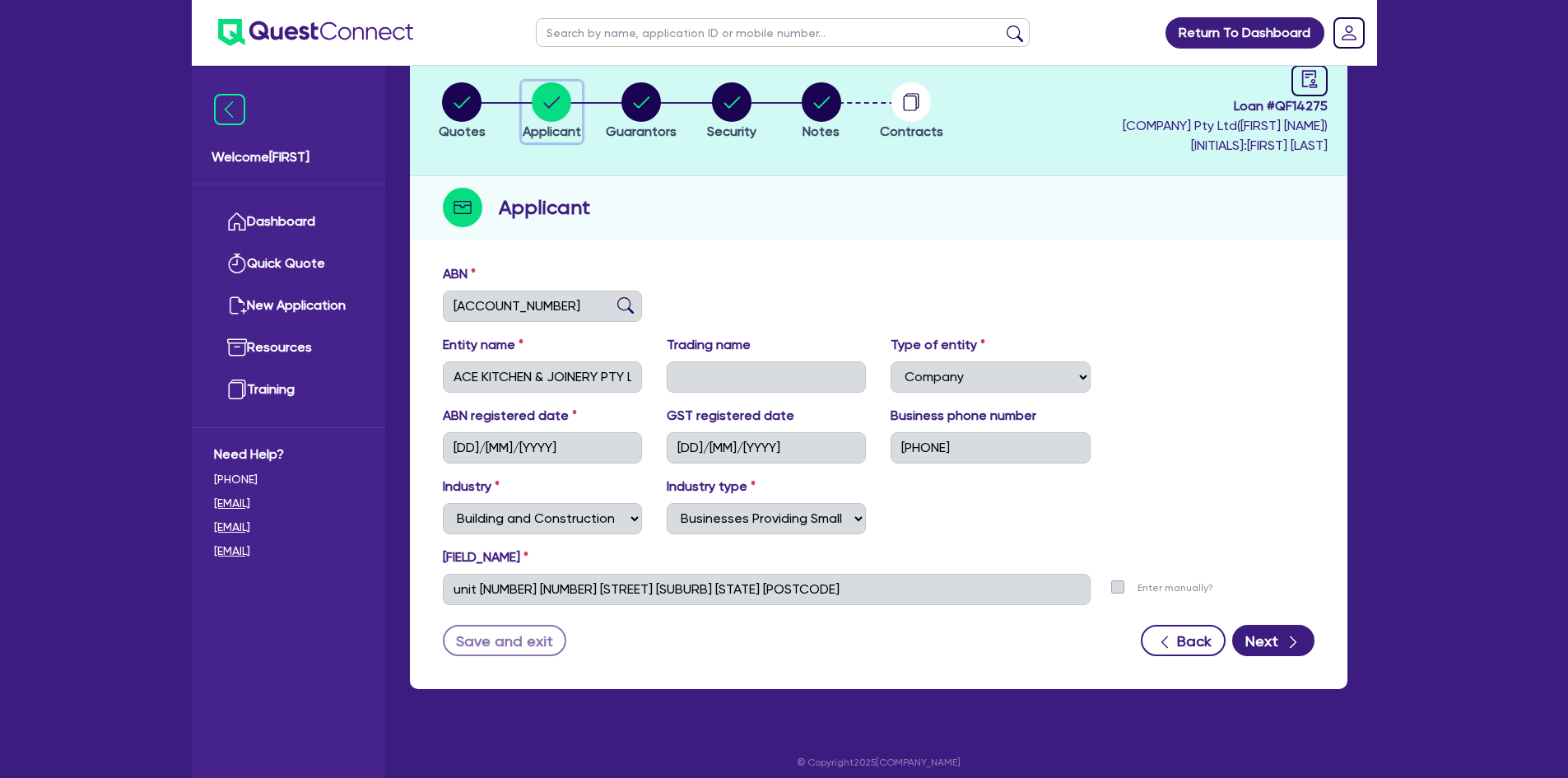scroll, scrollTop: 115, scrollLeft: 0, axis: vertical 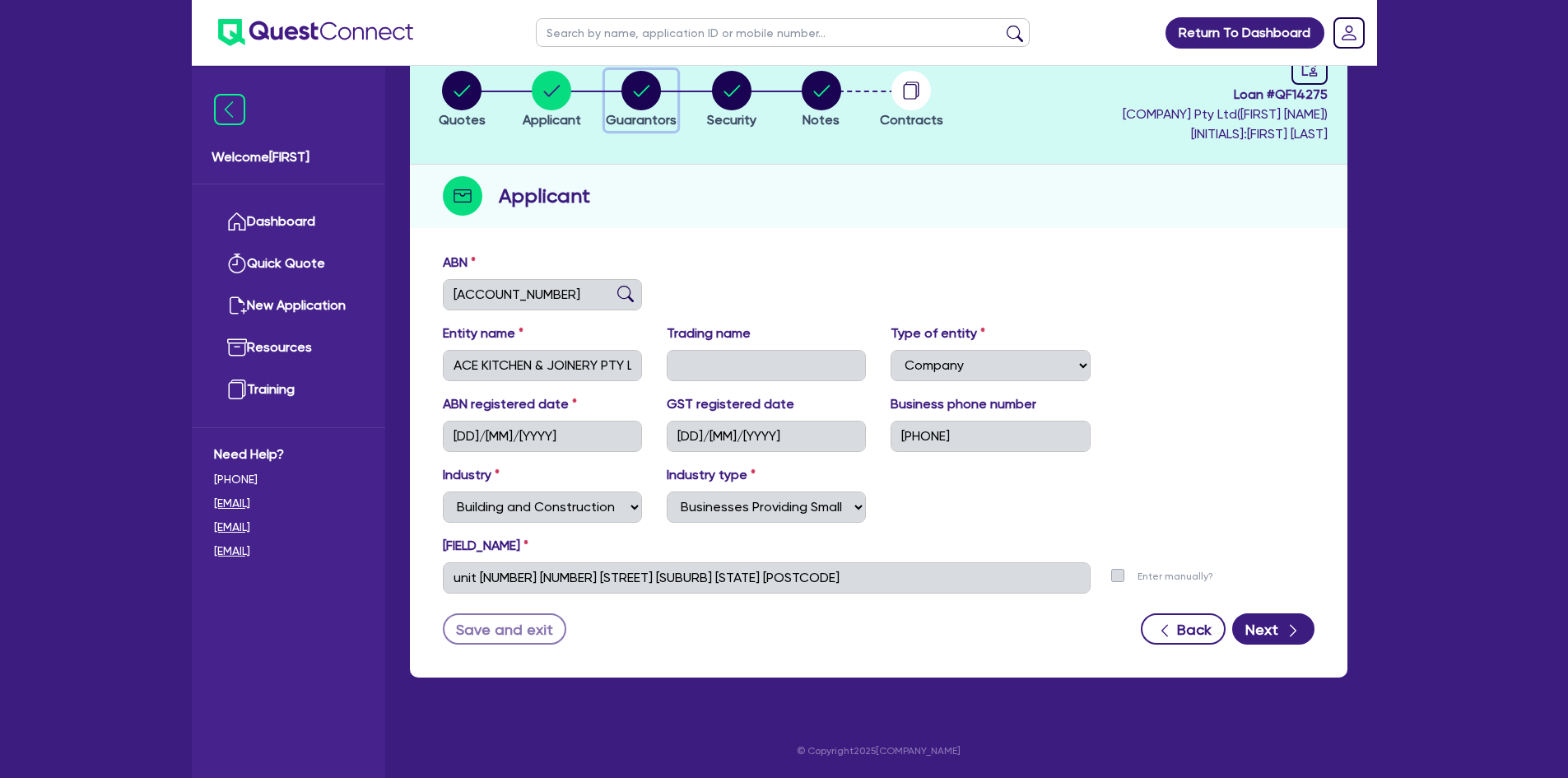 click at bounding box center [641, 91] 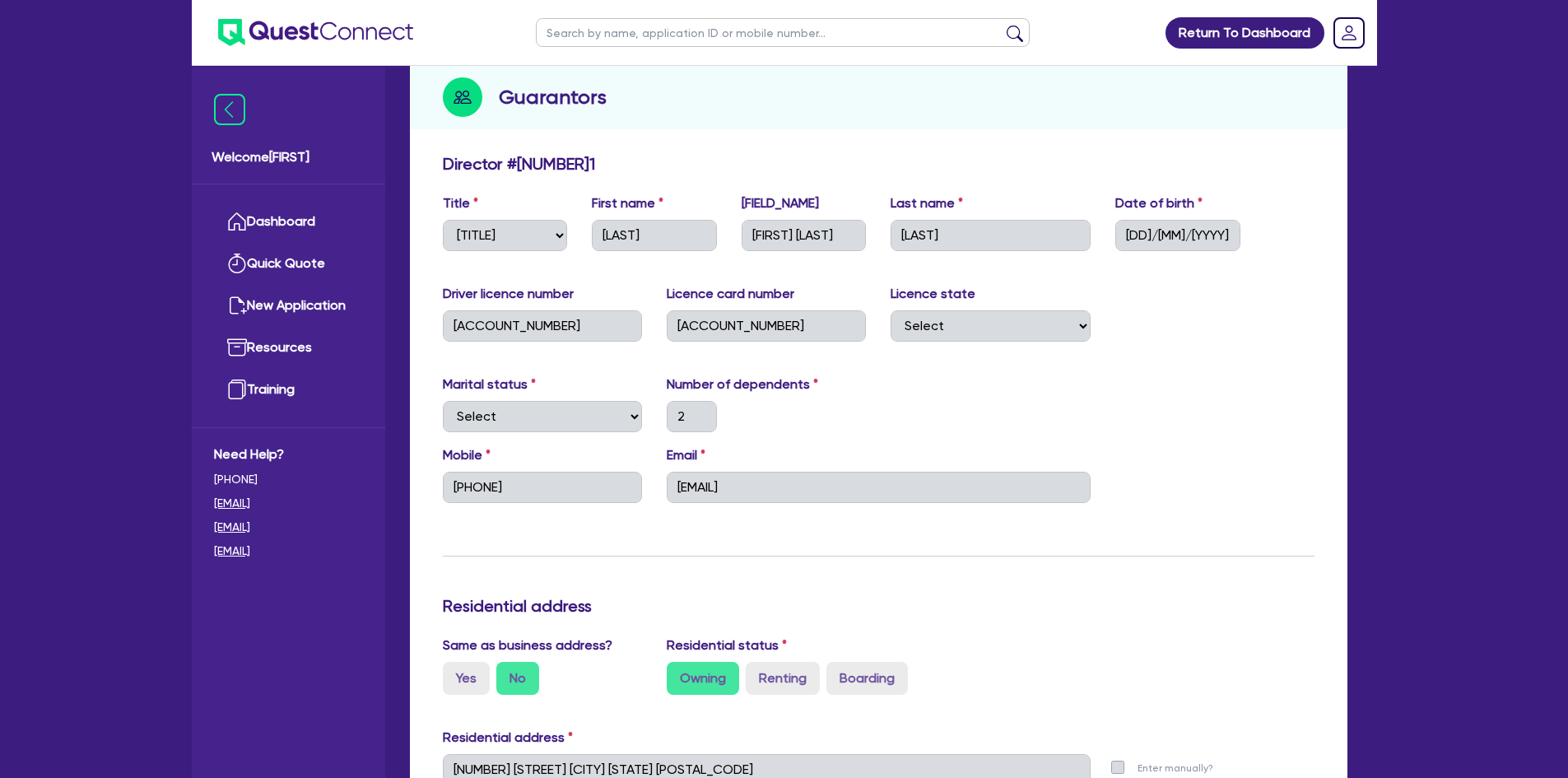 scroll, scrollTop: 0, scrollLeft: 0, axis: both 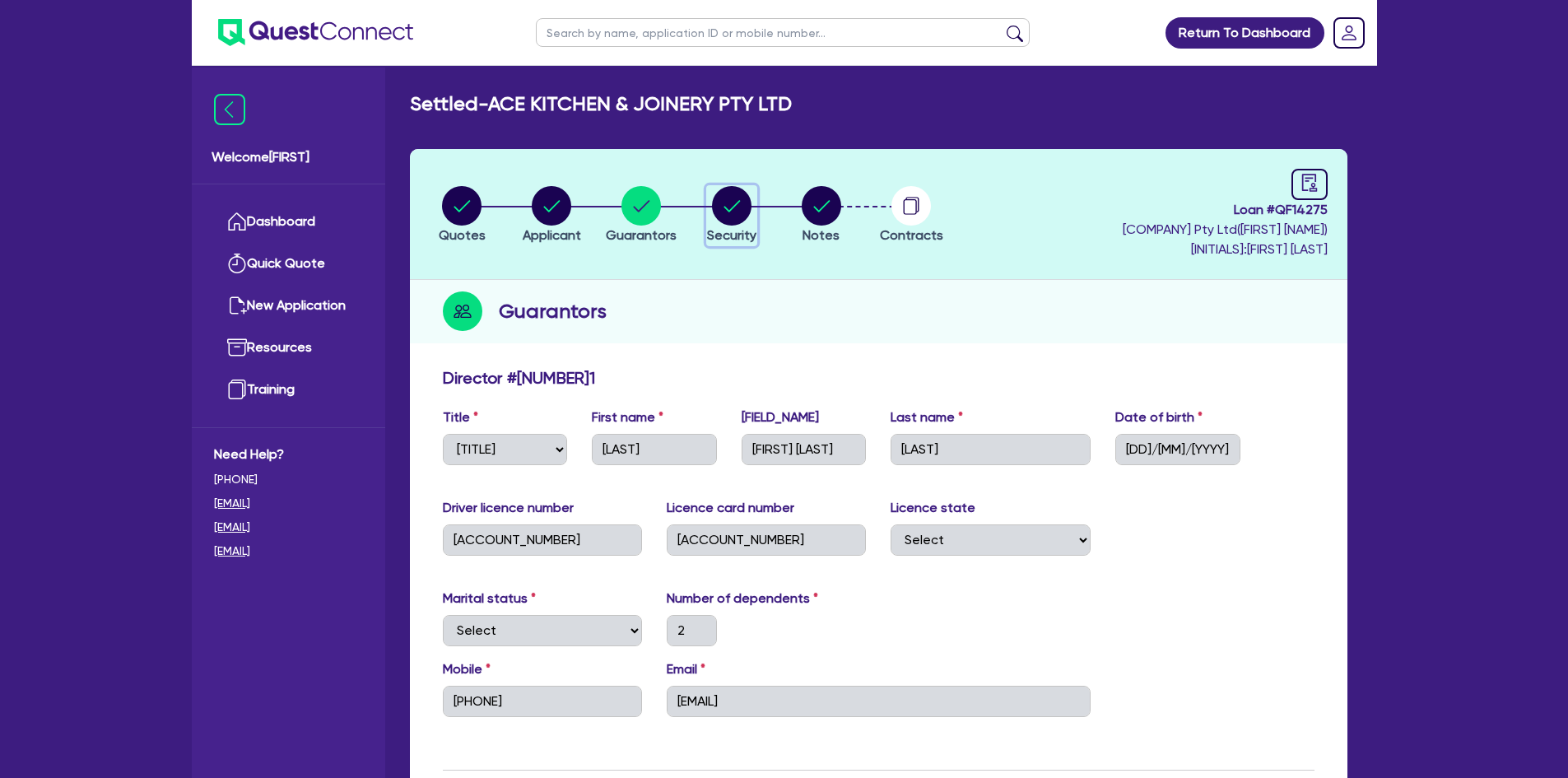 click at bounding box center (732, 206) 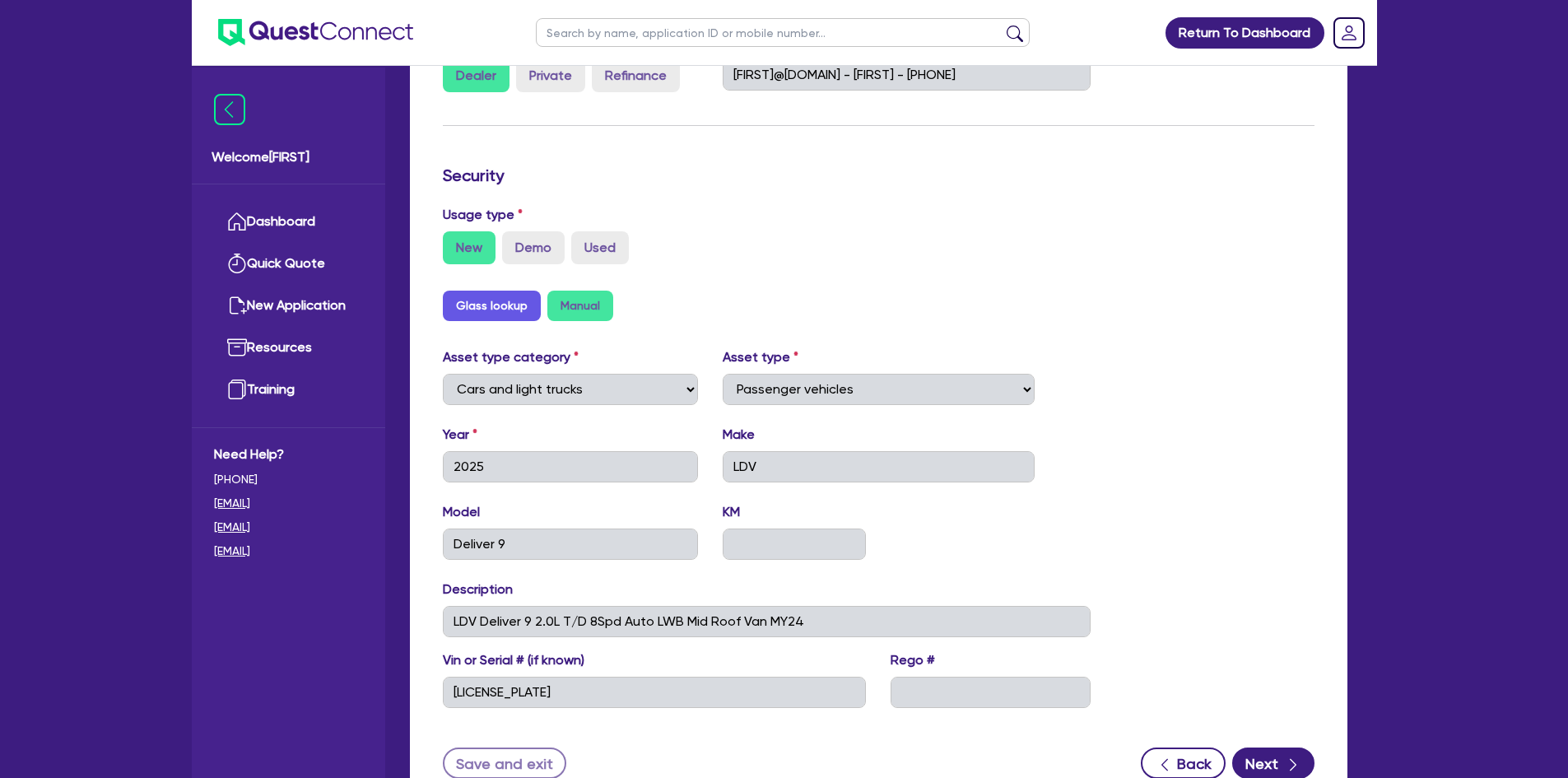 scroll, scrollTop: 97, scrollLeft: 0, axis: vertical 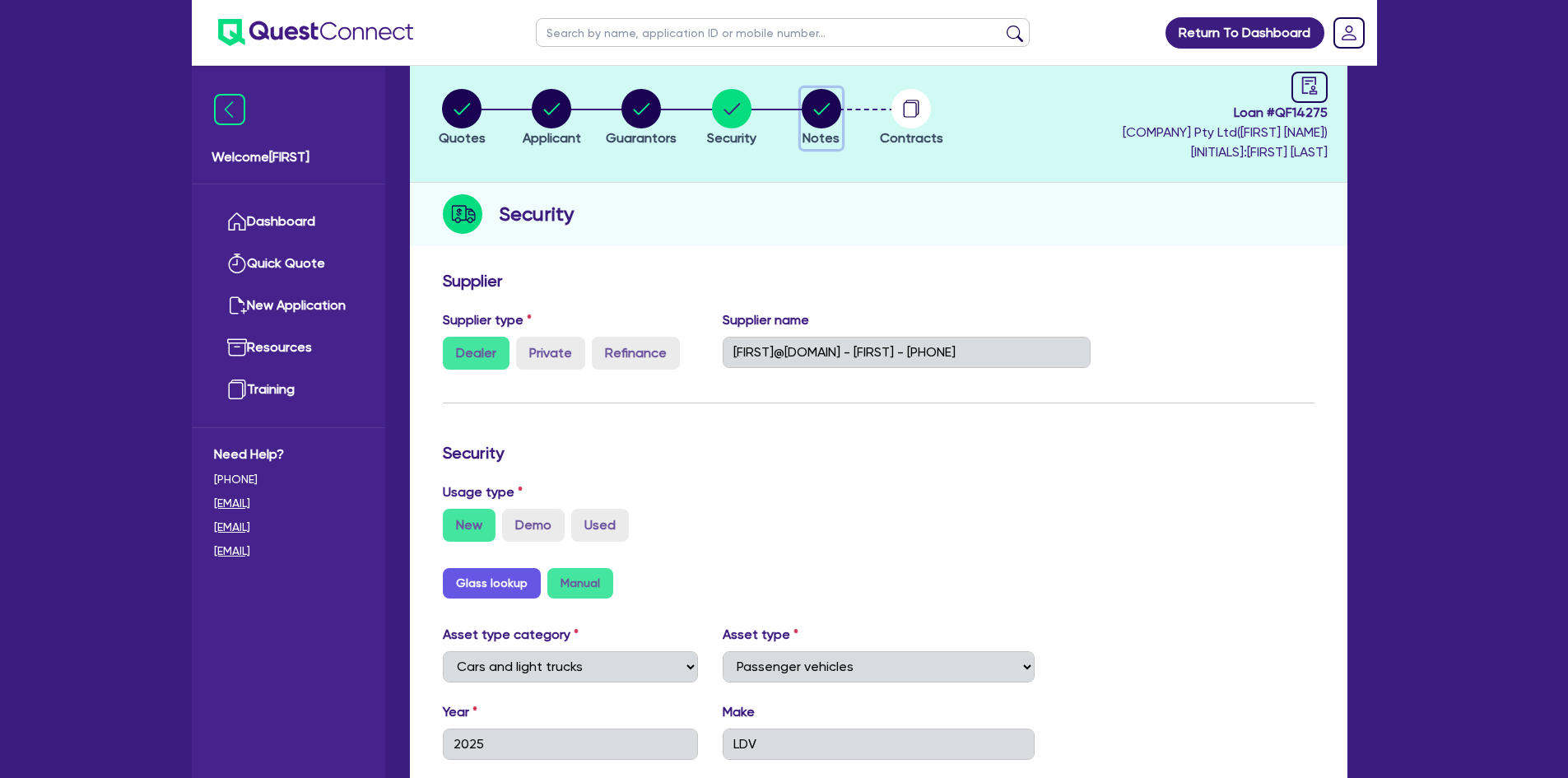 click at bounding box center [821, 109] 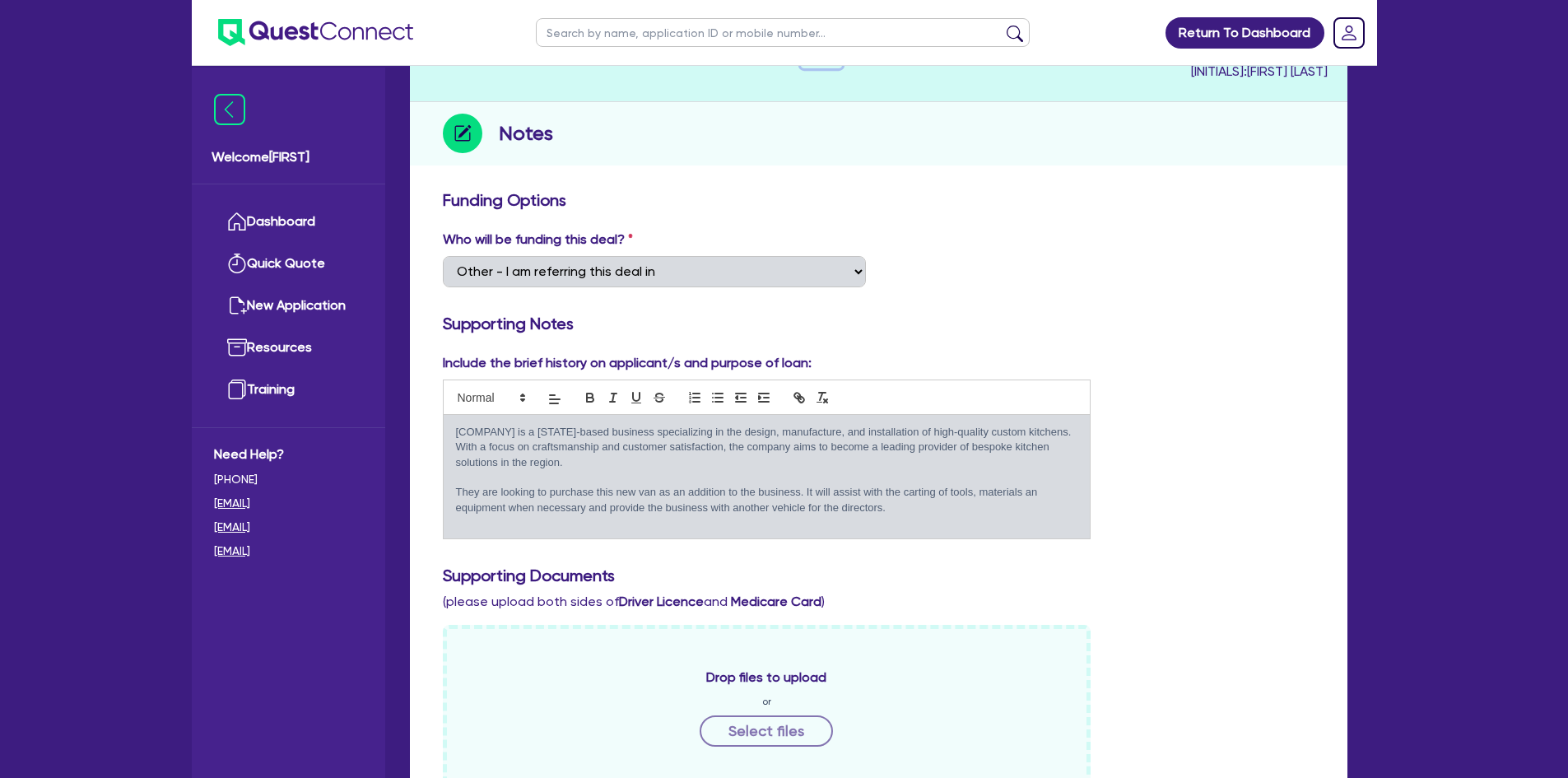 scroll, scrollTop: 0, scrollLeft: 0, axis: both 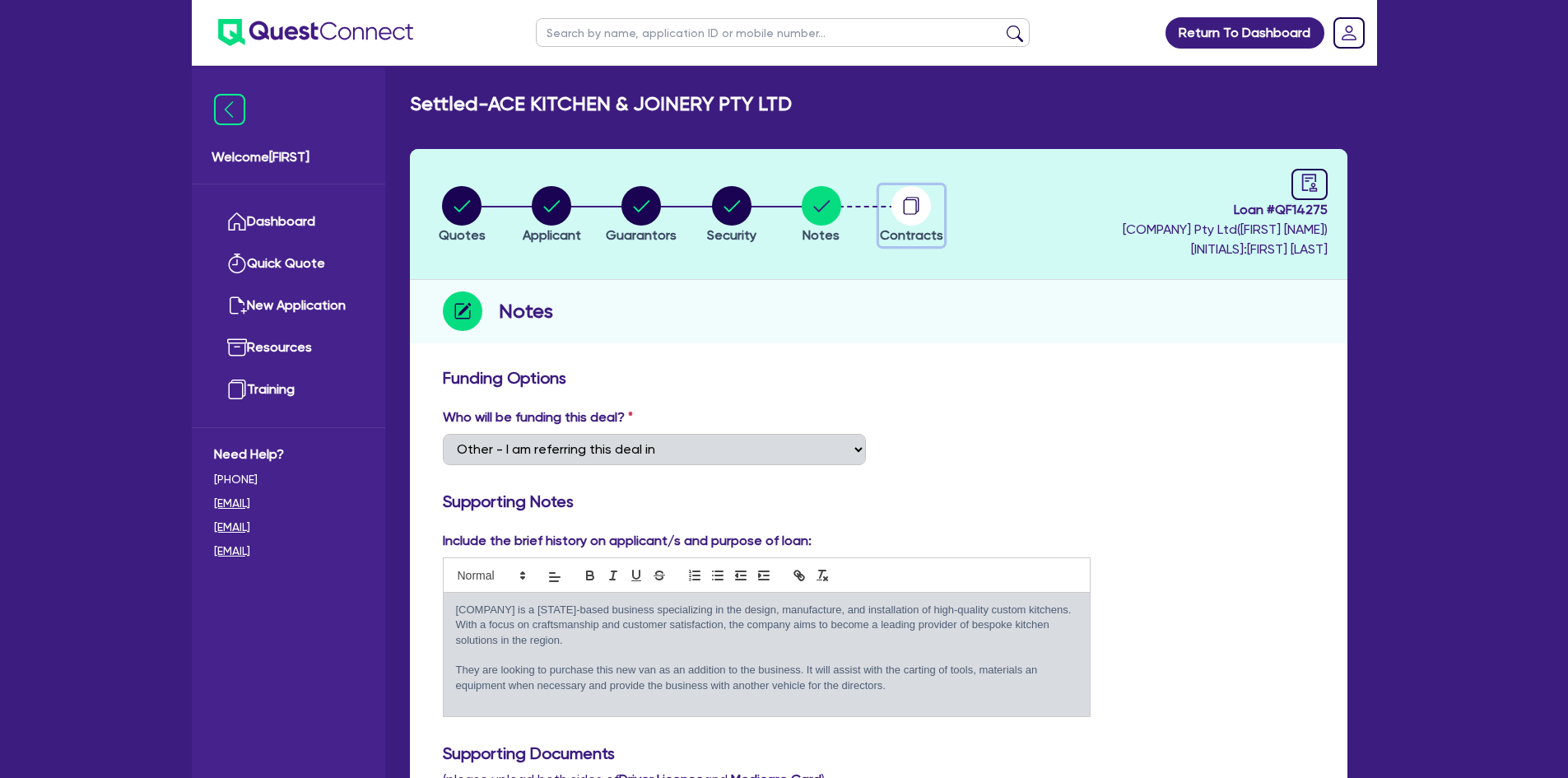 click at bounding box center (911, 206) 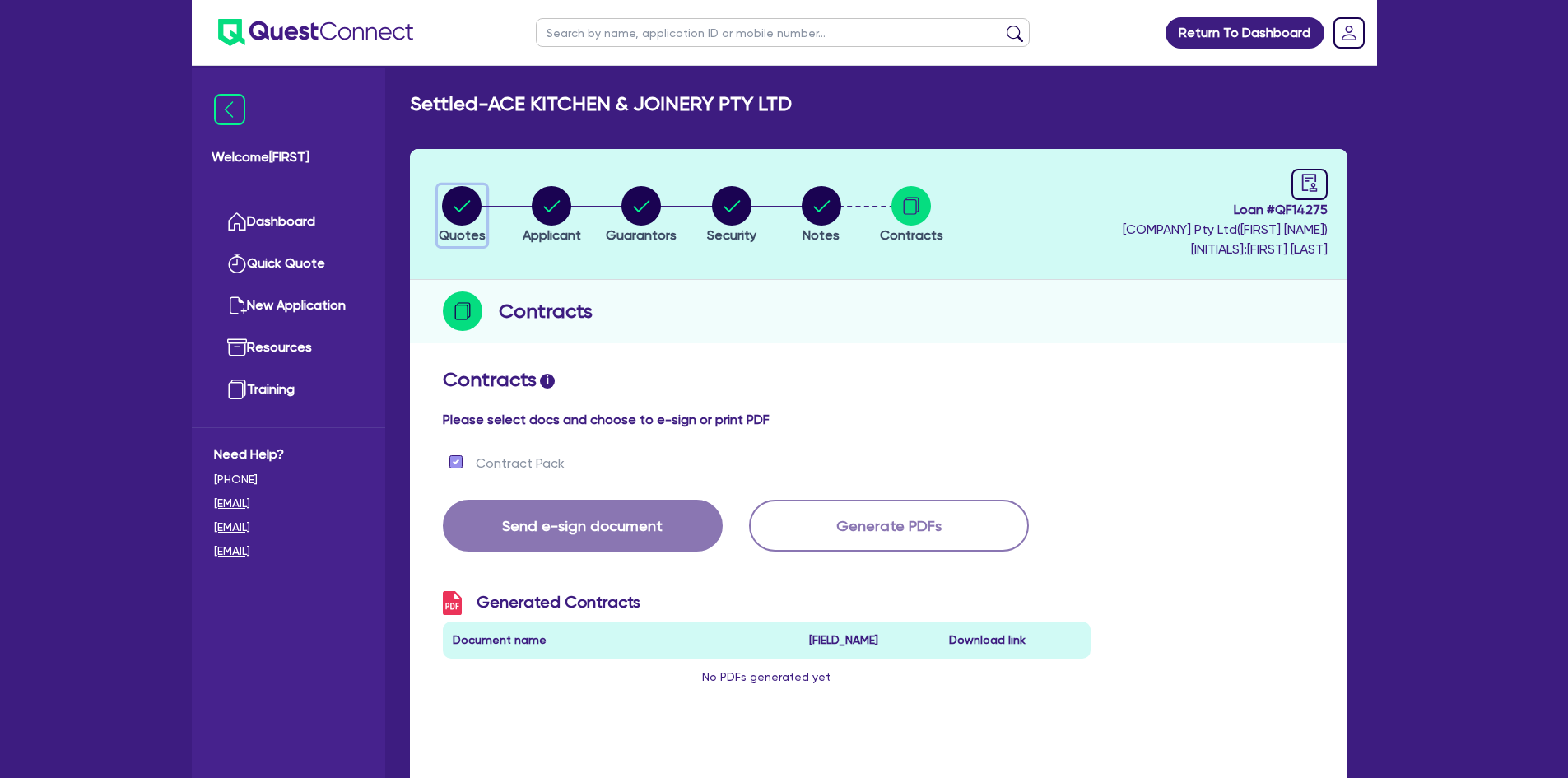 click at bounding box center (462, 206) 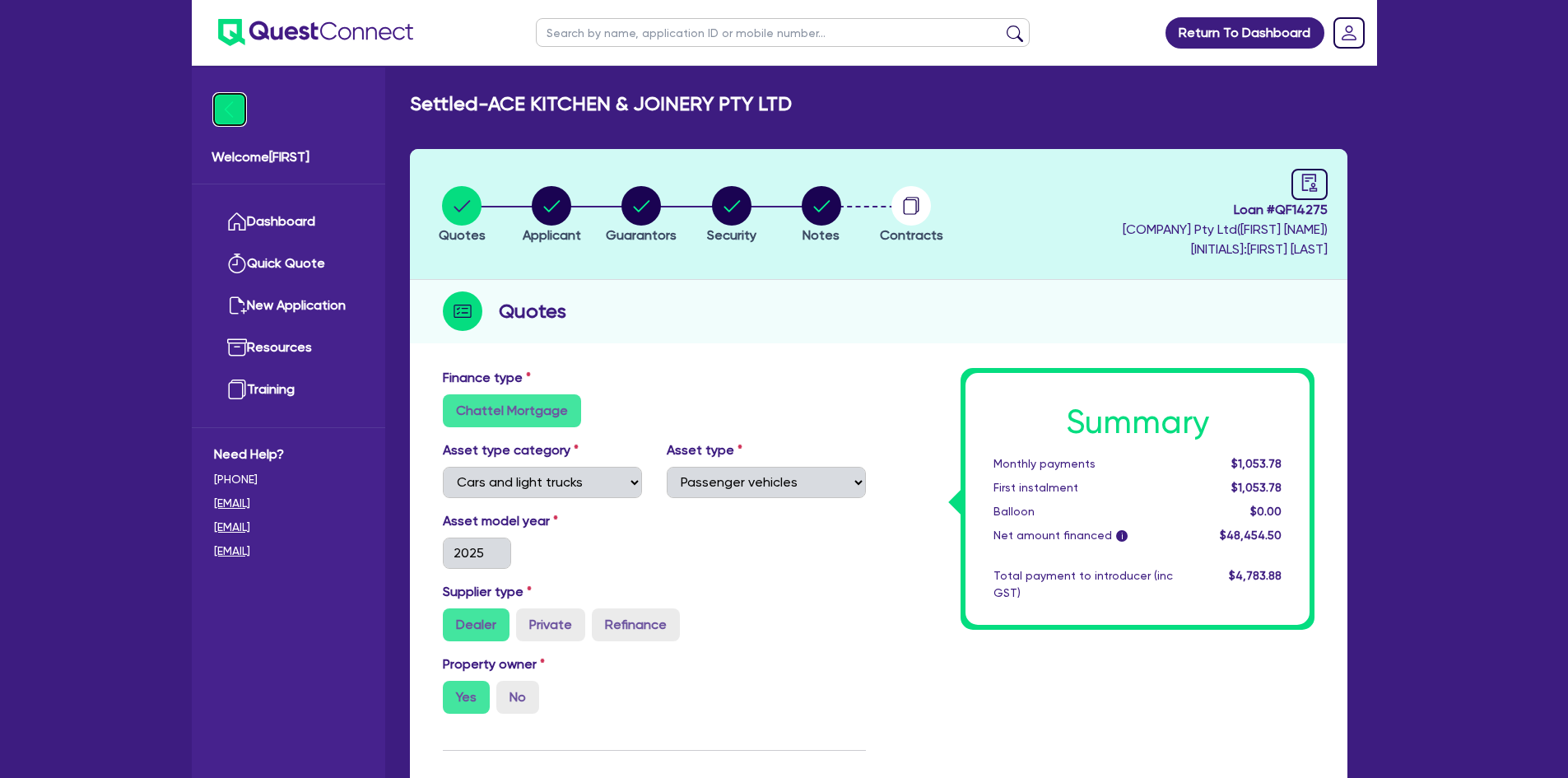 click at bounding box center (230, 109) 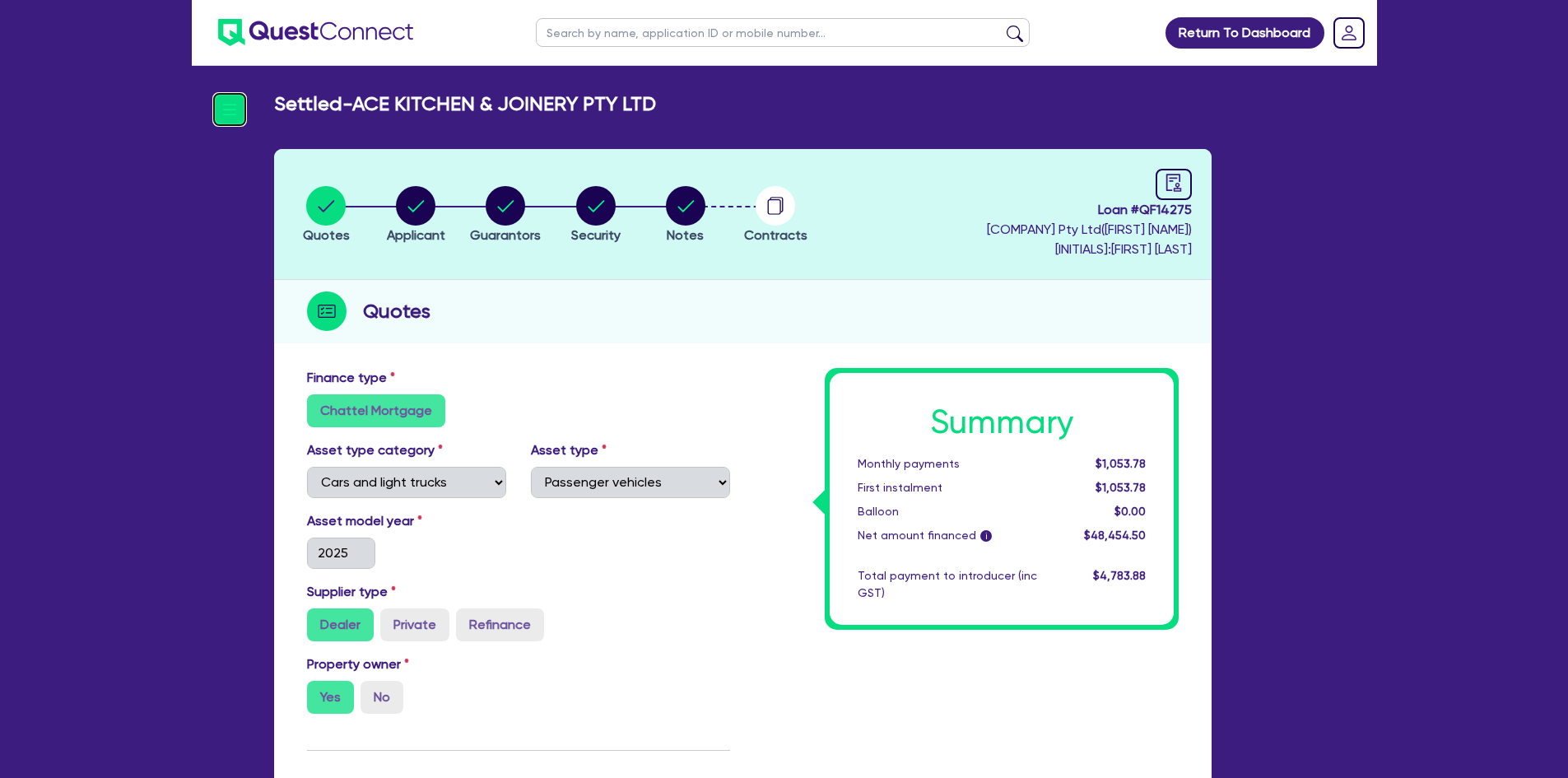 click at bounding box center [230, 109] 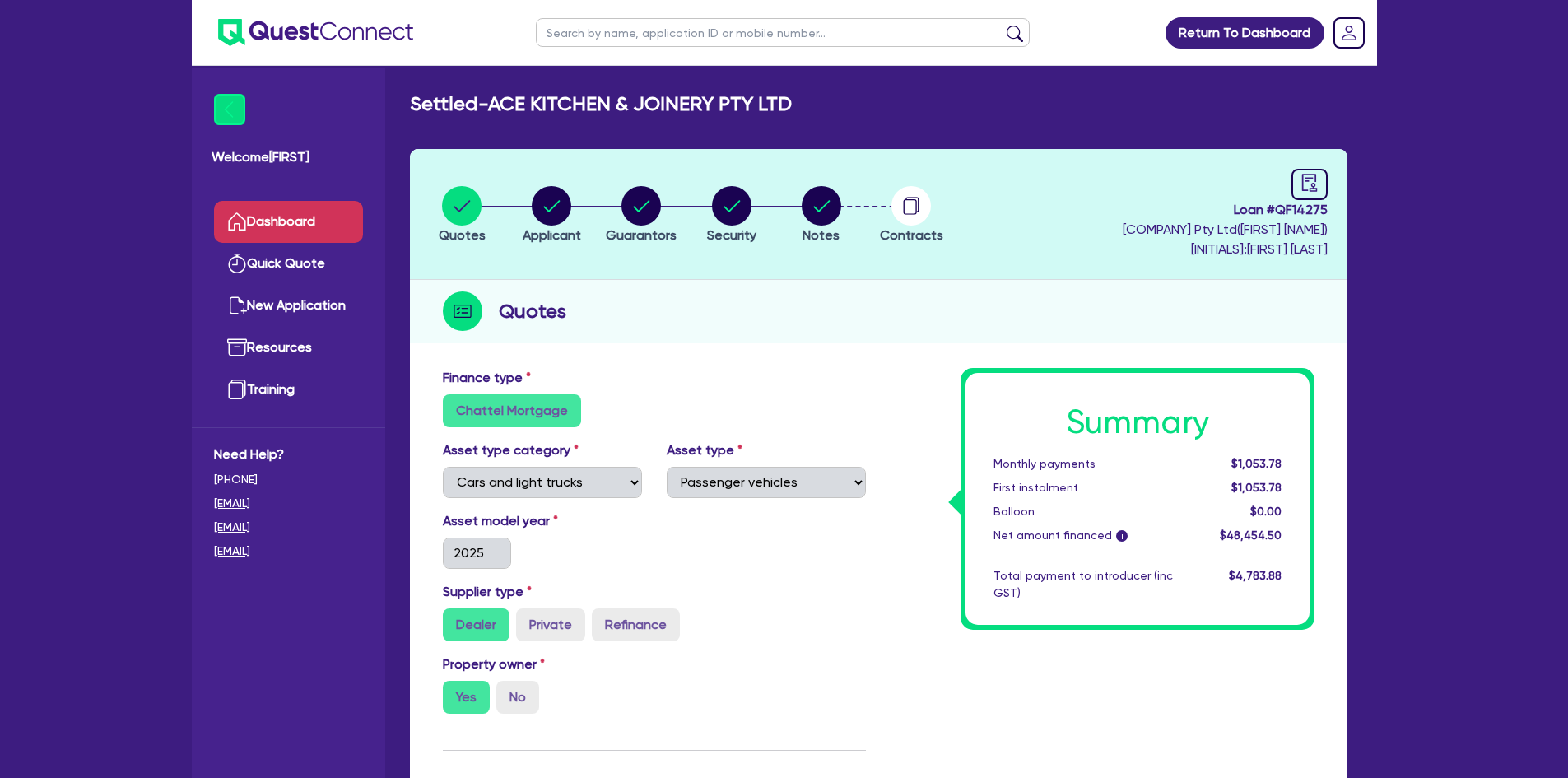 click on "Dashboard" at bounding box center (288, 221) 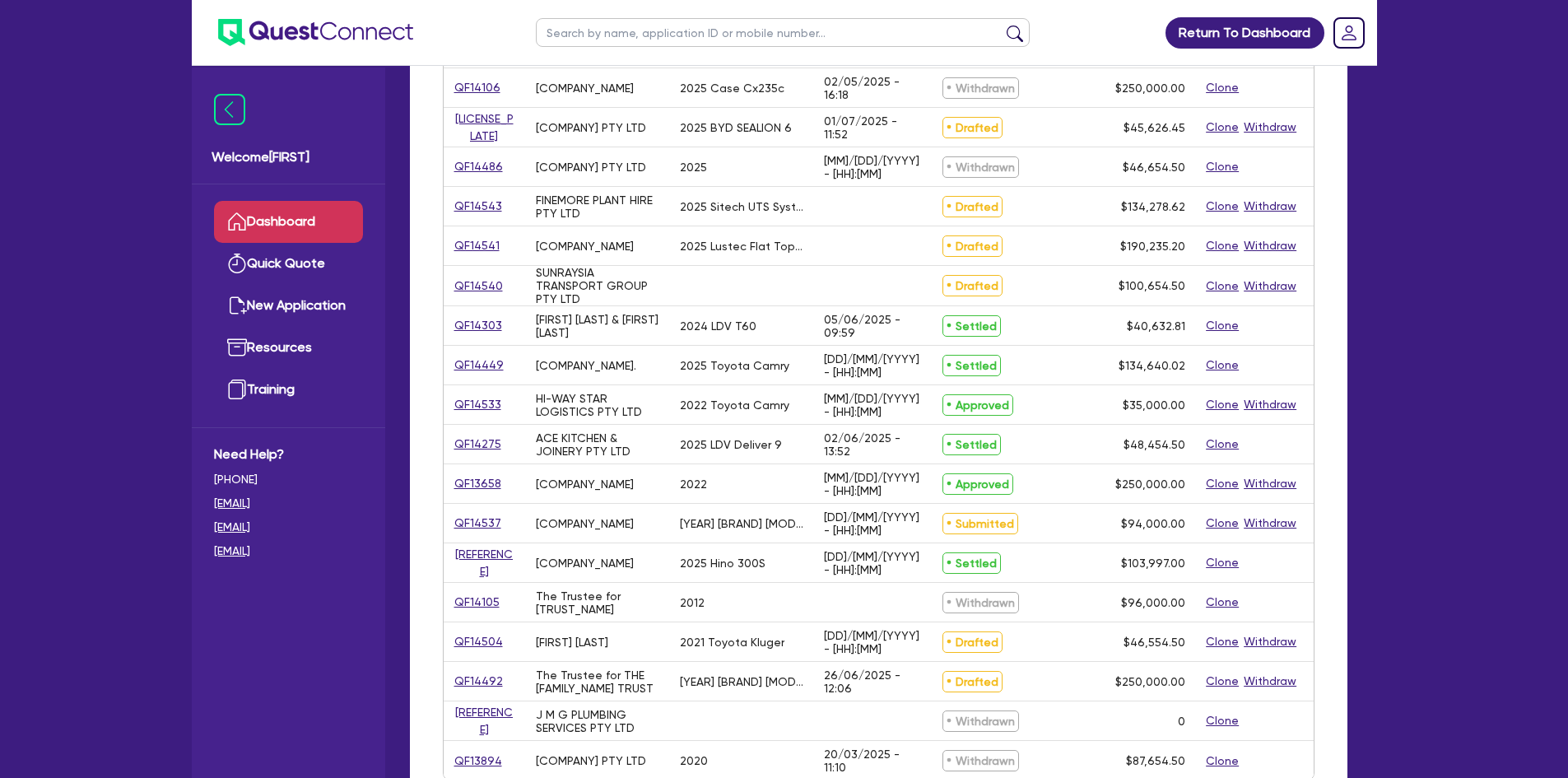 scroll, scrollTop: 412, scrollLeft: 0, axis: vertical 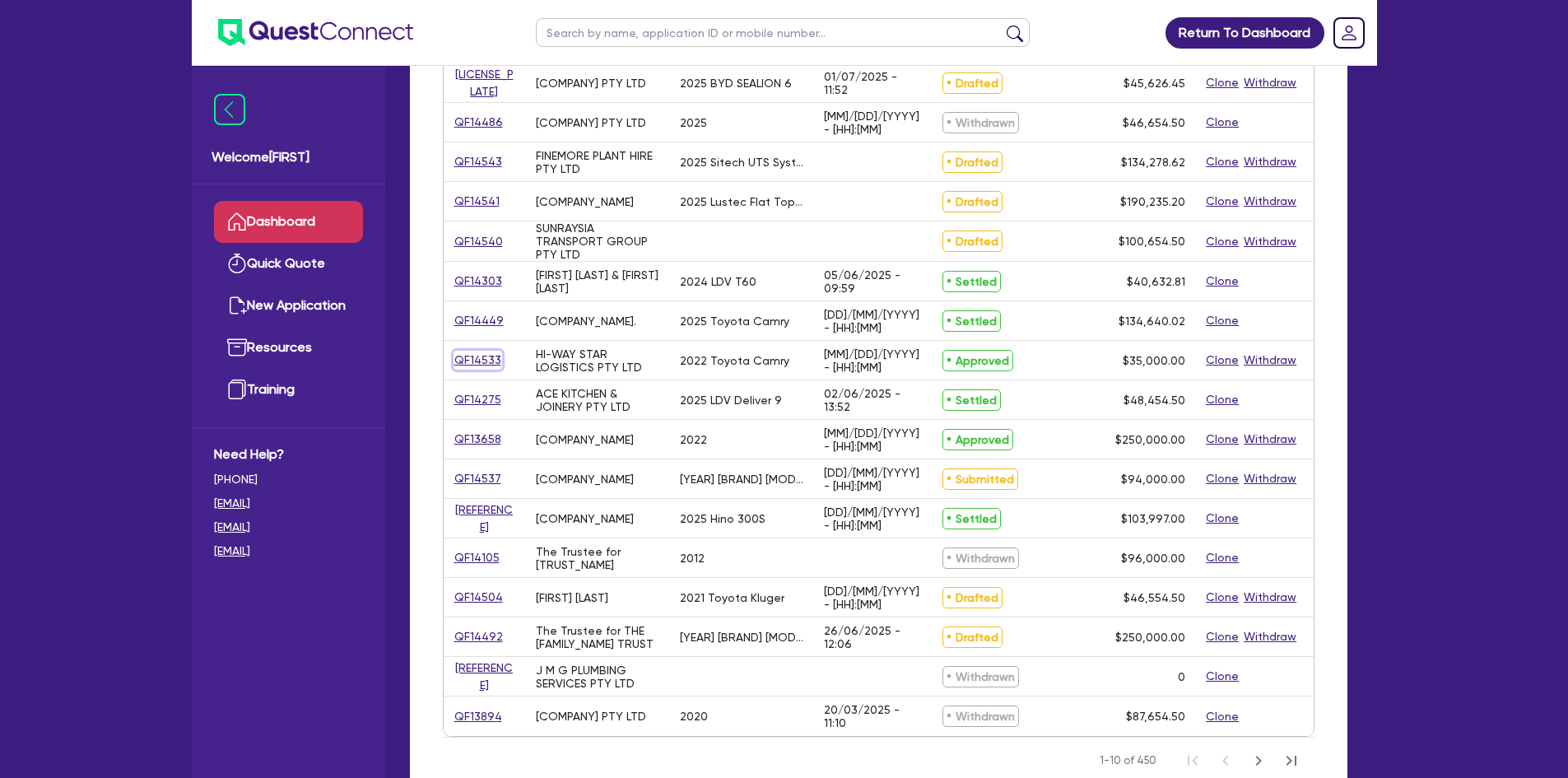 click on "QF14533" at bounding box center [477, 360] 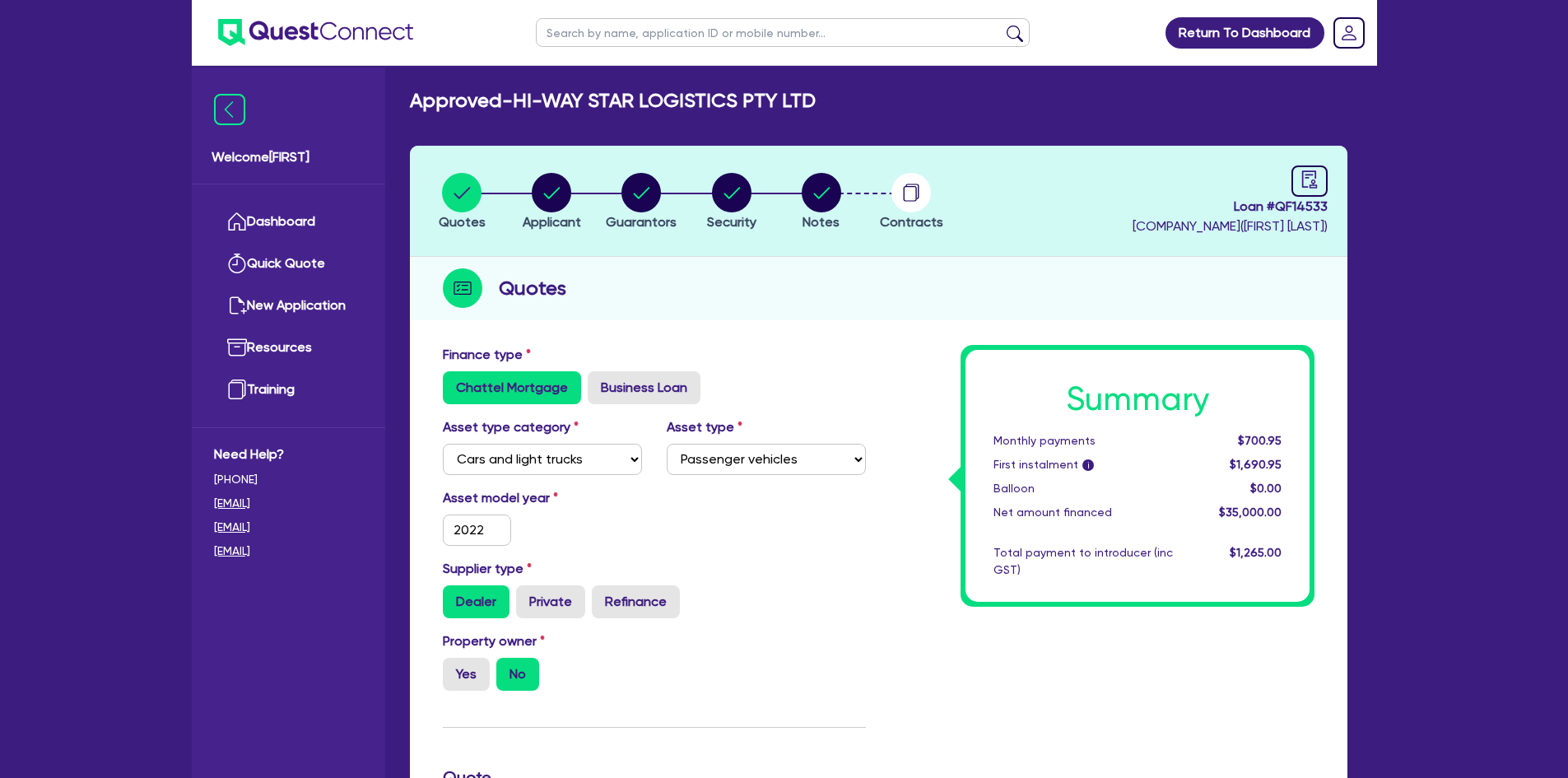 scroll, scrollTop: 0, scrollLeft: 0, axis: both 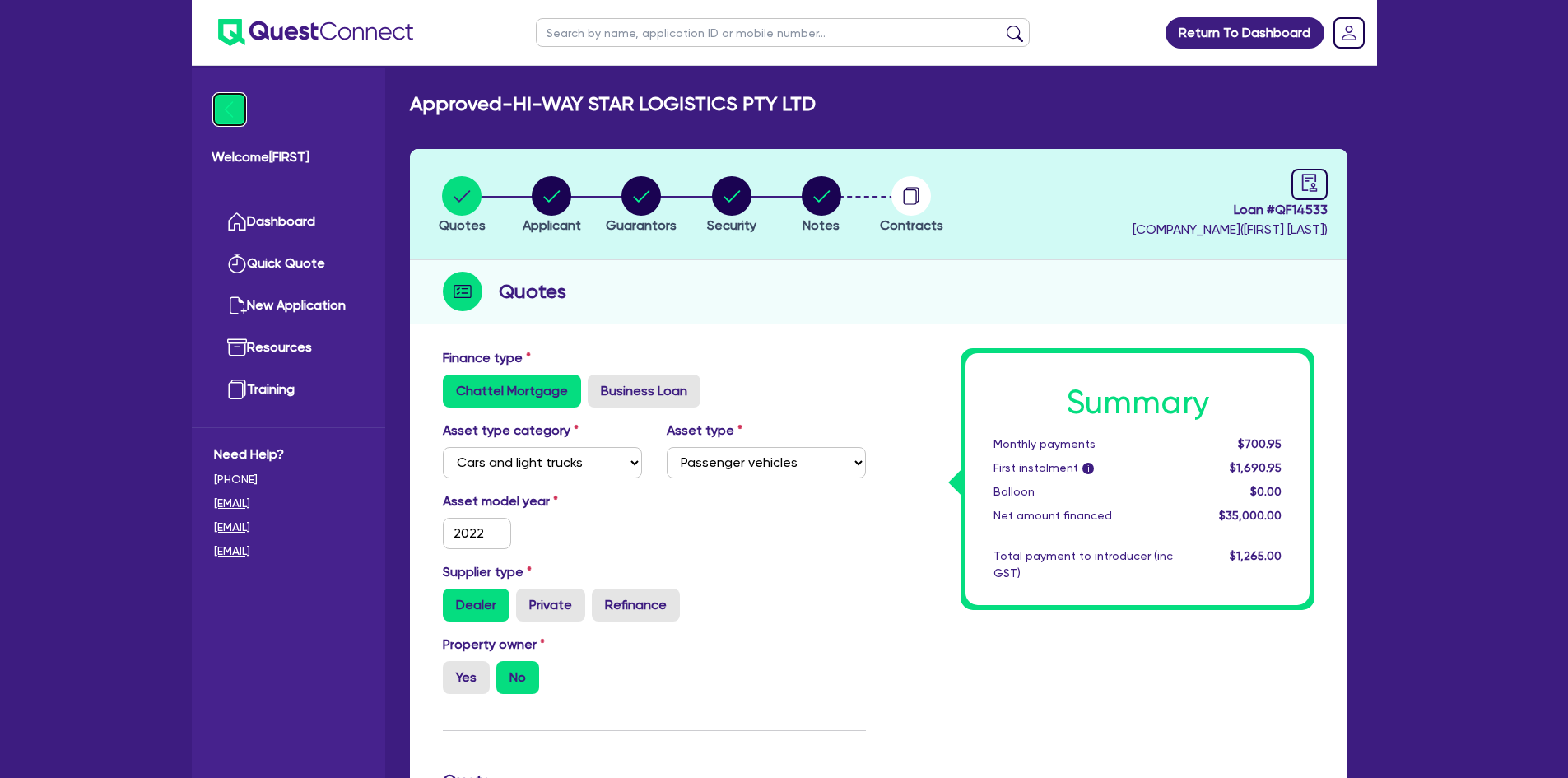 click at bounding box center (230, 109) 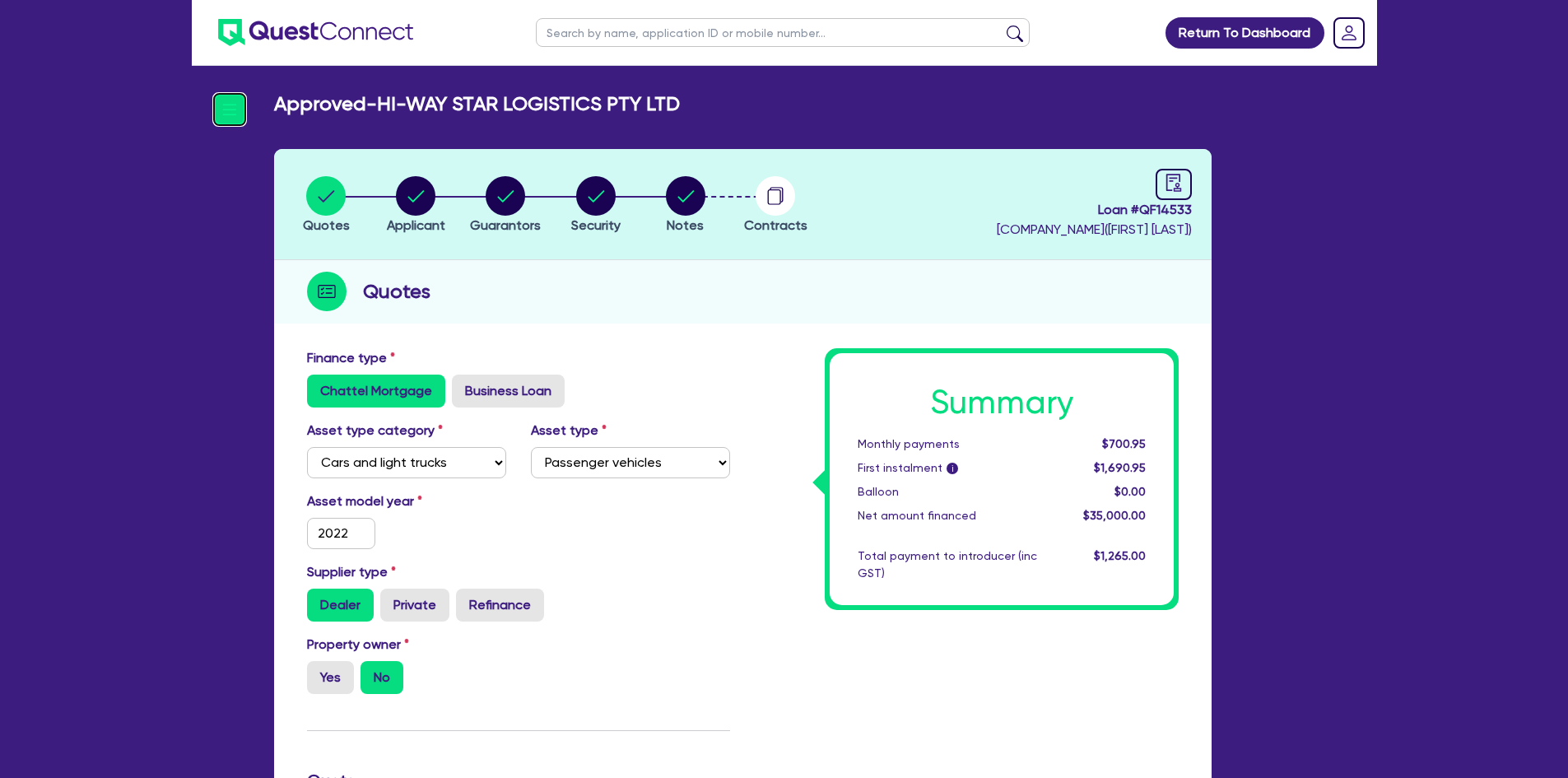 click at bounding box center [230, 109] 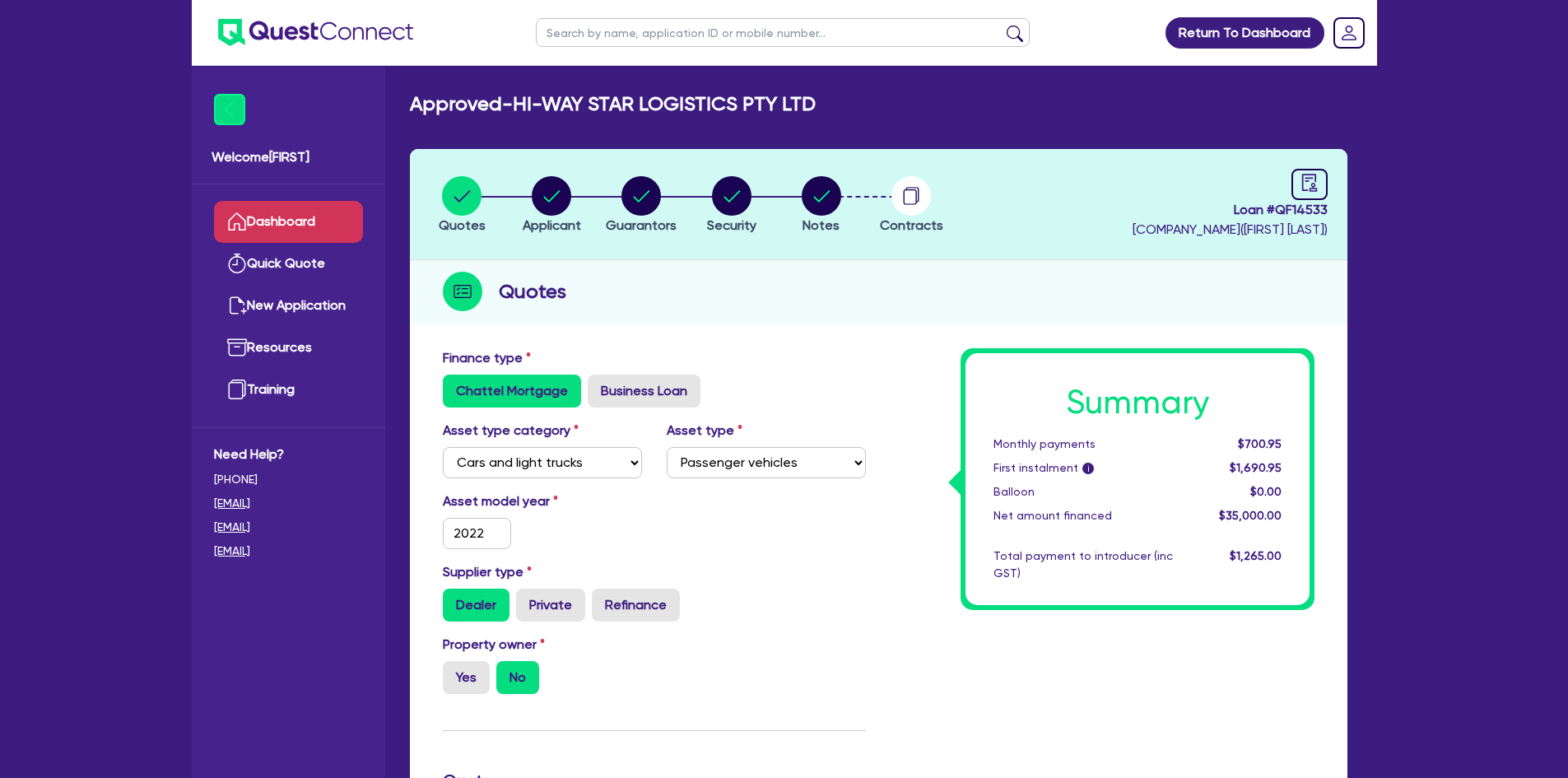 click on "Dashboard" at bounding box center (288, 221) 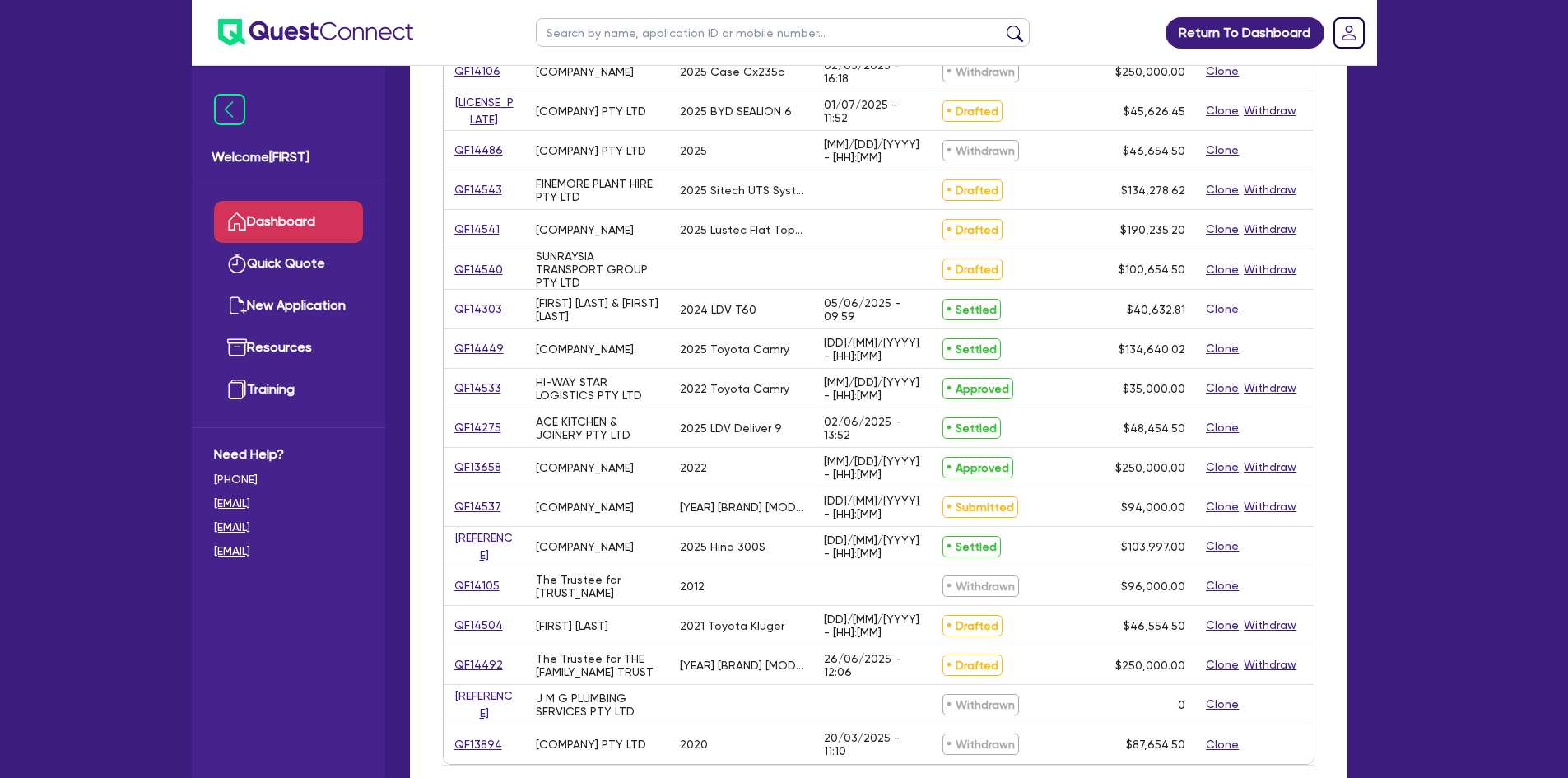 scroll, scrollTop: 412, scrollLeft: 0, axis: vertical 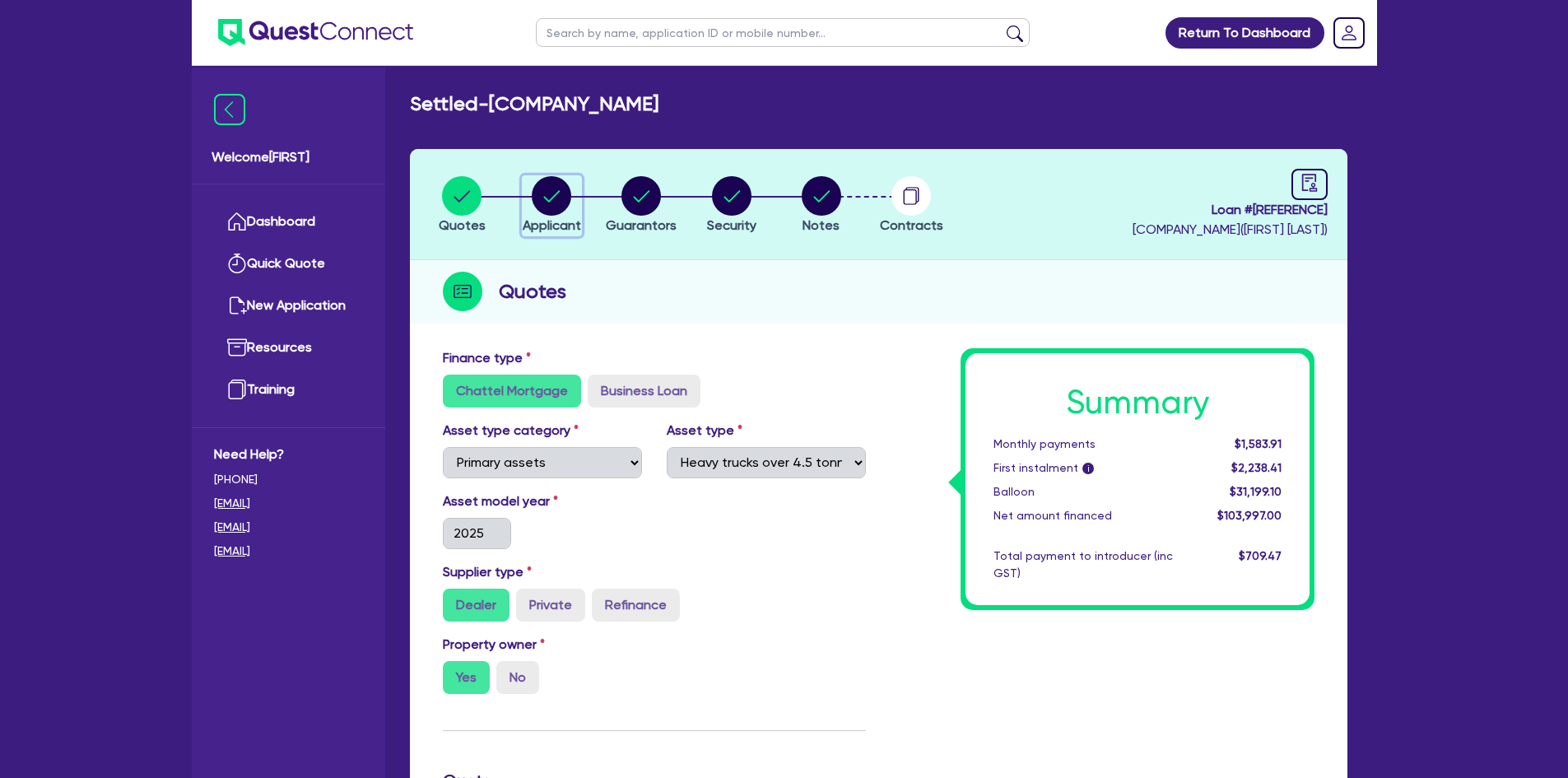 click at bounding box center (551, 196) 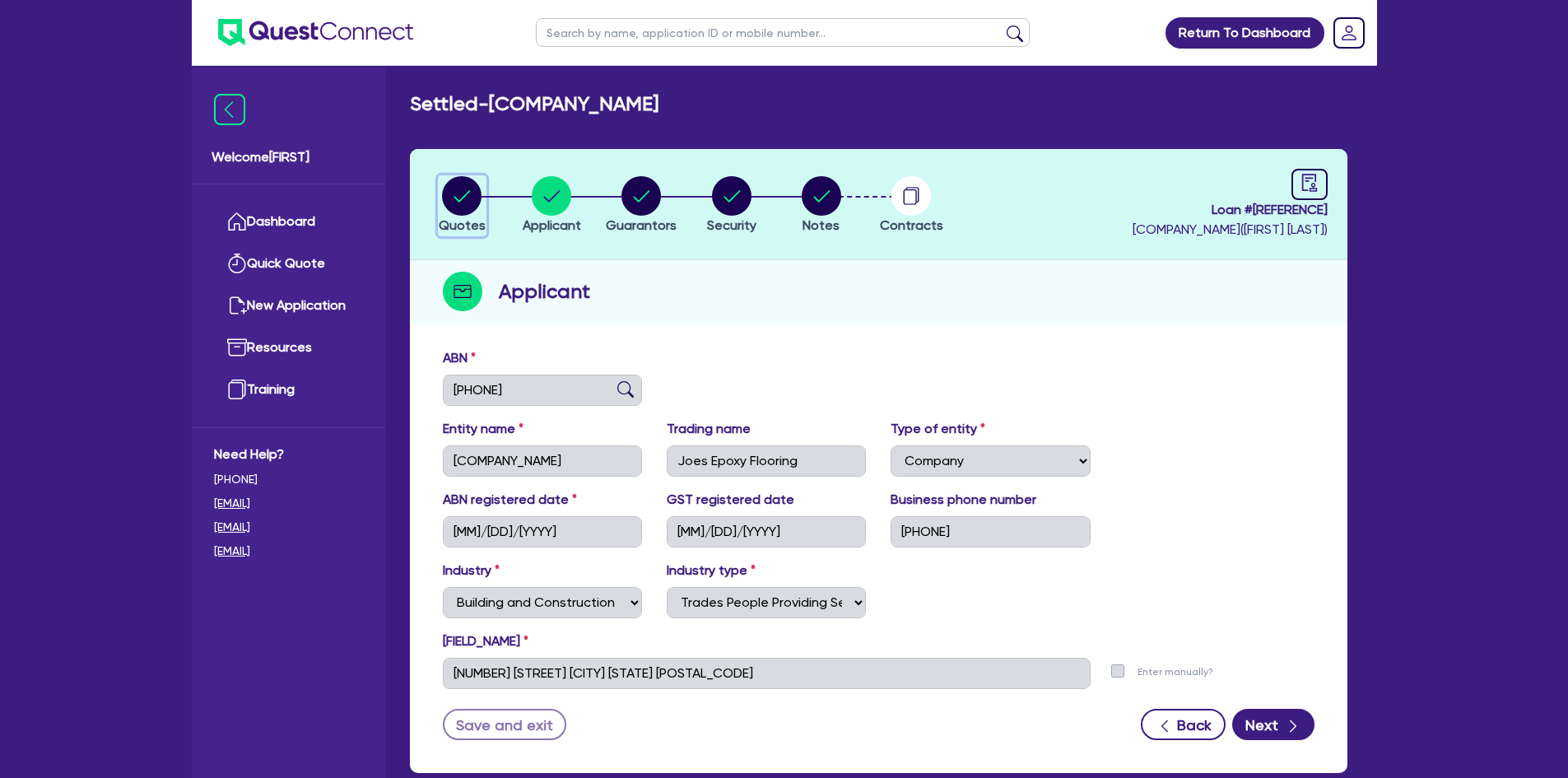 click at bounding box center [462, 196] 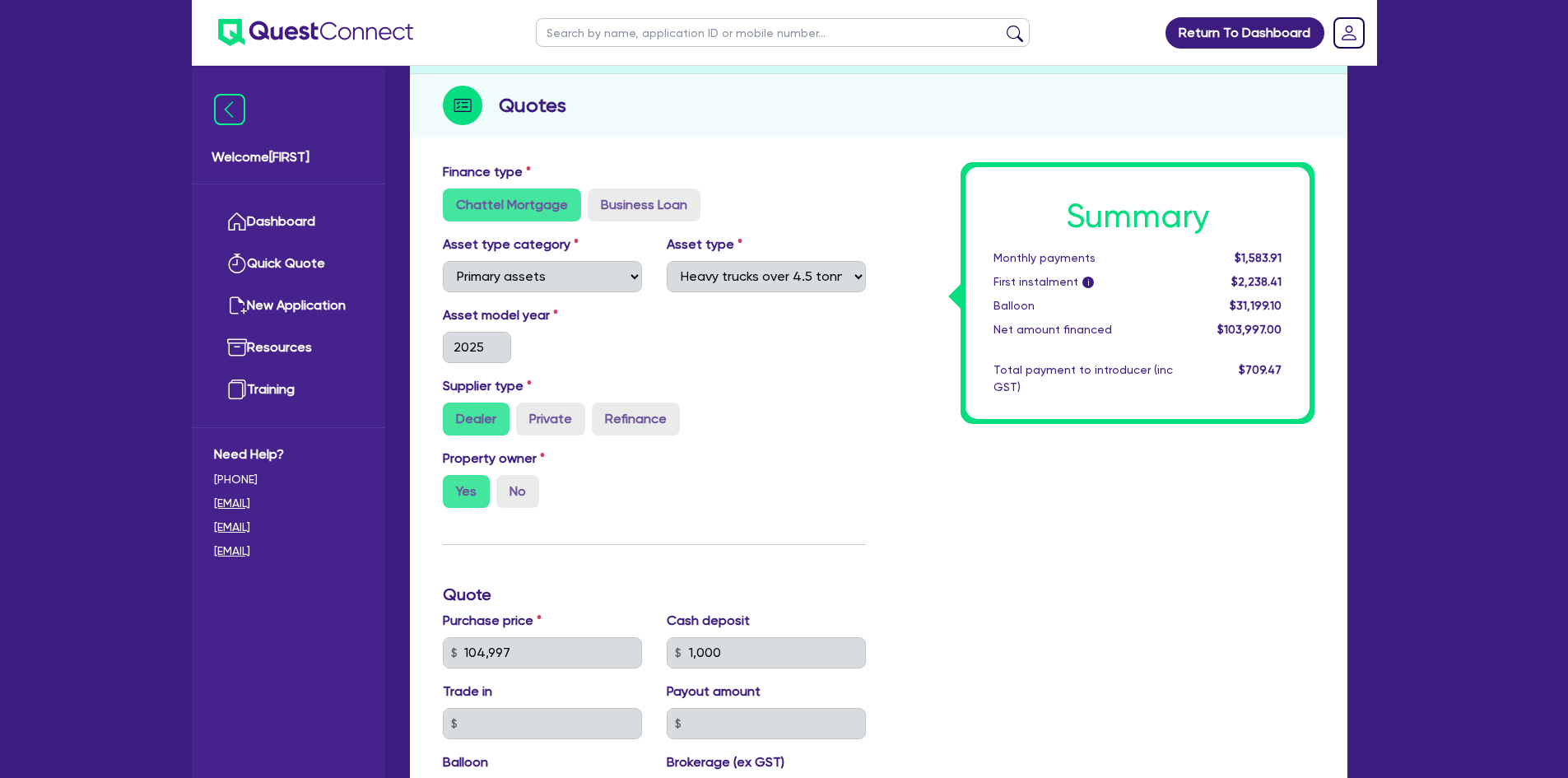 scroll, scrollTop: 0, scrollLeft: 0, axis: both 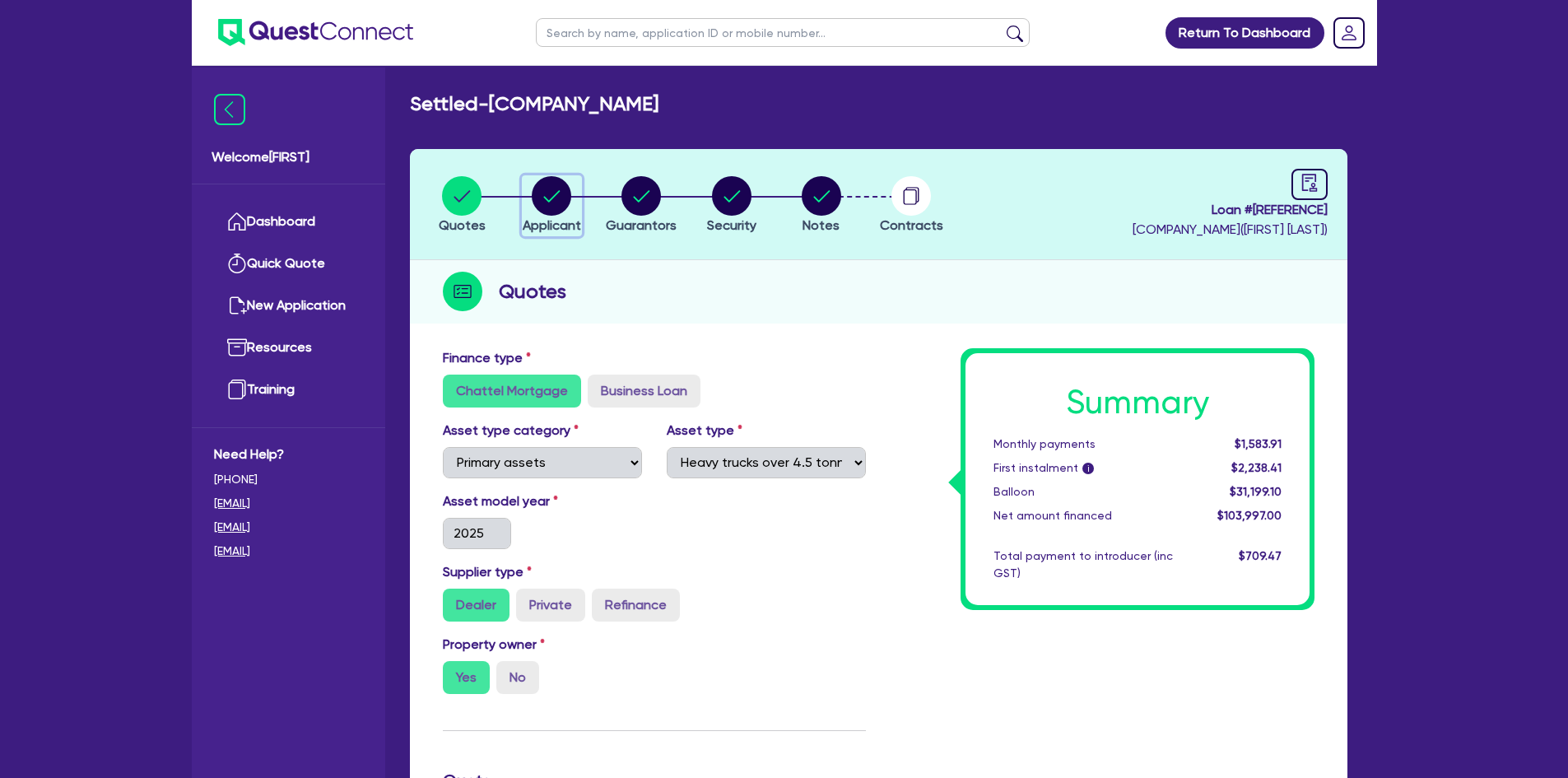 click at bounding box center (551, 196) 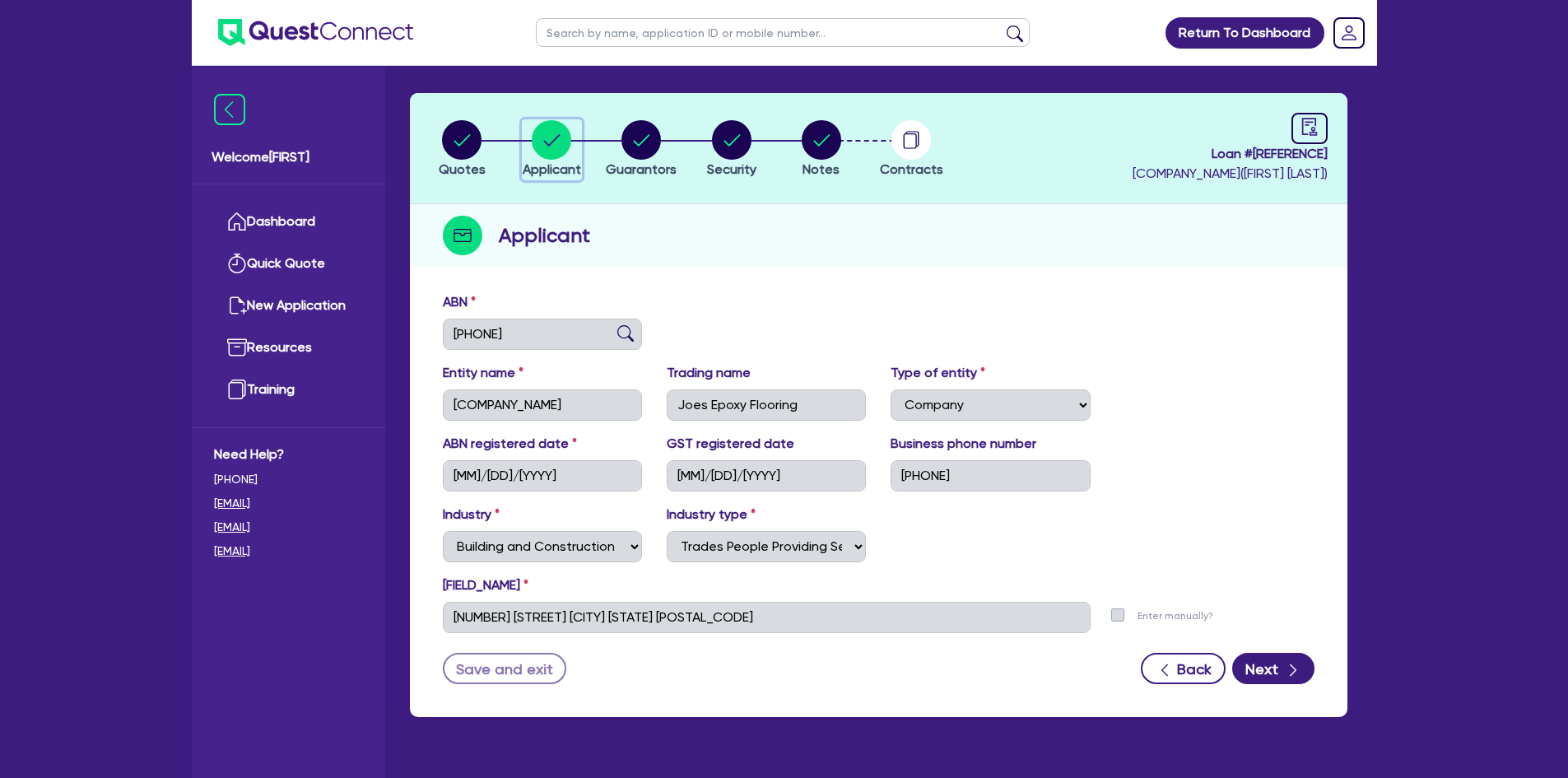 scroll, scrollTop: 82, scrollLeft: 0, axis: vertical 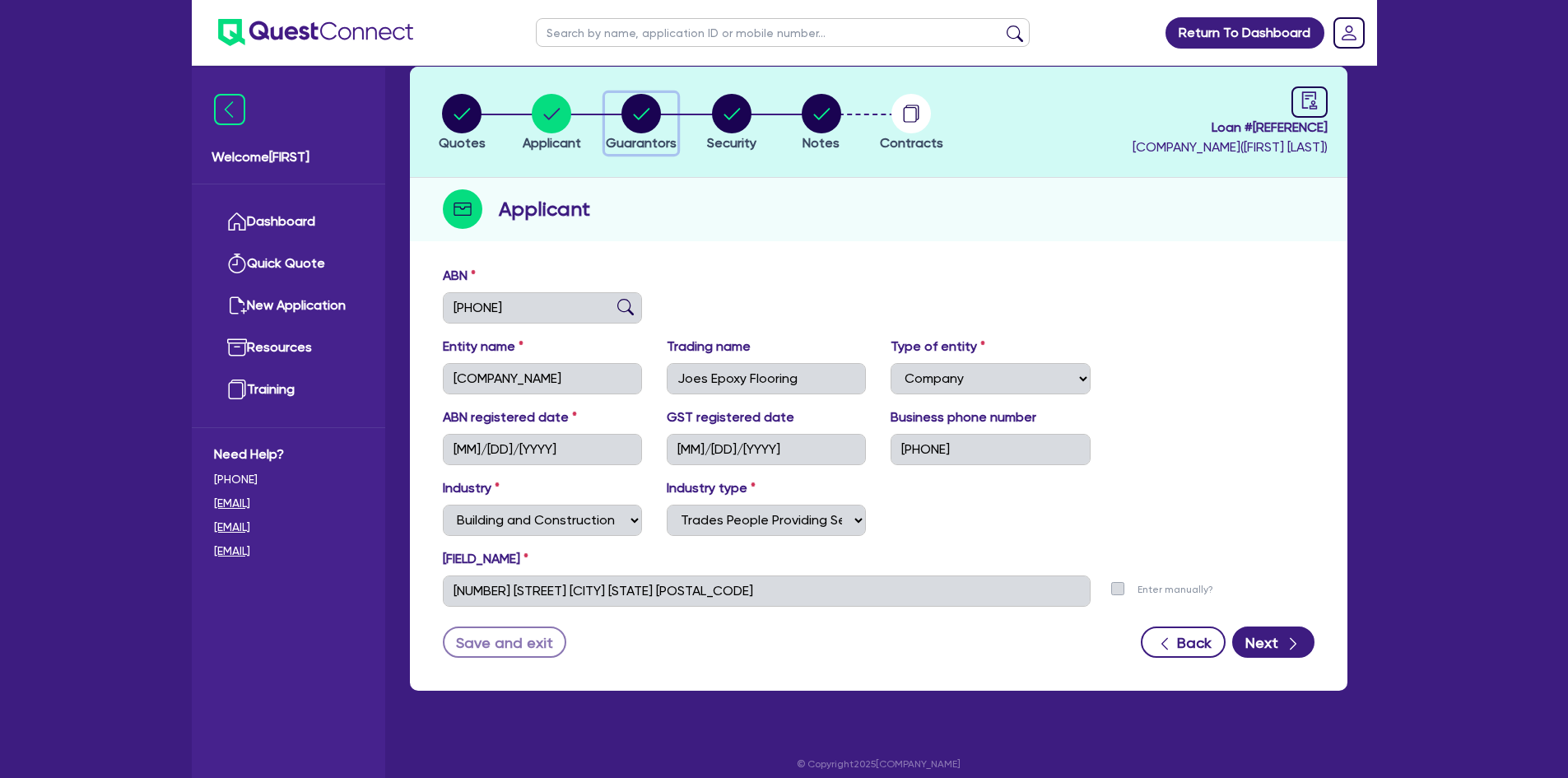 click at bounding box center [641, 114] 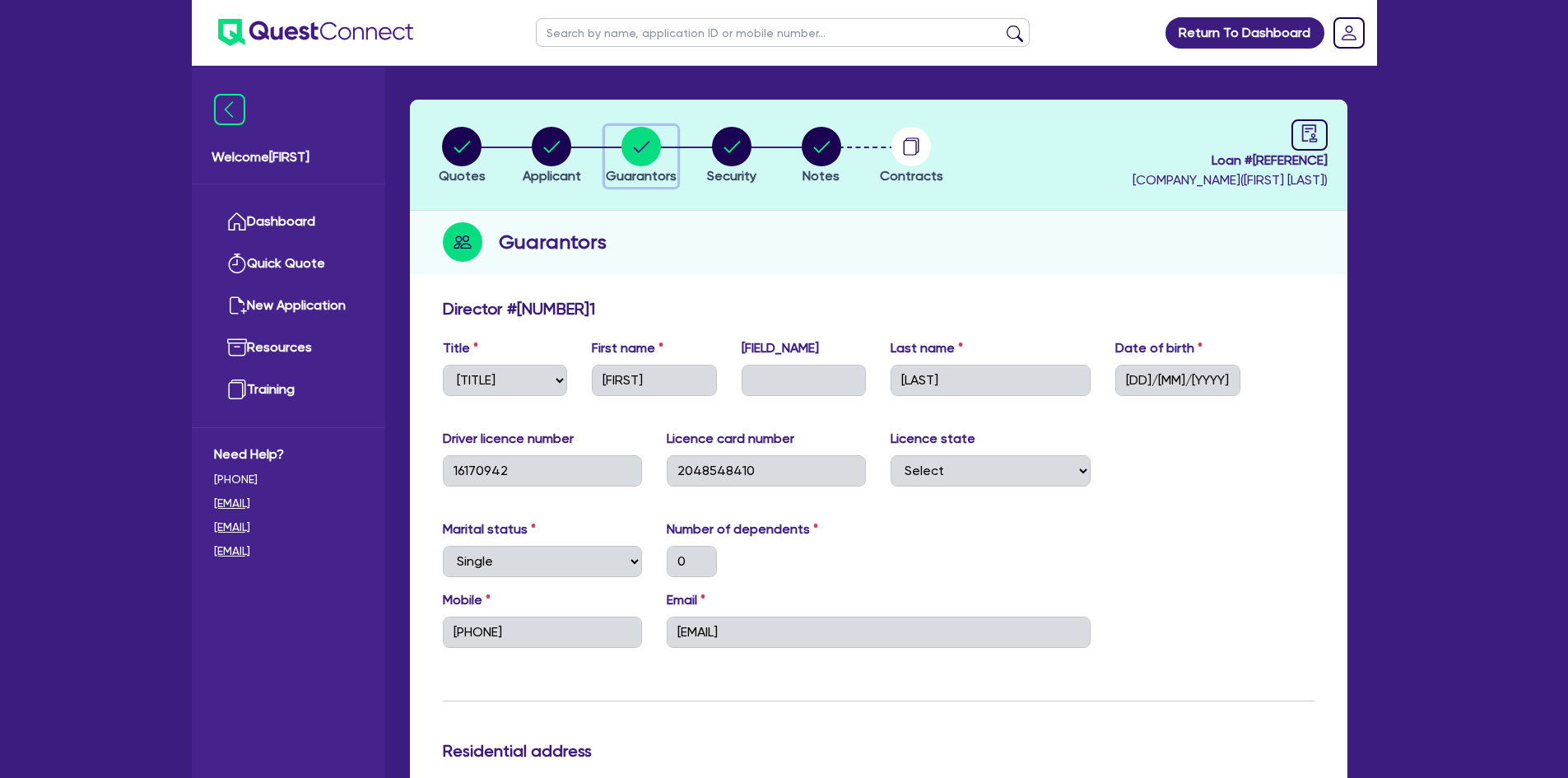 scroll, scrollTop: 0, scrollLeft: 0, axis: both 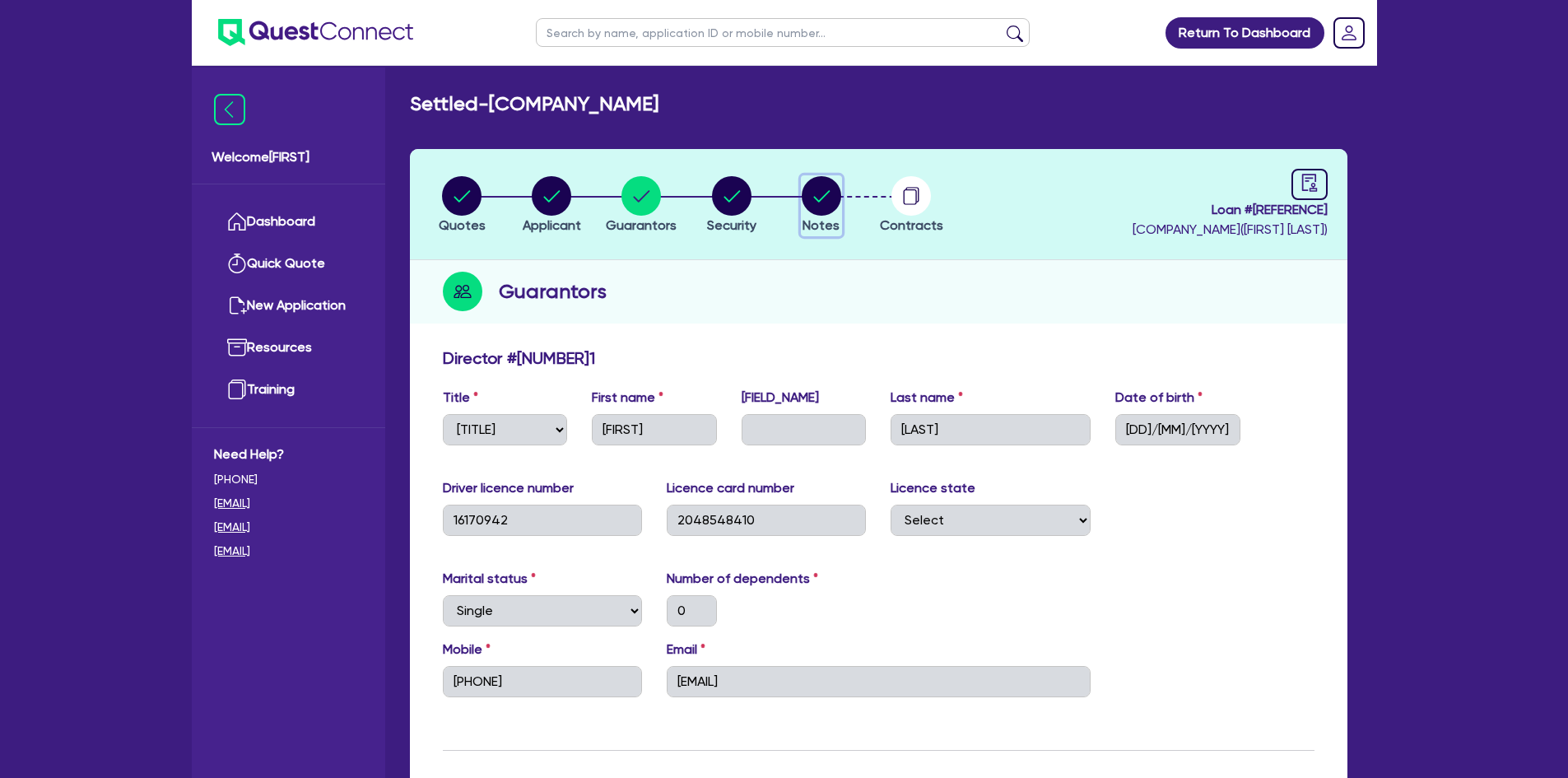 click at bounding box center [821, 196] 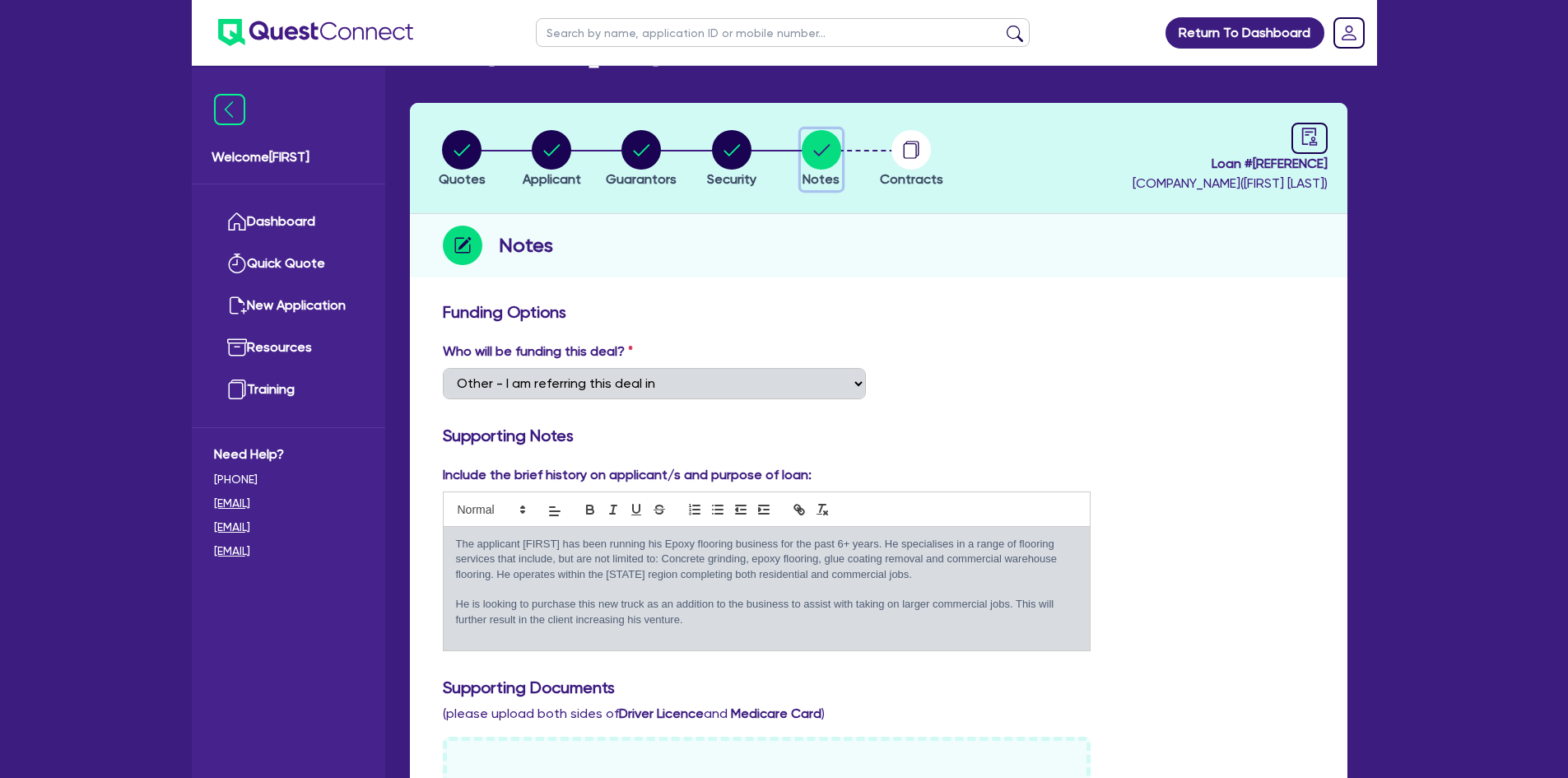scroll, scrollTop: 82, scrollLeft: 0, axis: vertical 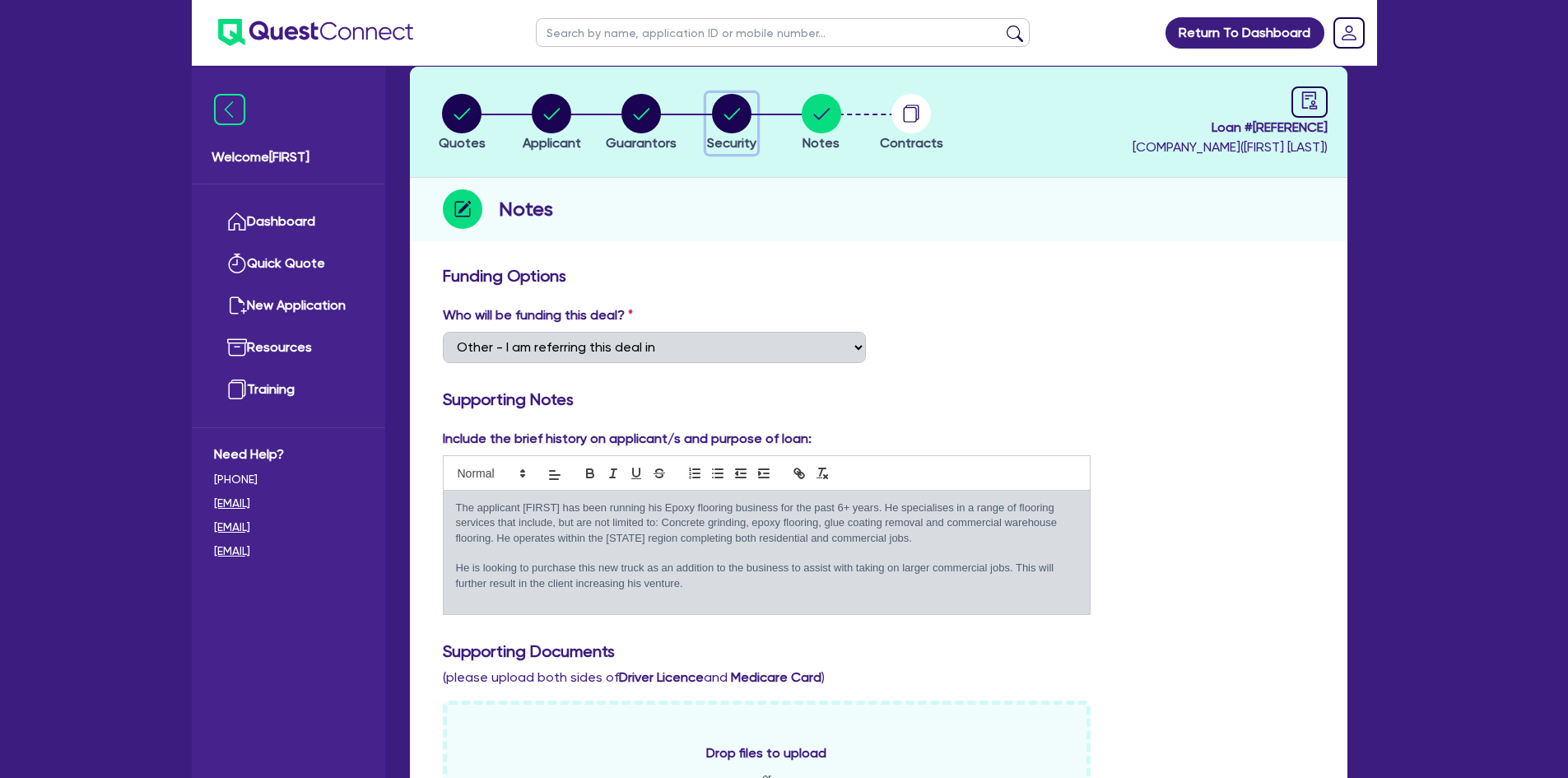 click at bounding box center (732, 114) 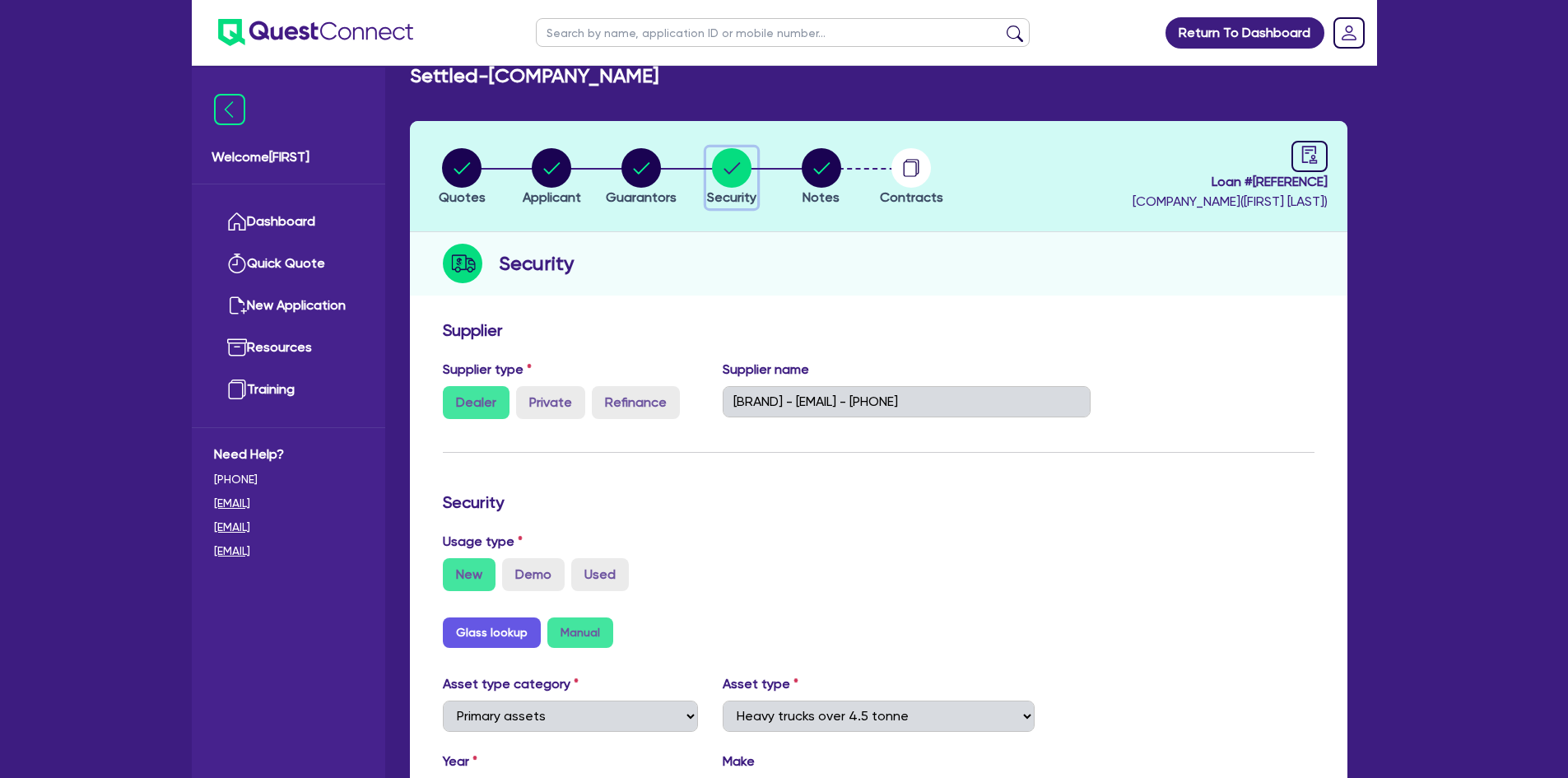 scroll, scrollTop: 0, scrollLeft: 0, axis: both 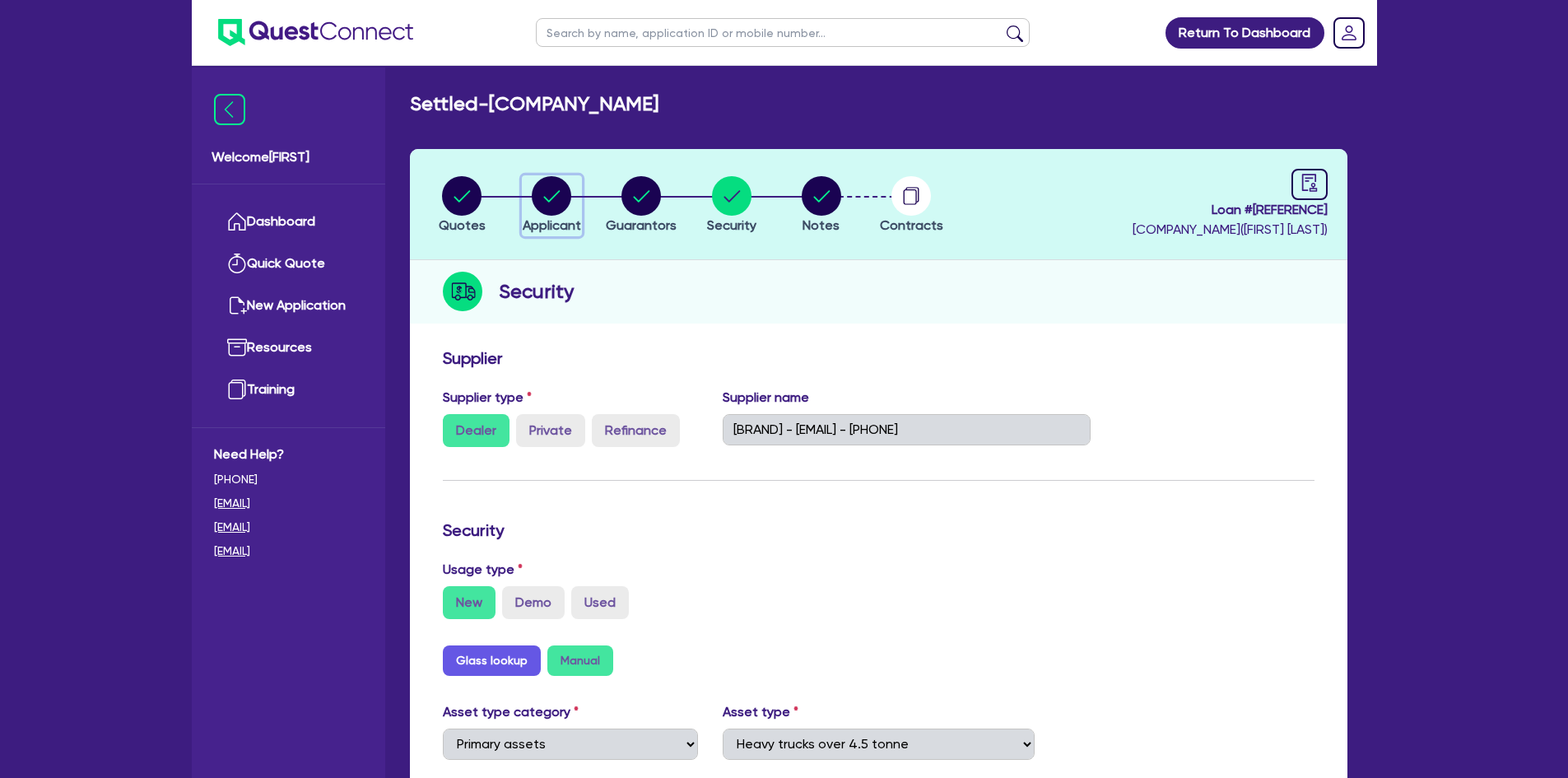 click at bounding box center (551, 196) 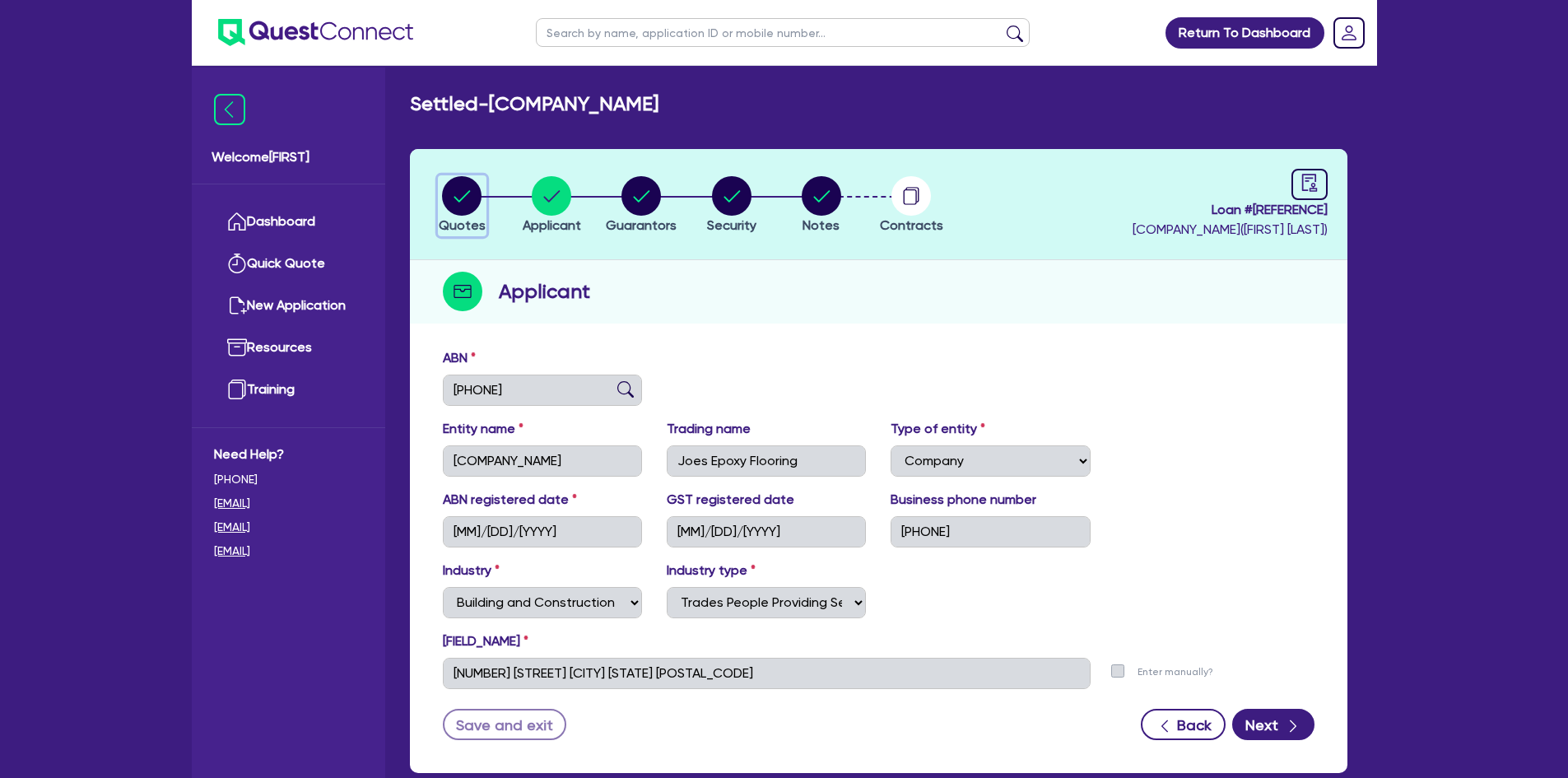click at bounding box center (462, 196) 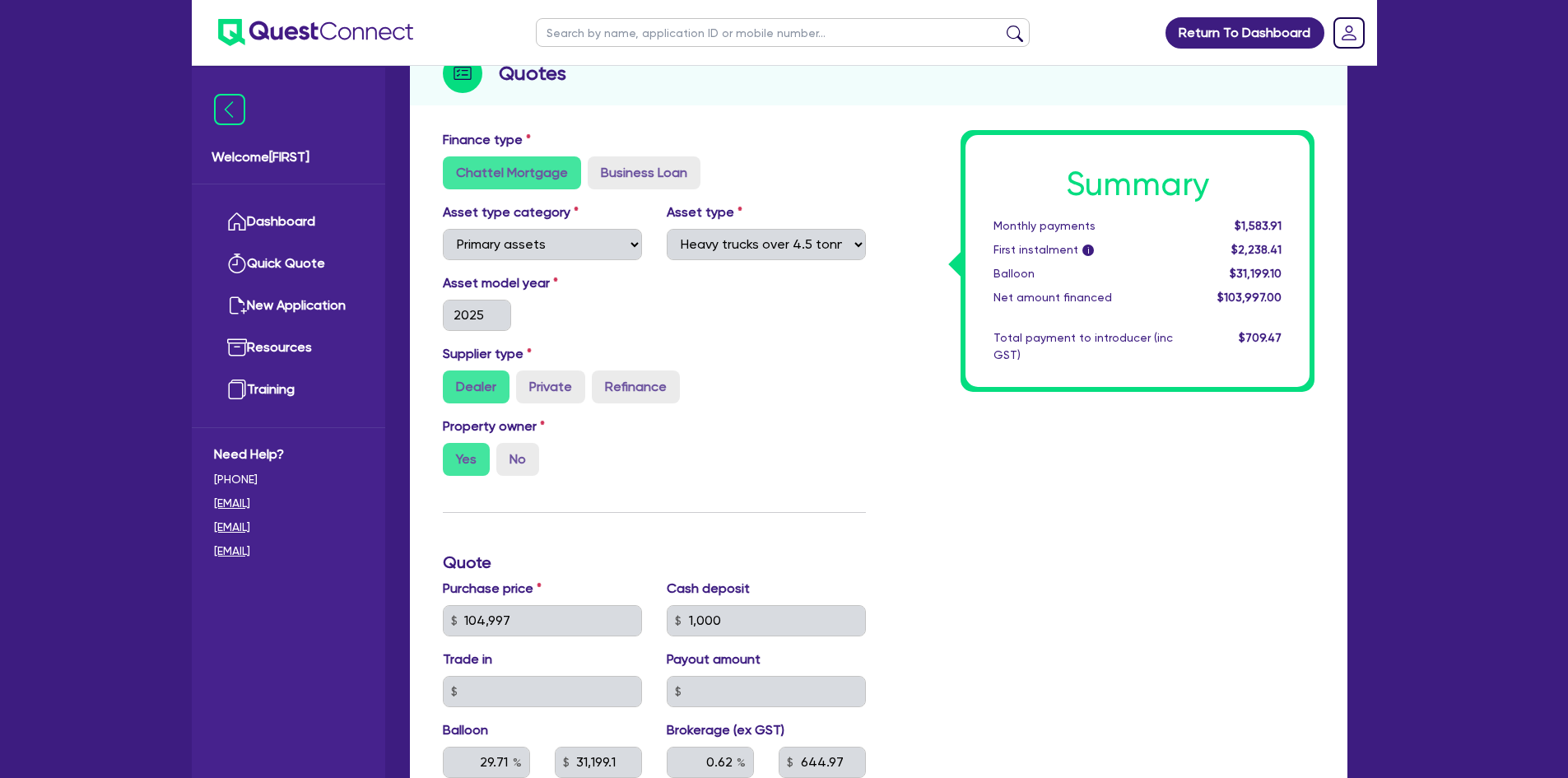 scroll, scrollTop: 0, scrollLeft: 0, axis: both 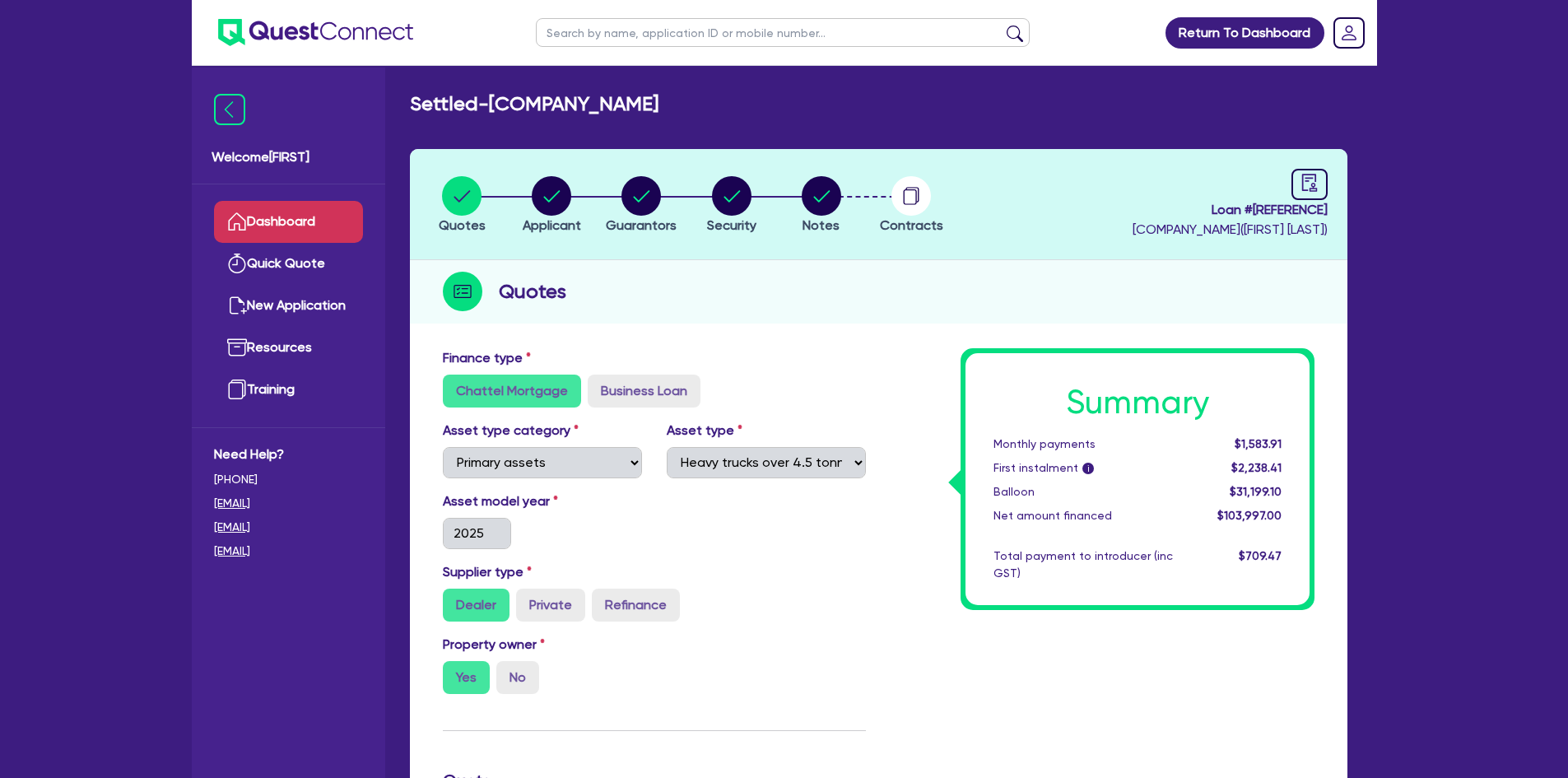 click on "Dashboard" at bounding box center (288, 221) 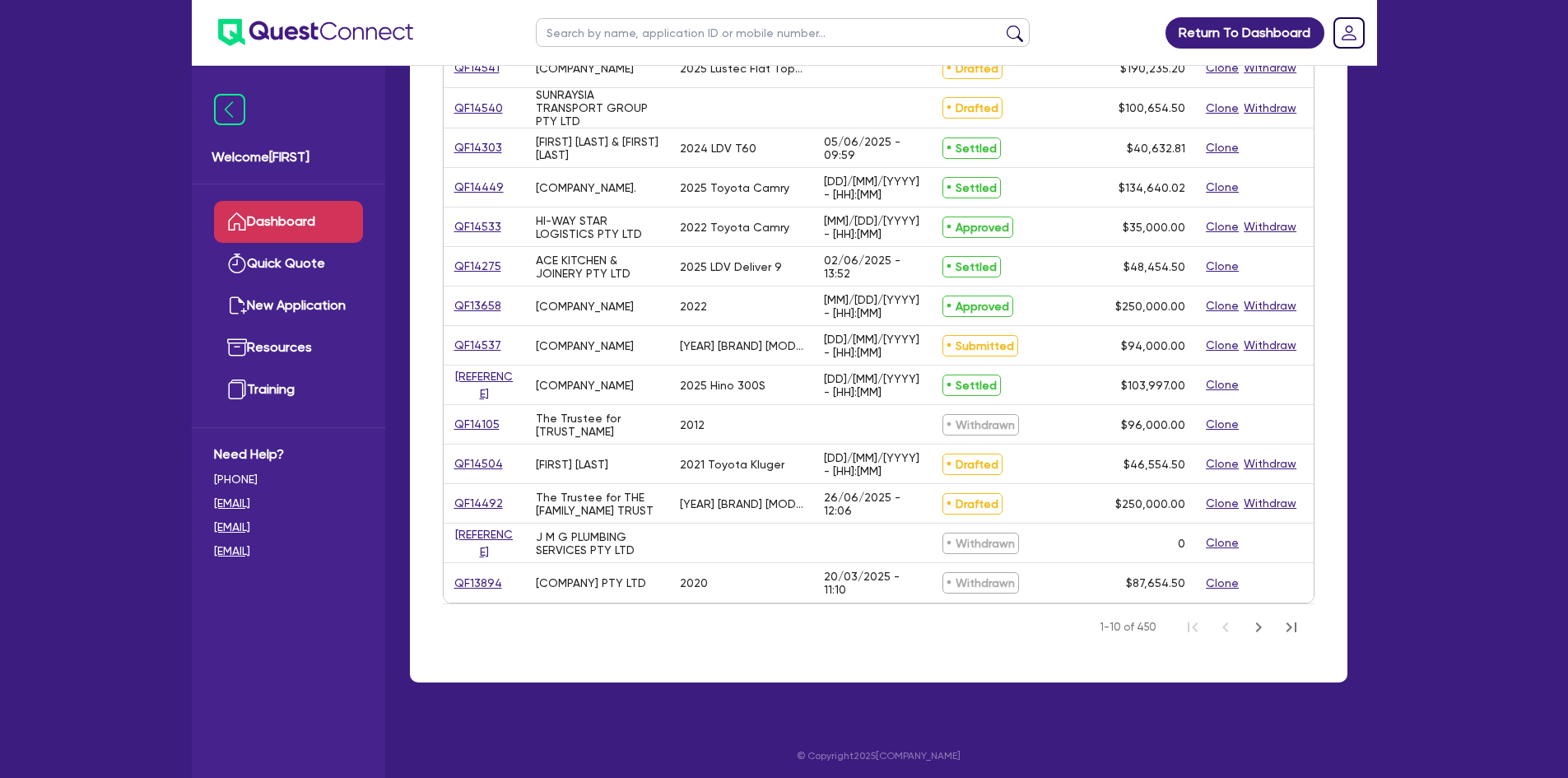 scroll, scrollTop: 565, scrollLeft: 0, axis: vertical 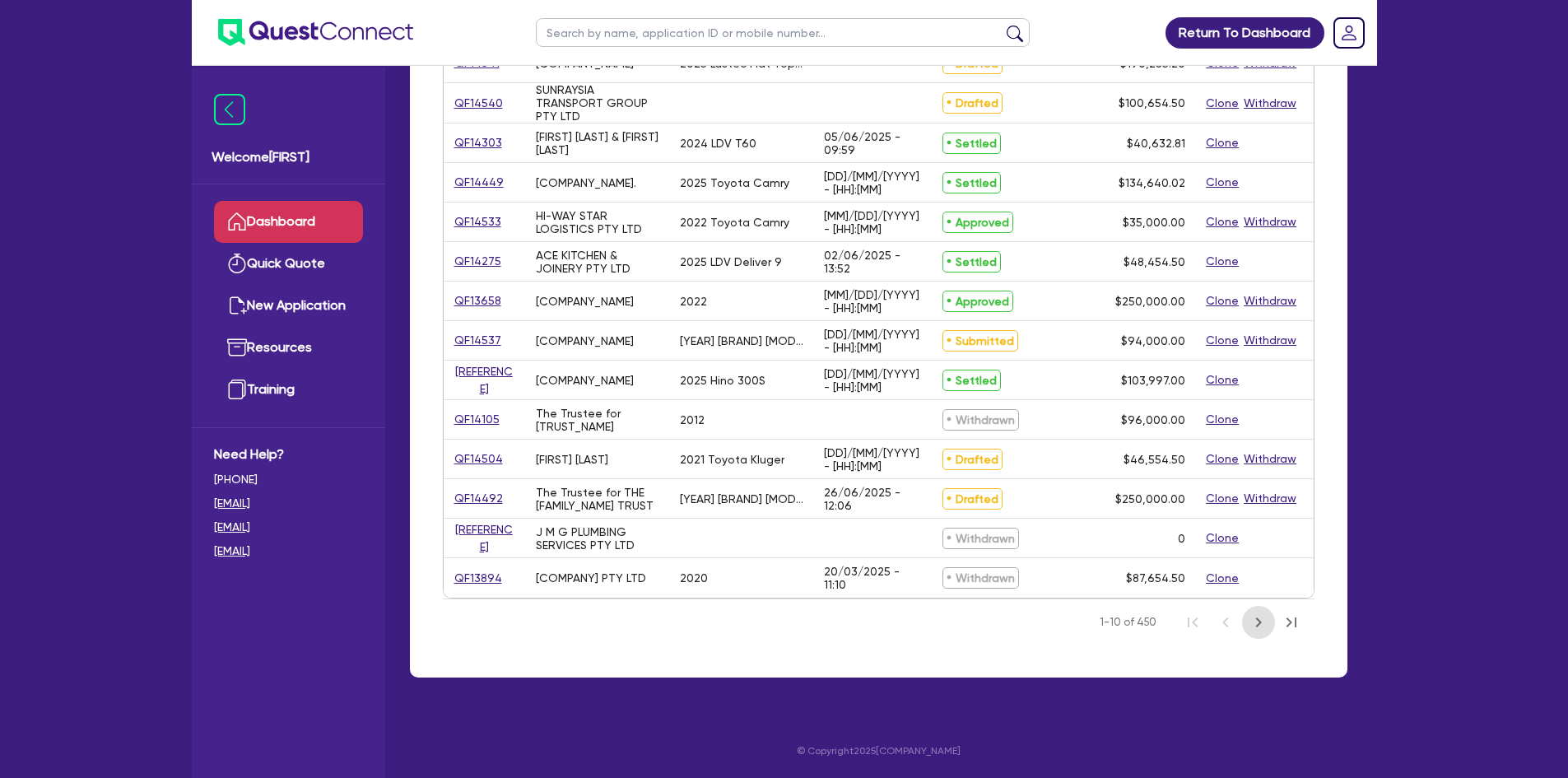 click at bounding box center [1259, 622] 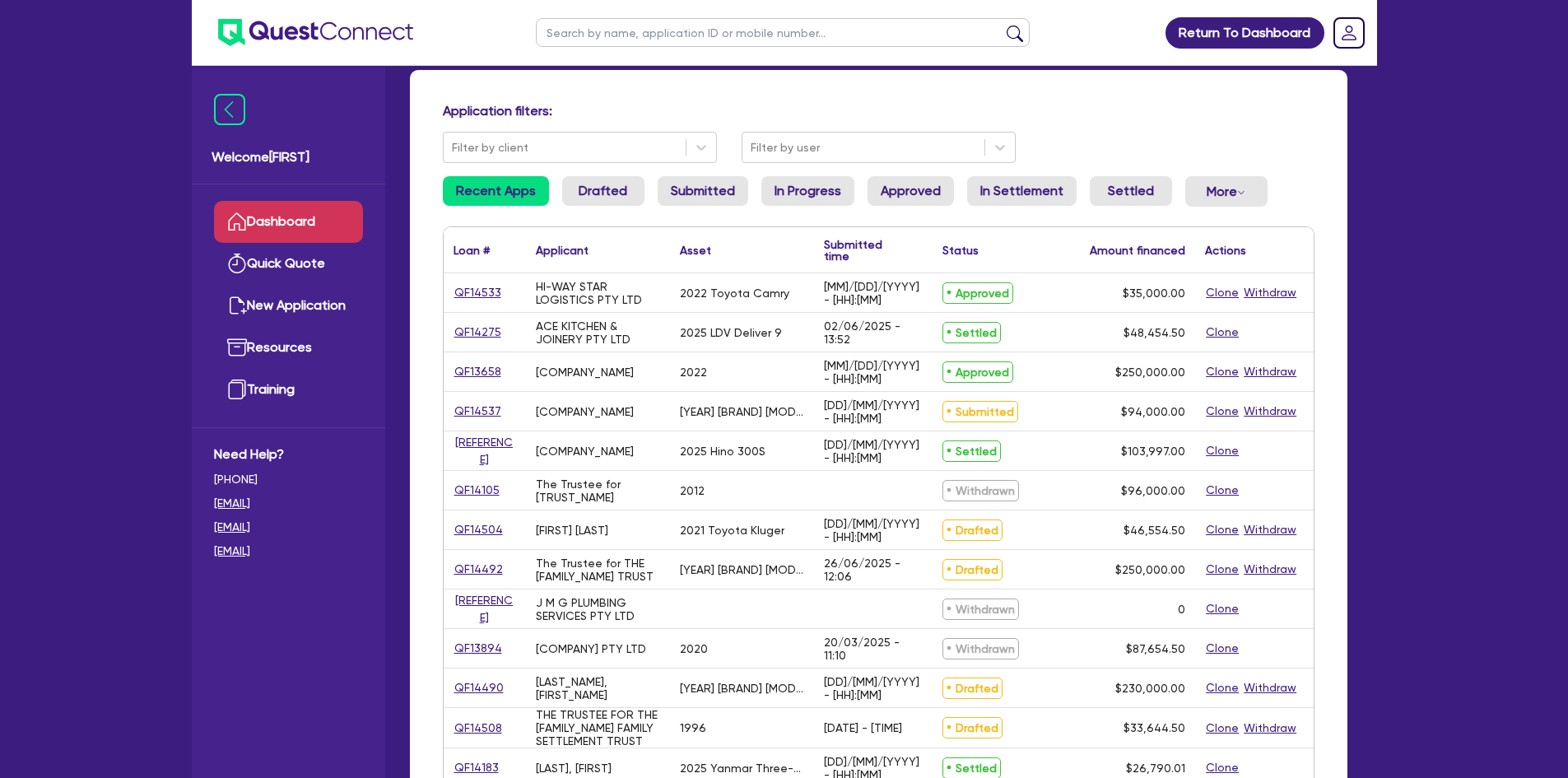 scroll, scrollTop: 71, scrollLeft: 0, axis: vertical 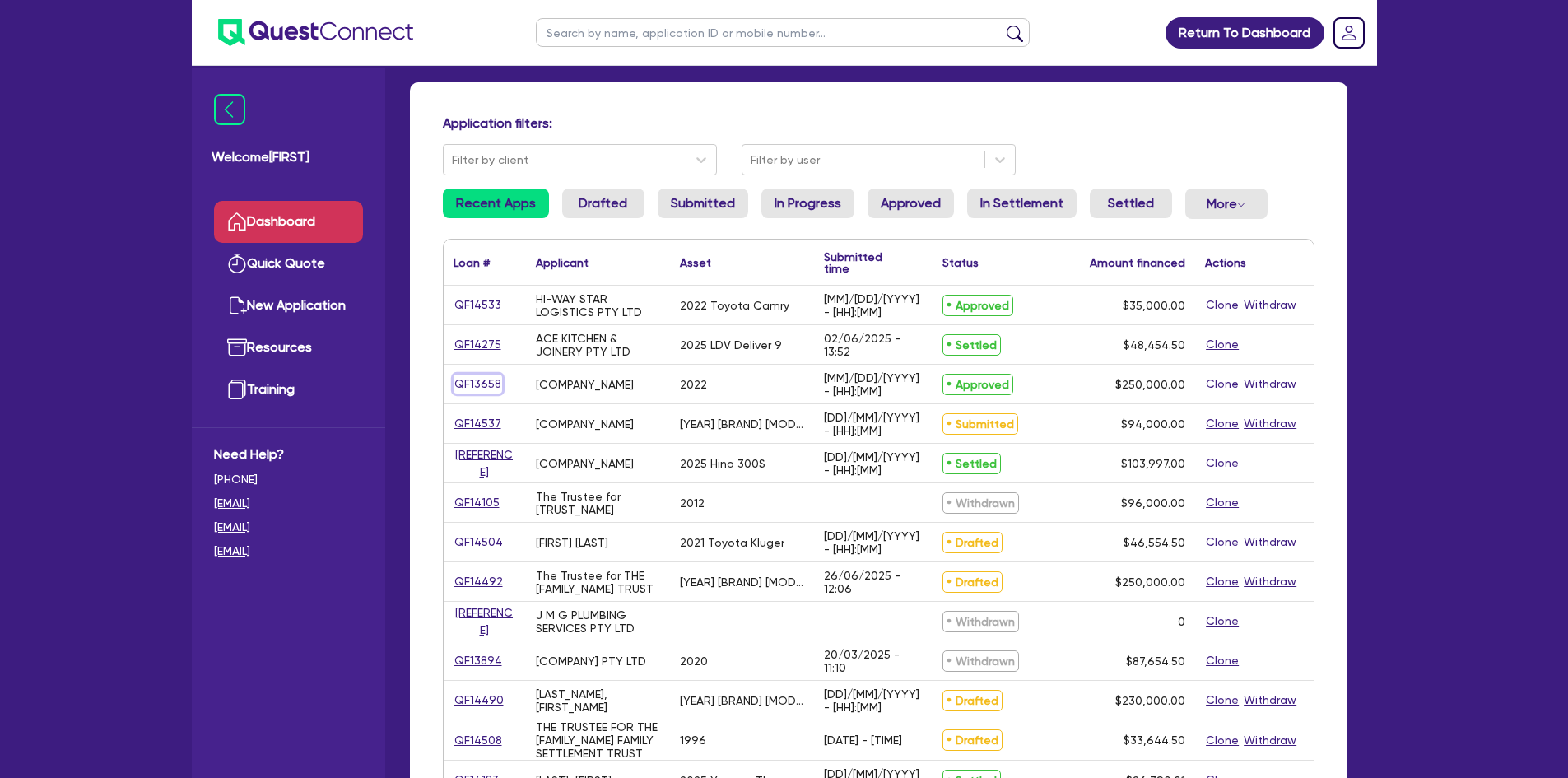 click on "QF13658" at bounding box center [477, 384] 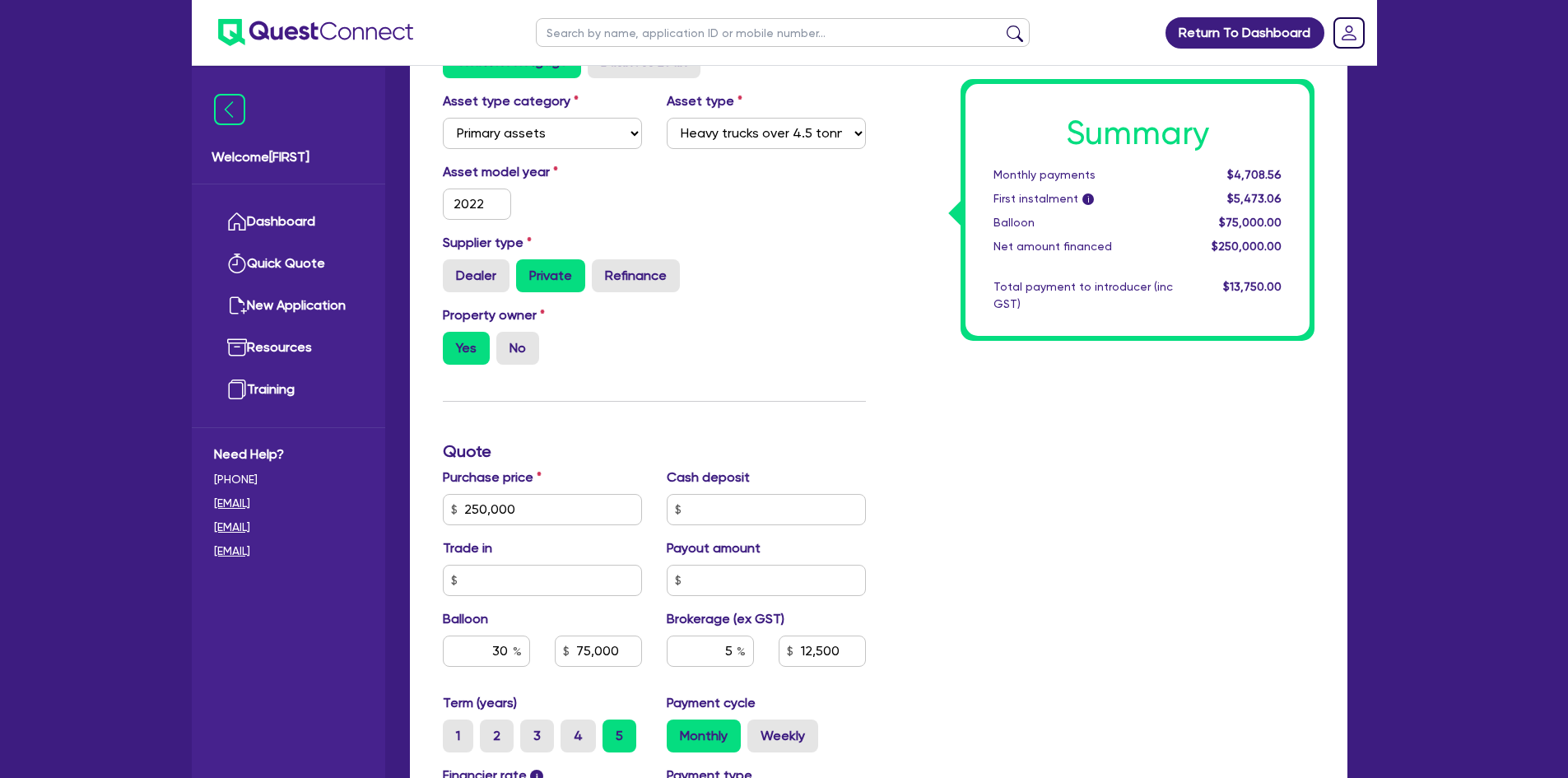 scroll, scrollTop: 0, scrollLeft: 0, axis: both 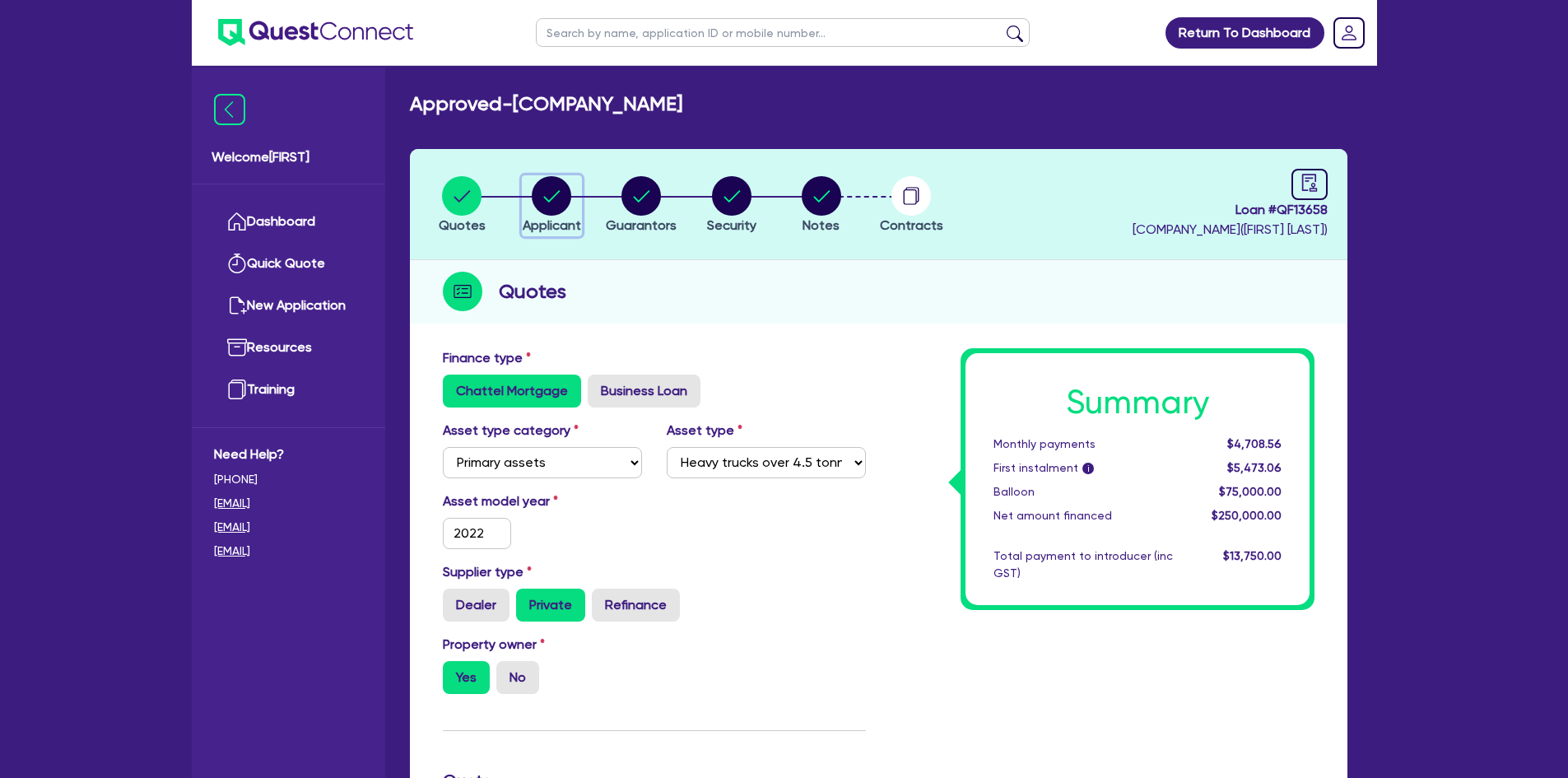 click at bounding box center [551, 196] 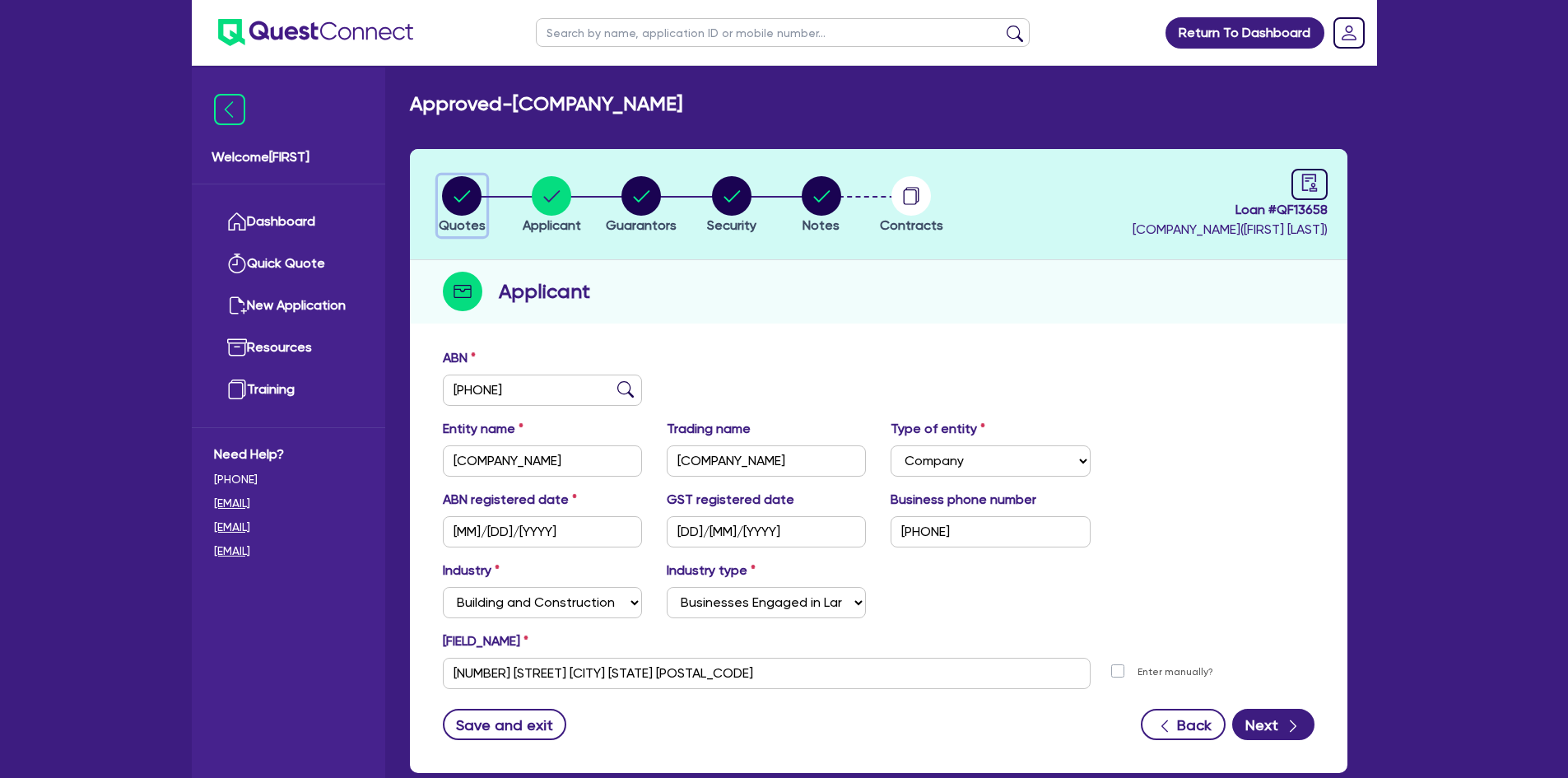 click on "Quotes" at bounding box center (462, 225) 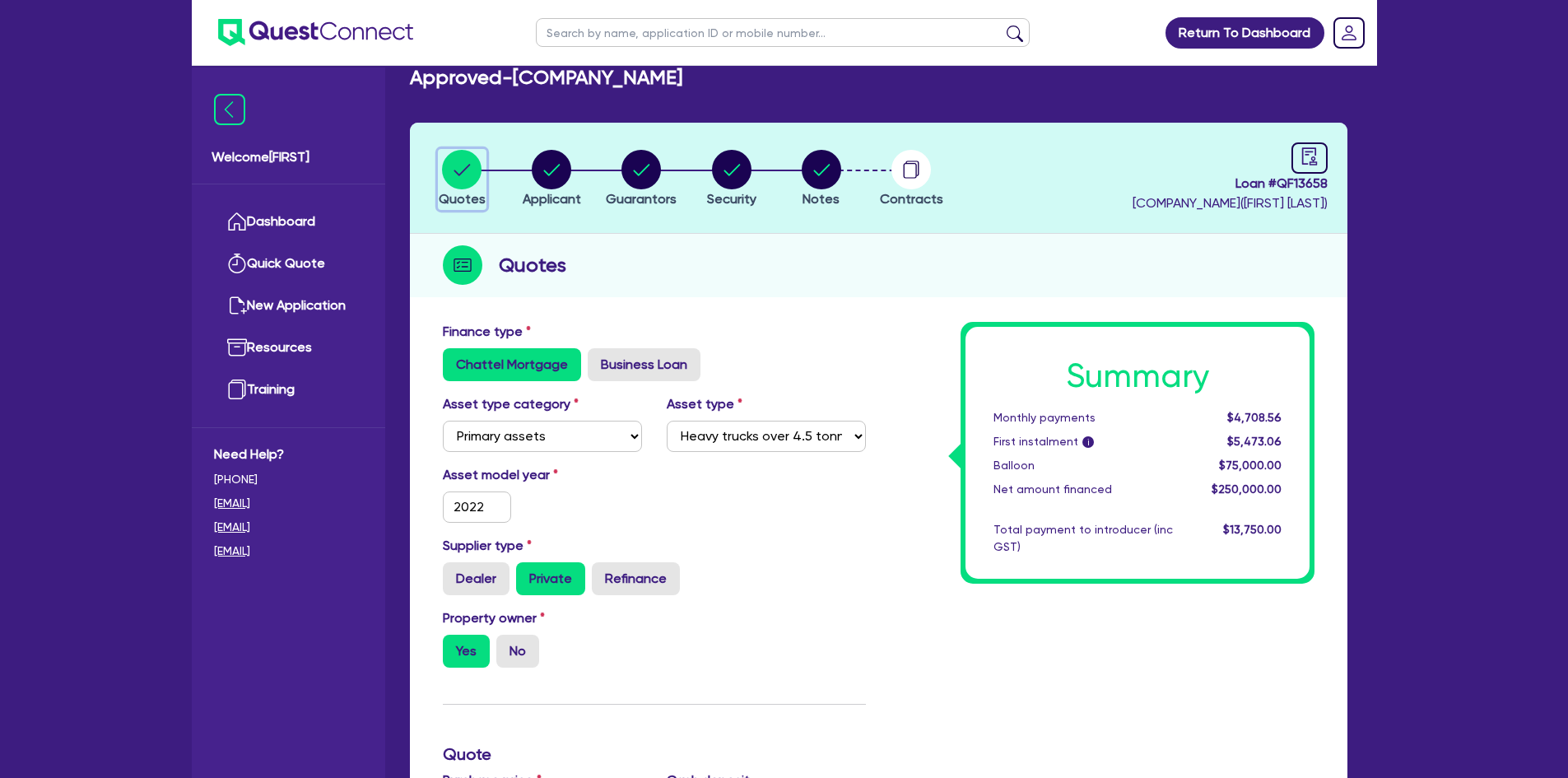 scroll, scrollTop: 0, scrollLeft: 0, axis: both 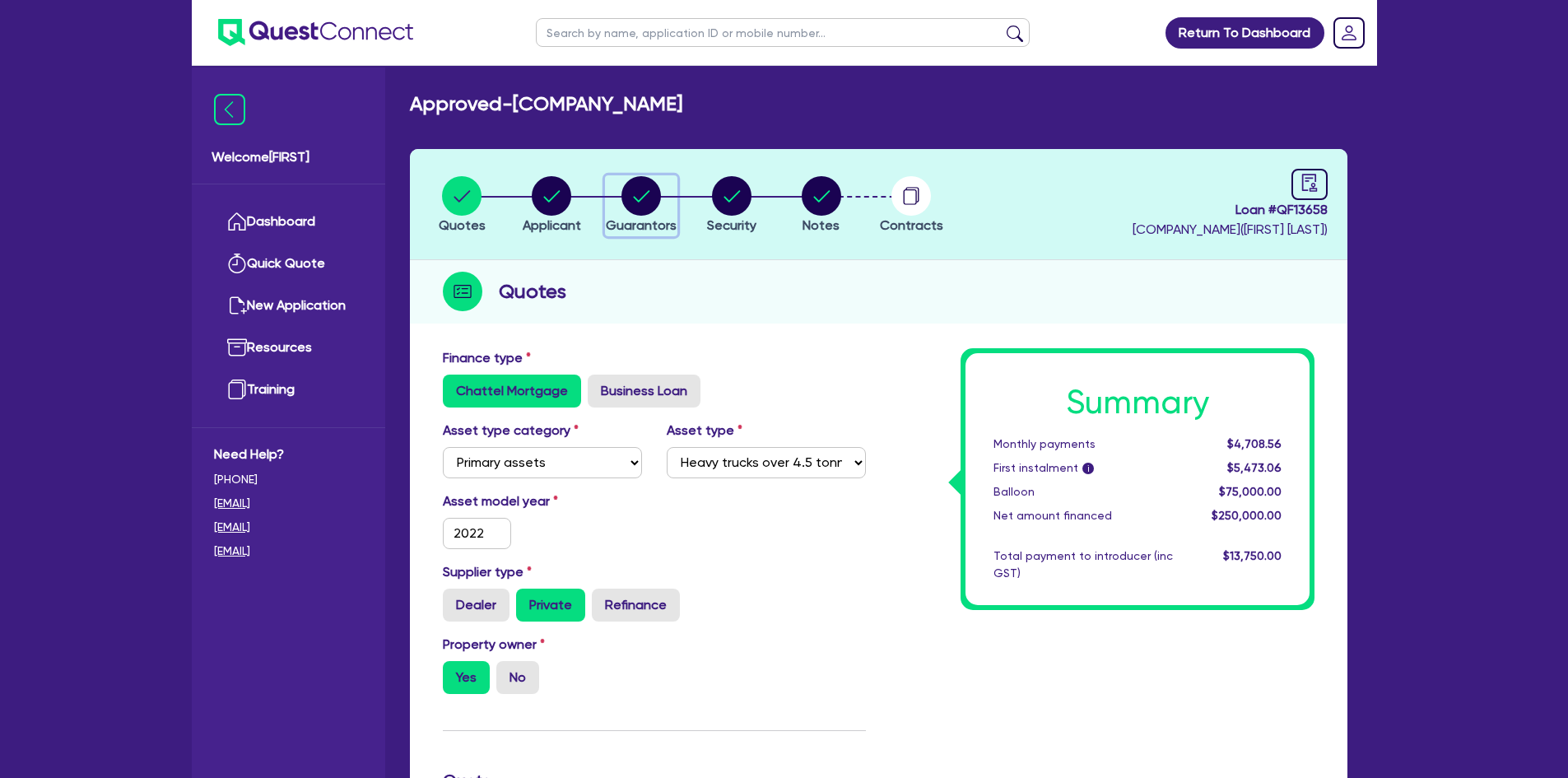 click at bounding box center (641, 196) 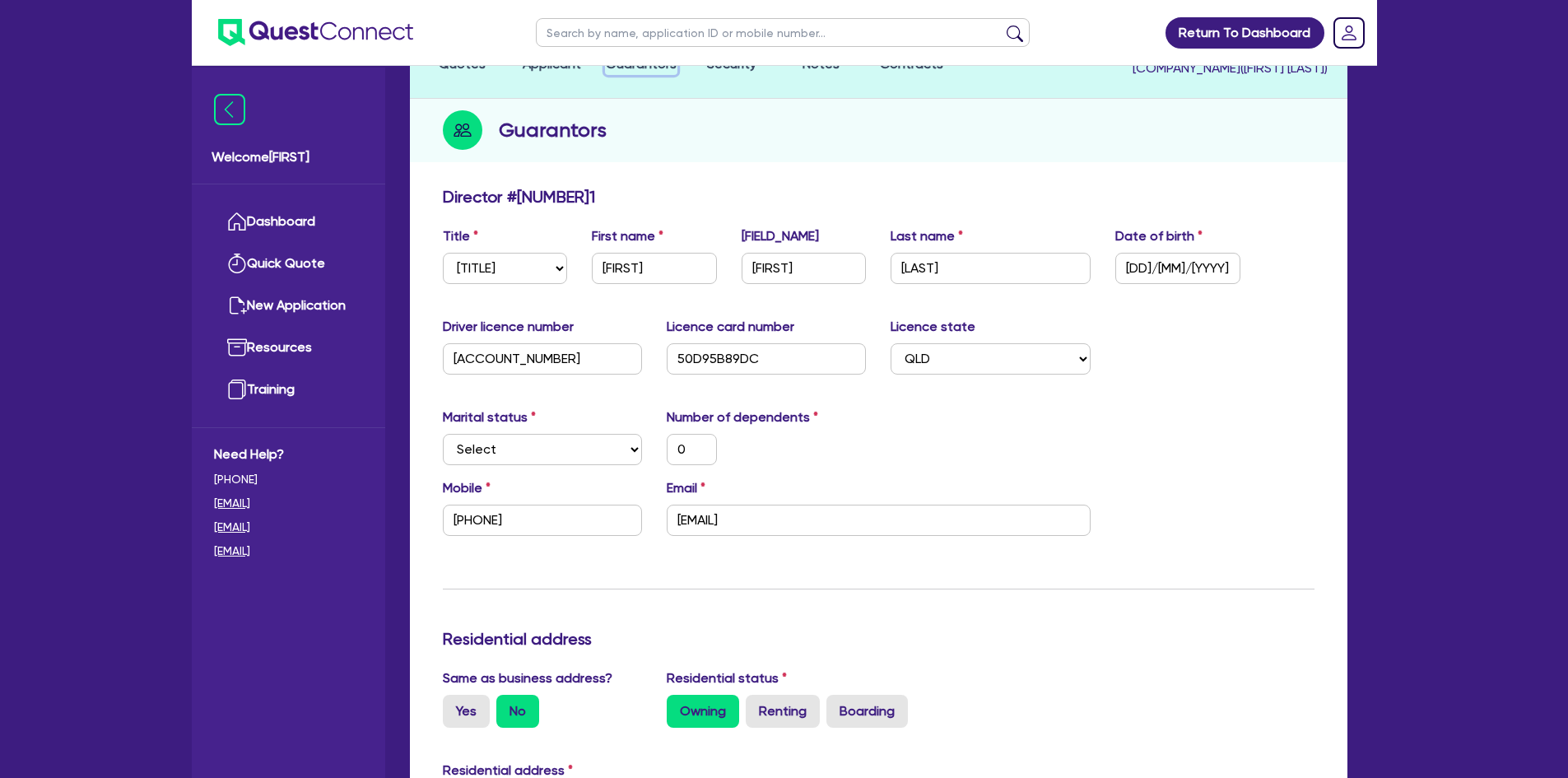 scroll, scrollTop: 0, scrollLeft: 0, axis: both 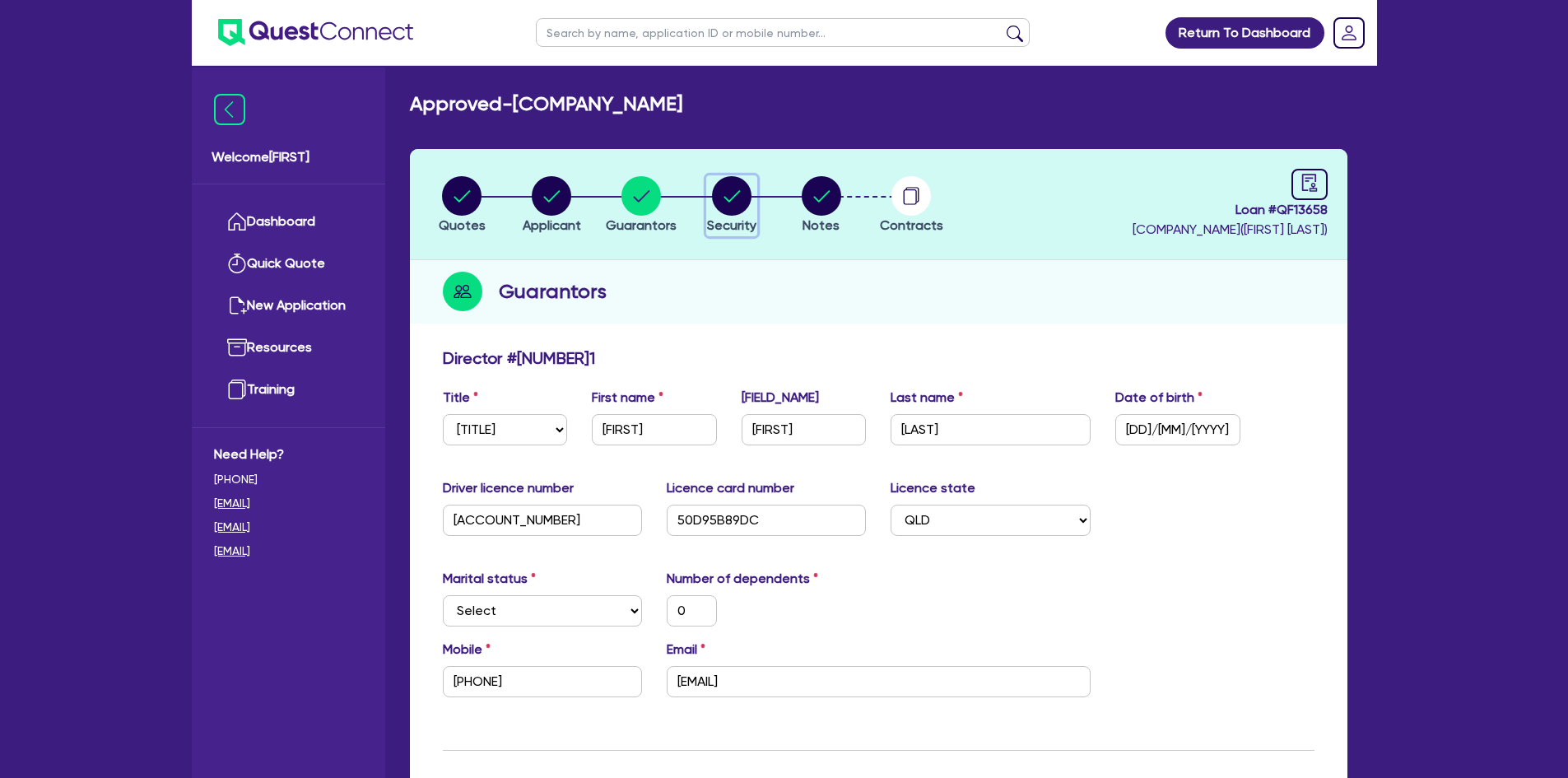 click at bounding box center (732, 196) 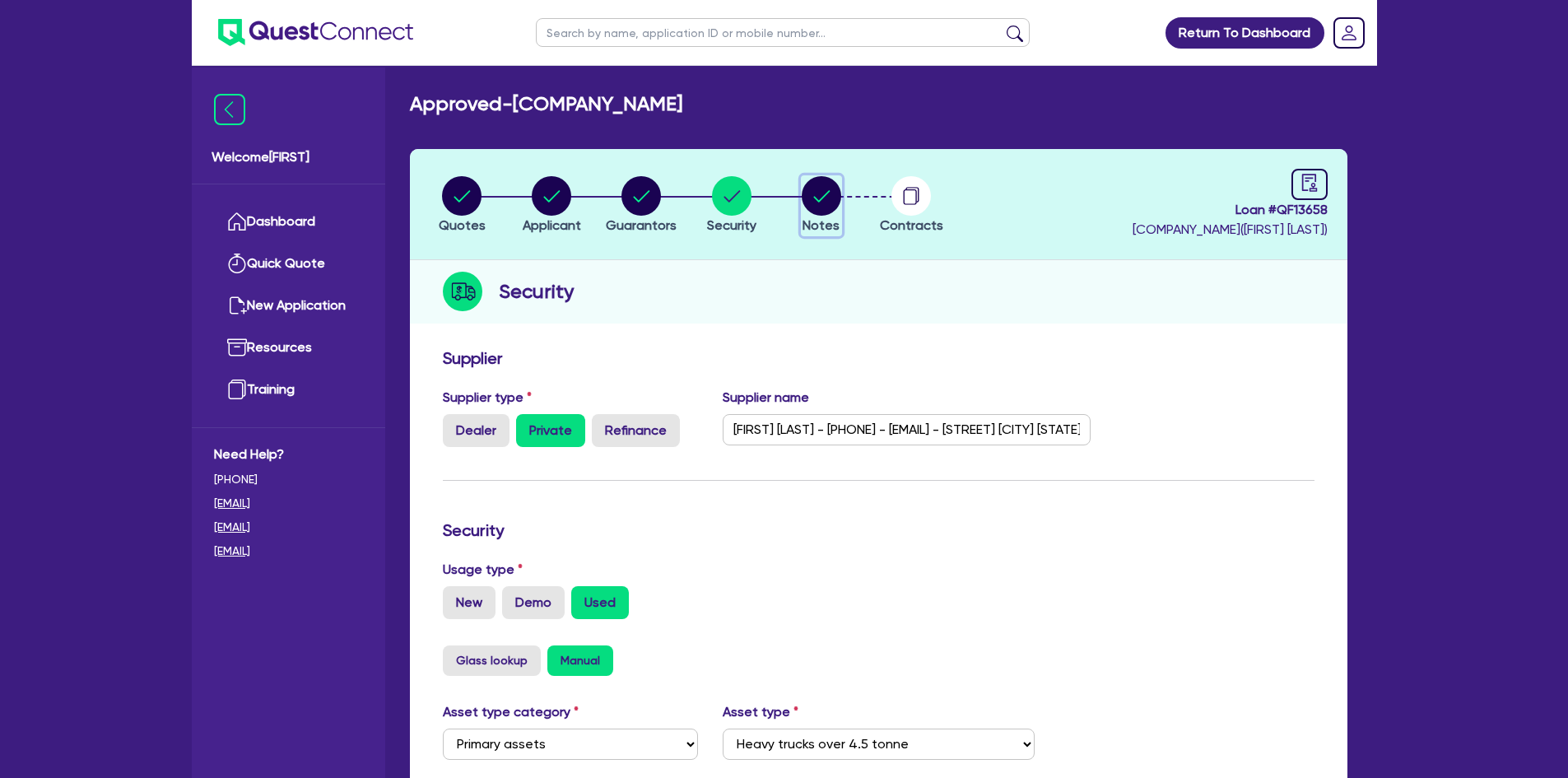 click at bounding box center (821, 196) 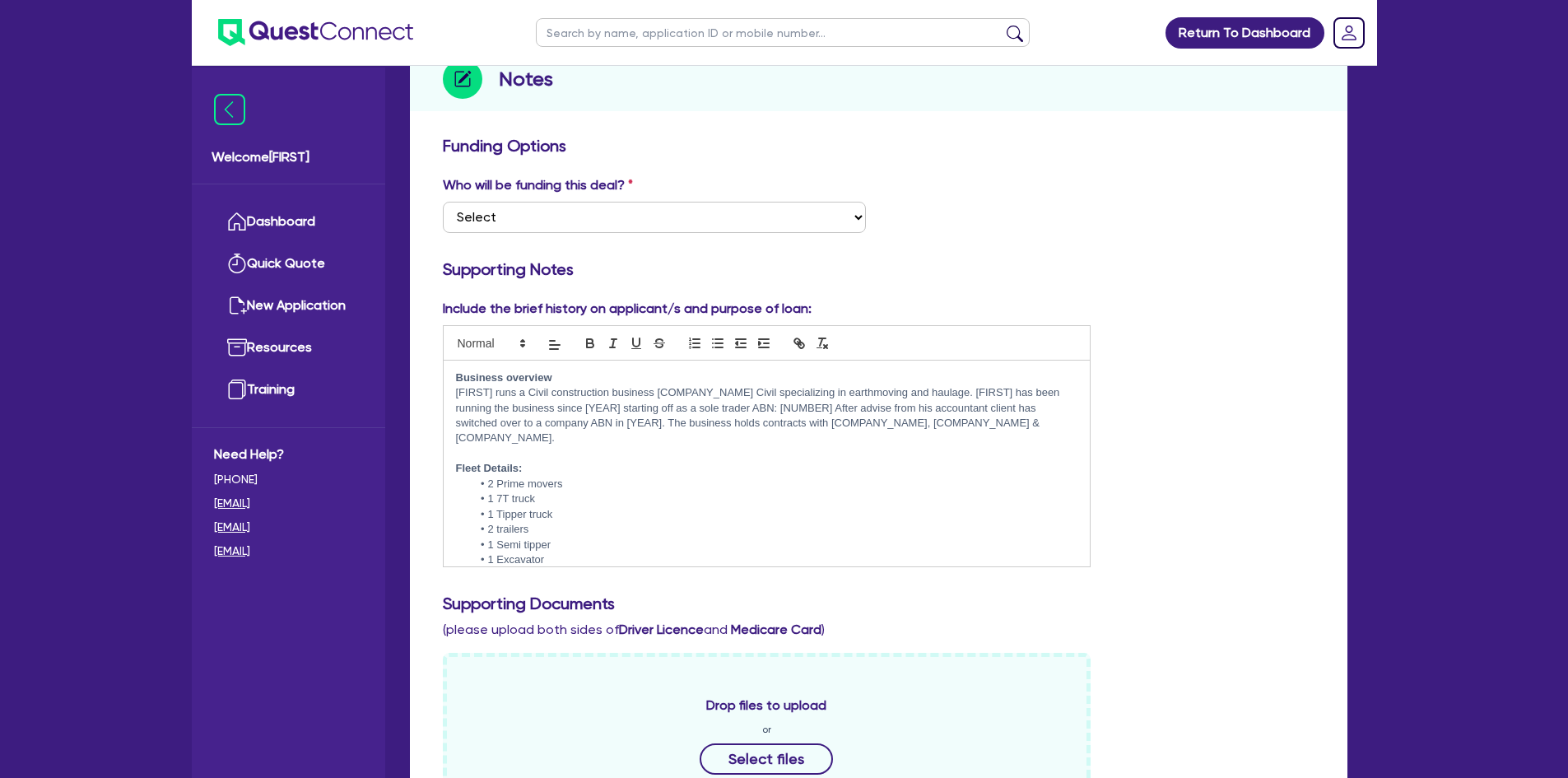 scroll, scrollTop: 247, scrollLeft: 0, axis: vertical 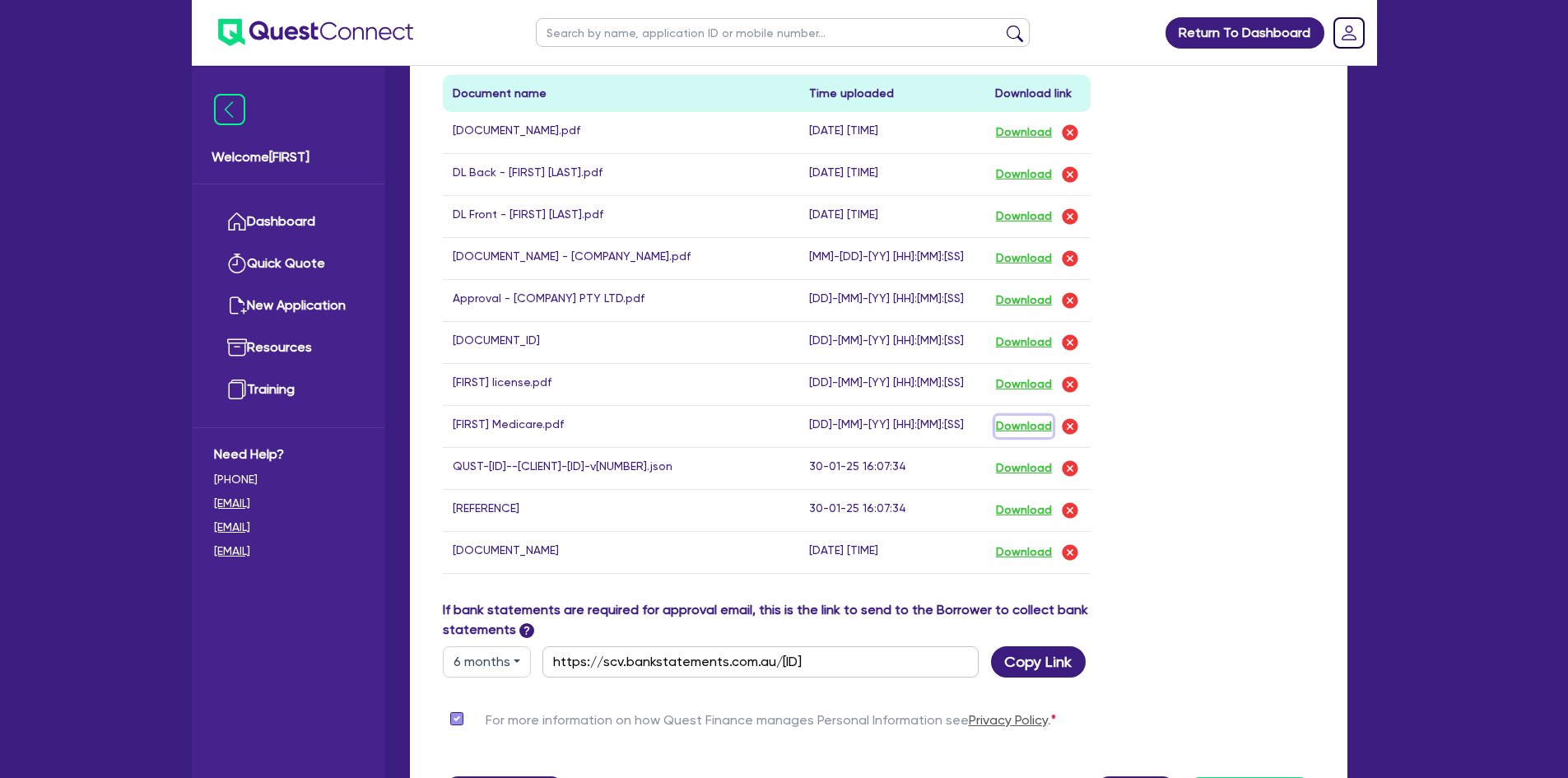 click on "Download" at bounding box center (1024, 426) 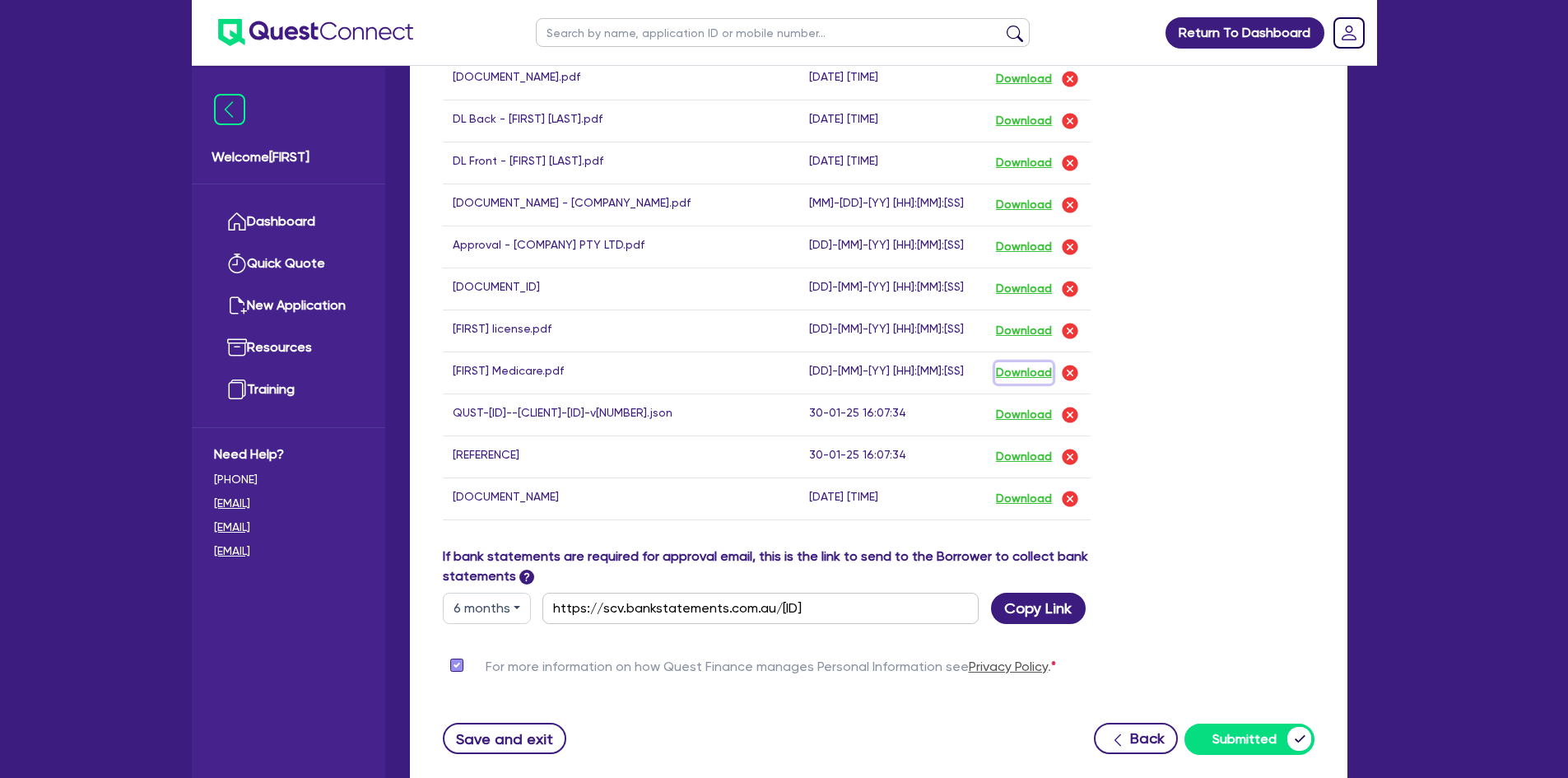 scroll, scrollTop: 1070, scrollLeft: 0, axis: vertical 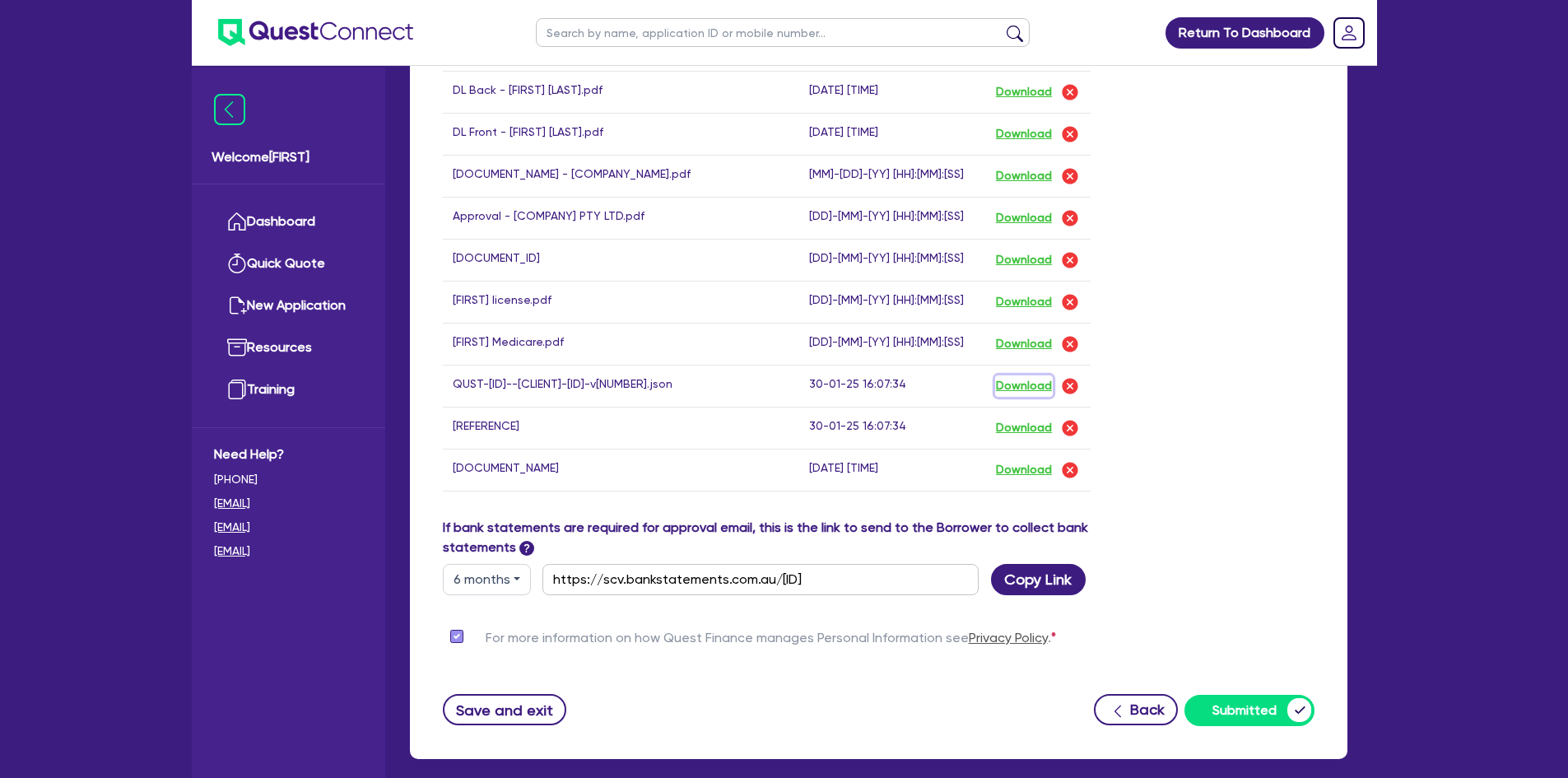 click on "Download" at bounding box center [1024, 386] 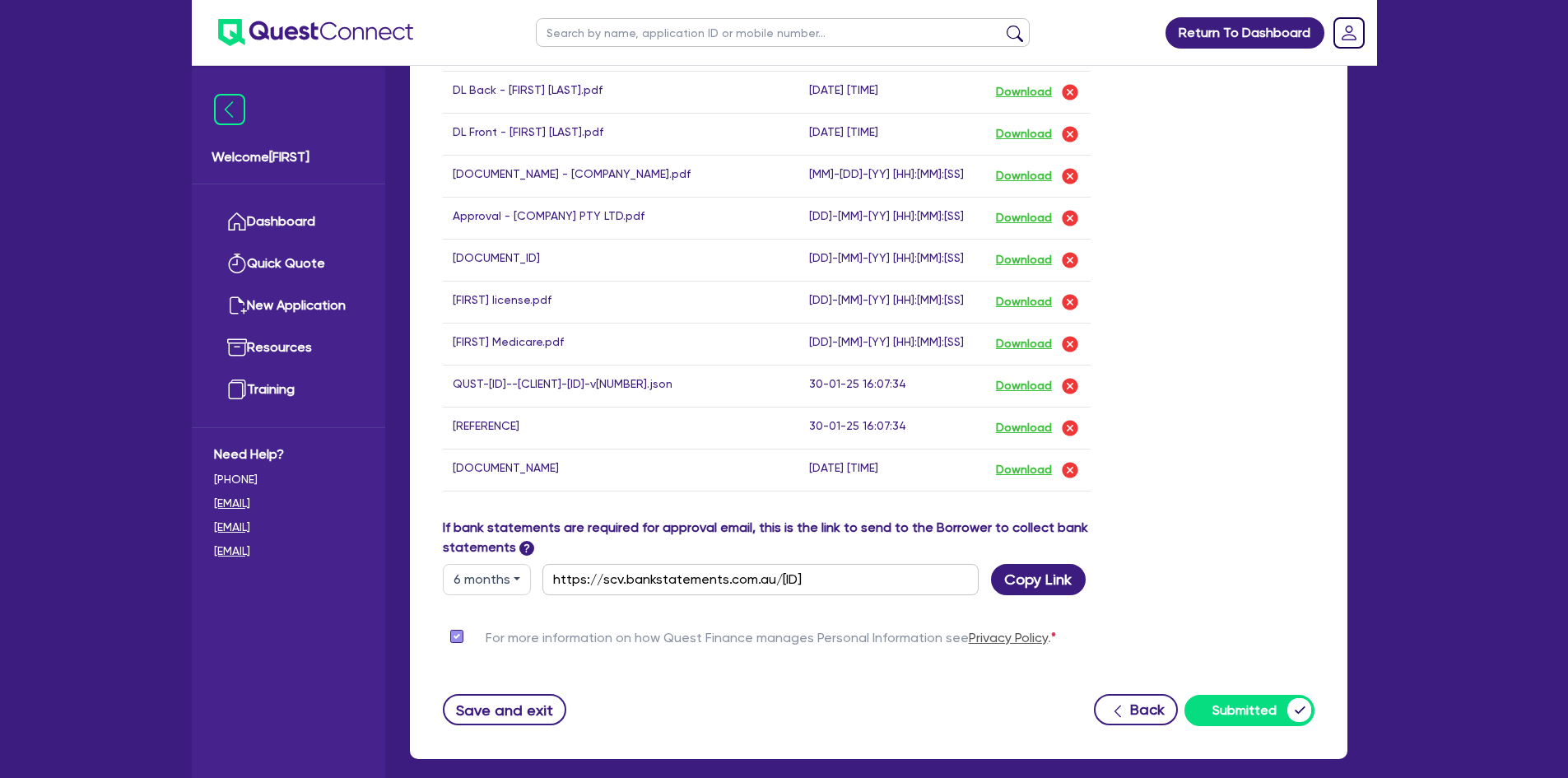 click on "Drop files to upload or Select files Document name Time uploaded Download link Release and Undertaking to Amend - Specific Assets - executed.pdf [DD]-[MM]-[YY] [HH]:[MM]:[SS] Download DL Back - [FIRST] [LAST].pdf [DD]-[MM]-[YY] [HH]:[MM]:[SS] Download Front - [FIRST] [LAST].pdf [DD]-[MM]-[YY] [HH]:[MM]:[SS] Download Moneytech Approval (Updated) - [COMPANY_NAME].pdf [DD]-[MM]-[YY] [HH]:[MM]:[SS] Download Approval - [COMPANY_NAME].pdf [DD]-[MM]-[YY] [HH]:[MM]:[SS] Download [FIRST] ID Front.pdf [DD]-[MM]-[YY] [HH]:[MM]:[SS] Download [FIRST] ID Back.pdf [DD]-[MM]-[YY] [HH]:[MM]:[SS] Download [FIRST] Medicare.pdf [DD]-[MM]-[YY] [HH]:[MM]:[SS] Download QUST-[REFERENCE]--queenslanders-1611-v2.json [DD]-[MM]-[YY] [HH]:[MM]:[SS] Download V3-QUST-[REFERENCE]--queenslanders--8227.html [DD]-[MM]-[YY] [HH]:[MM]:[SS] Download UPDATED_Quest_Privacy_Consent_-_1_Guarantor-[EMAIL].pdf [DD]-[MM]-[YY] [HH]:[MM]:[SS] Download Delete "undefined" Are you sure you want to proceed with this action? Cancel Proceed" at bounding box center (879, 156) 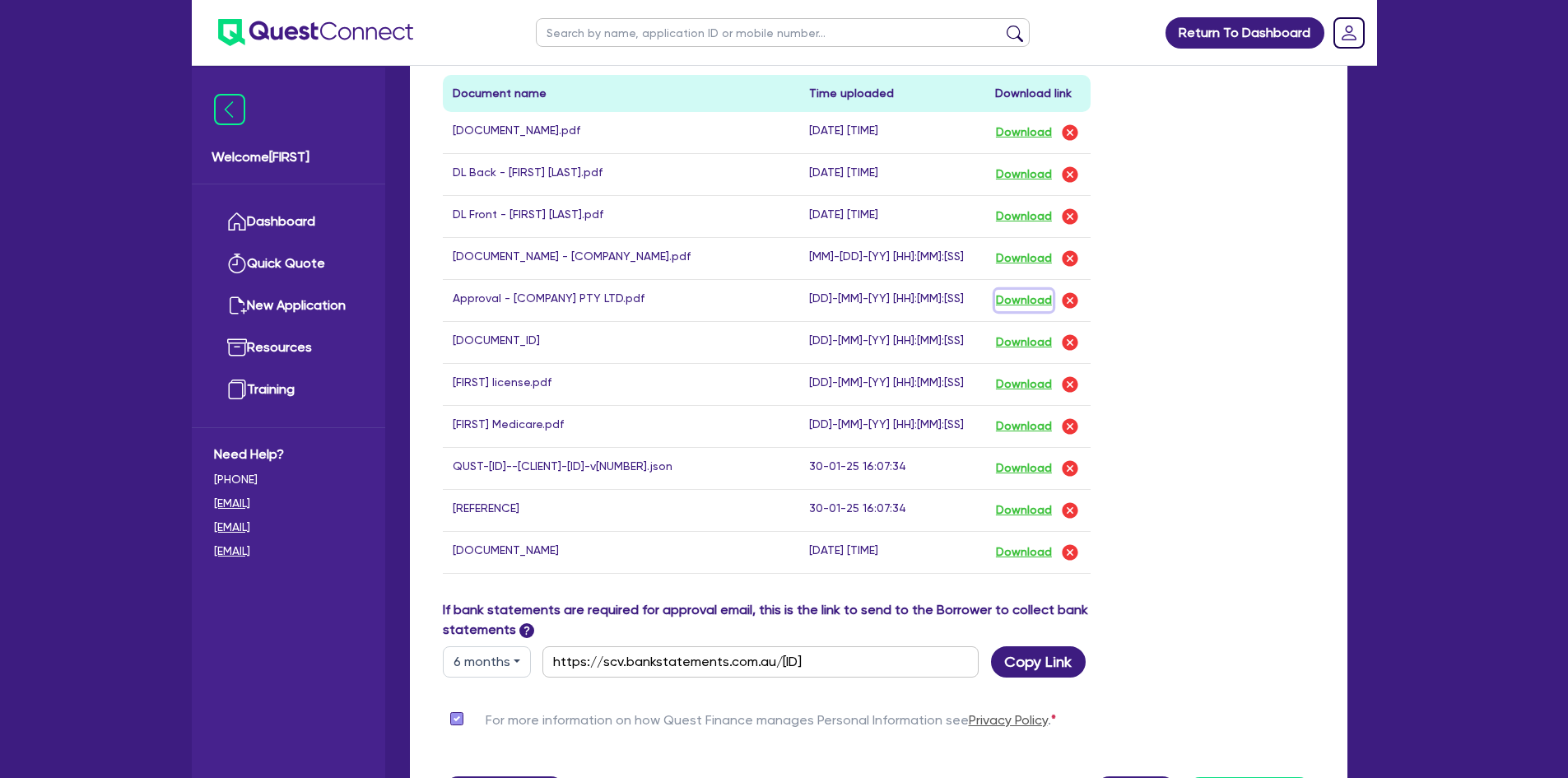 click on "Download" at bounding box center (1024, 300) 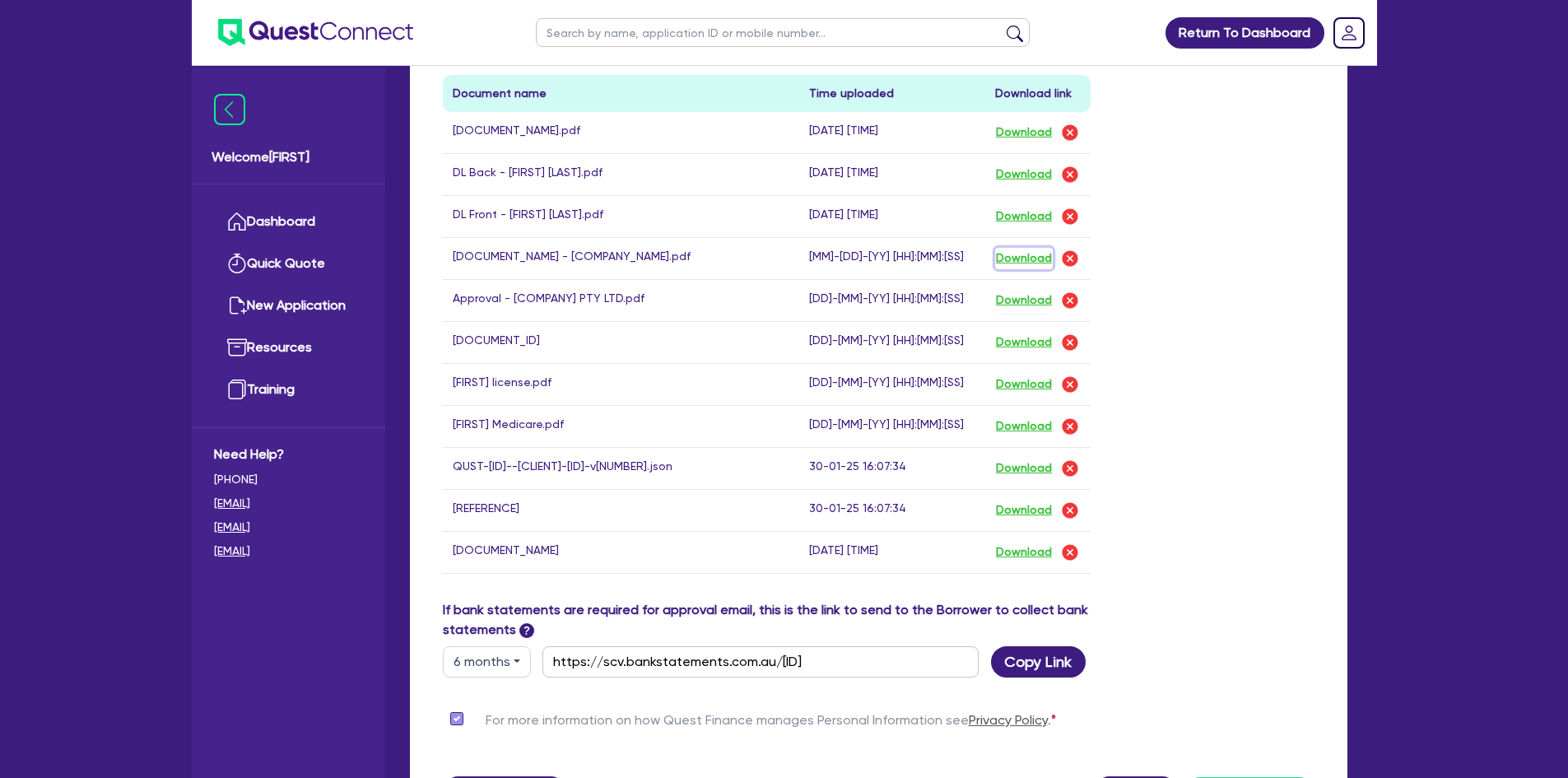 click on "Download" at bounding box center (1024, 259) 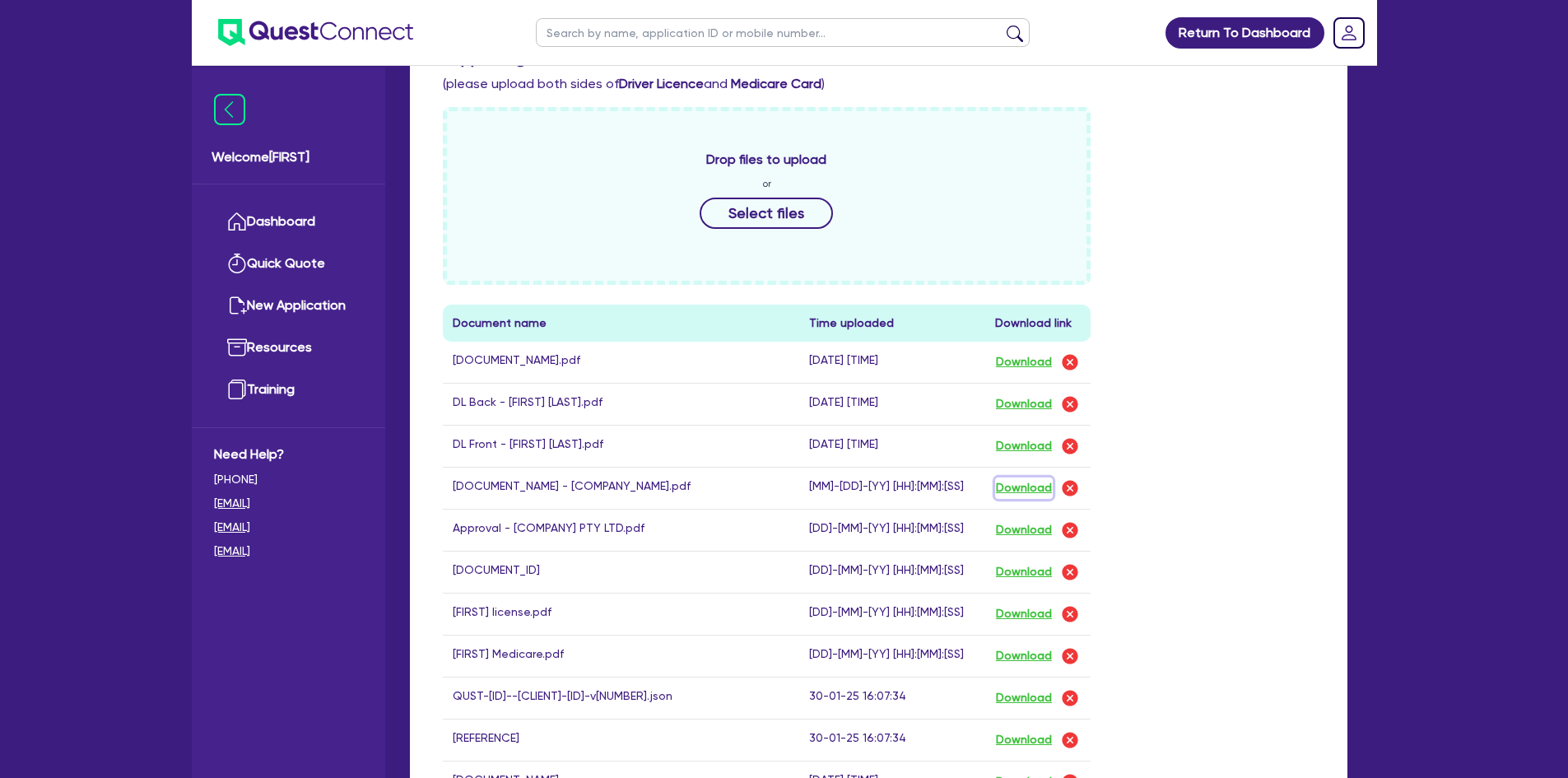 scroll, scrollTop: 741, scrollLeft: 0, axis: vertical 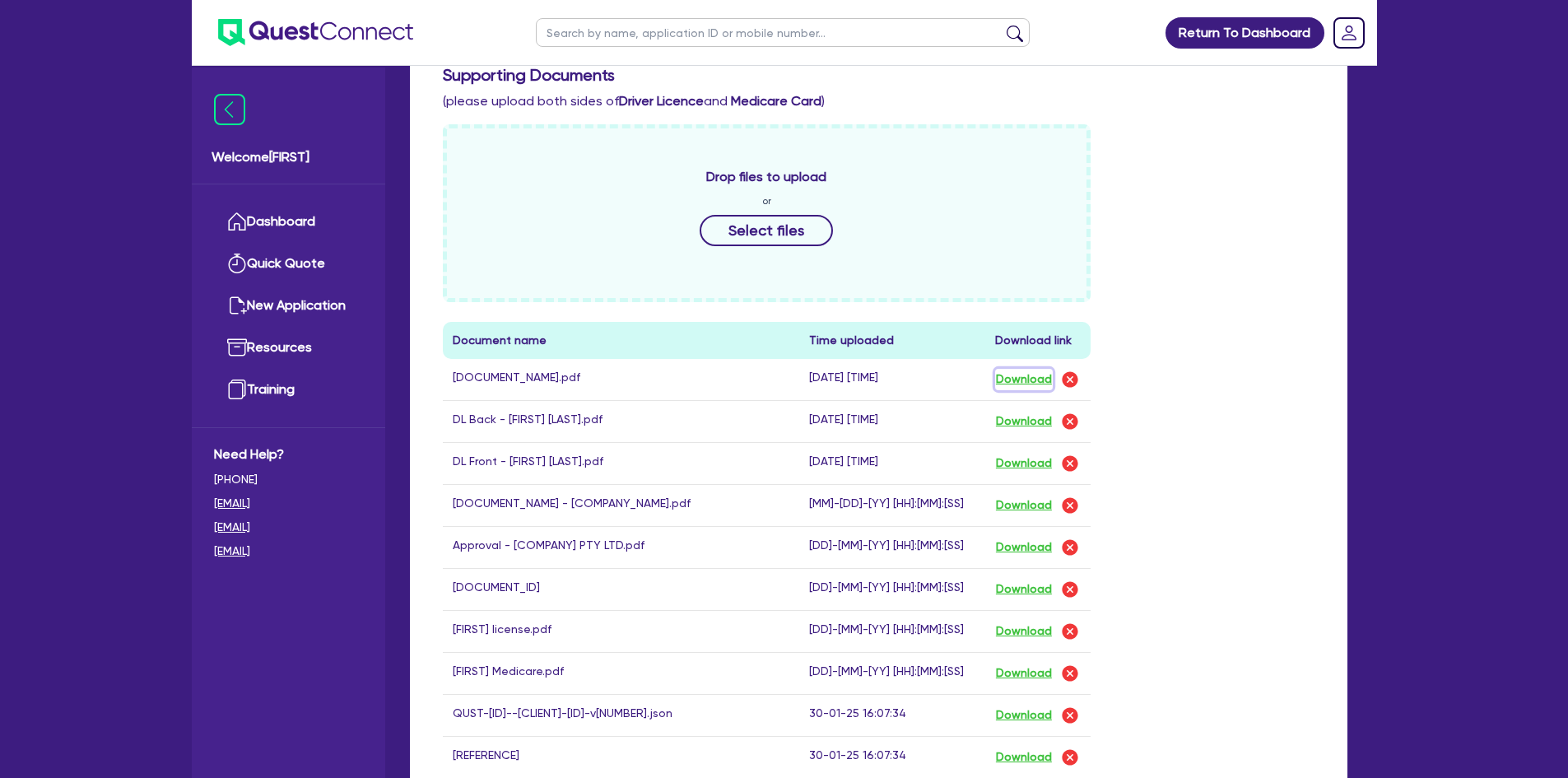 click on "Download" at bounding box center (1024, 380) 